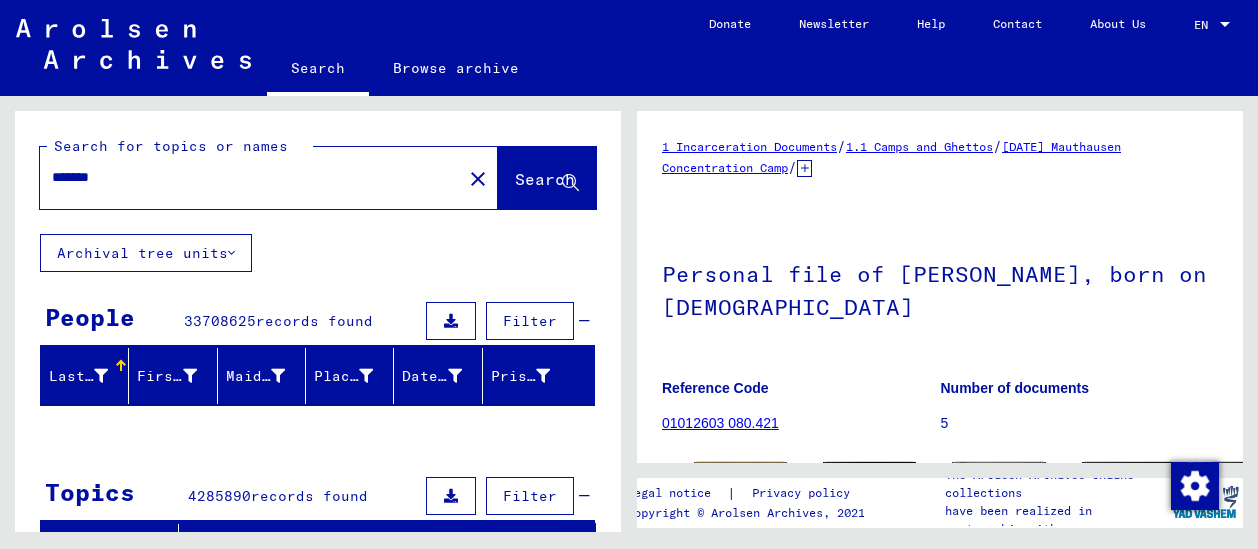 scroll, scrollTop: 0, scrollLeft: 0, axis: both 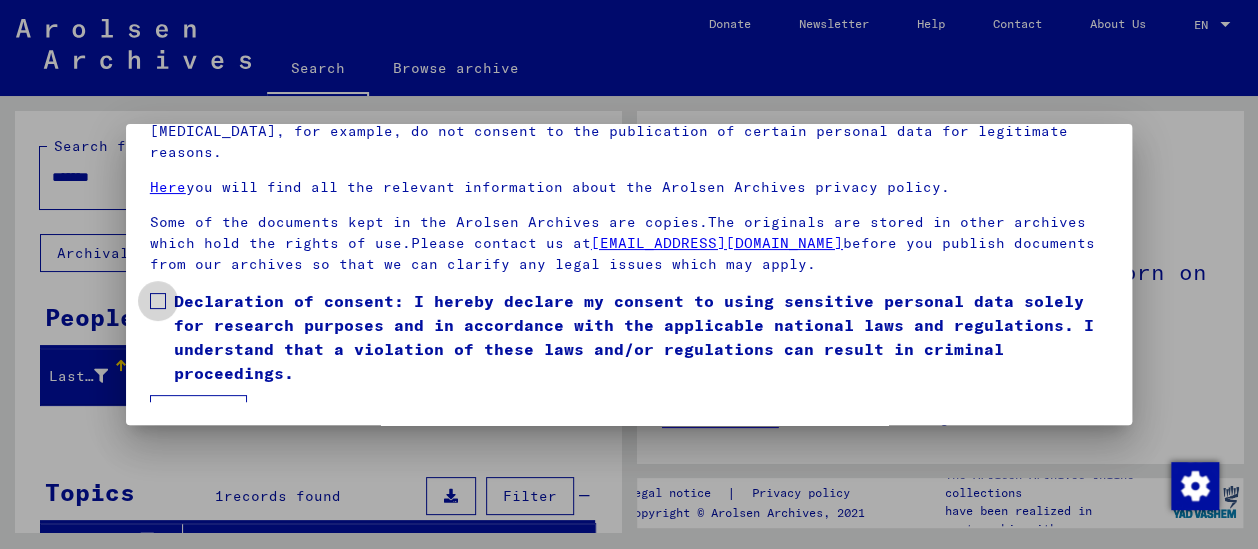 click at bounding box center [158, 301] 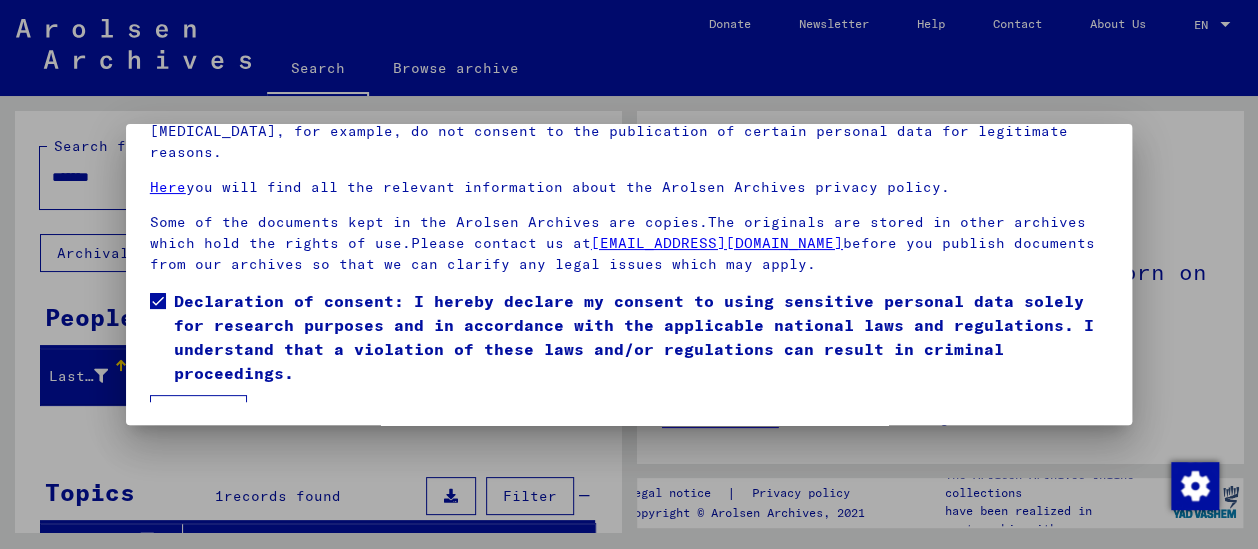 scroll, scrollTop: 165, scrollLeft: 0, axis: vertical 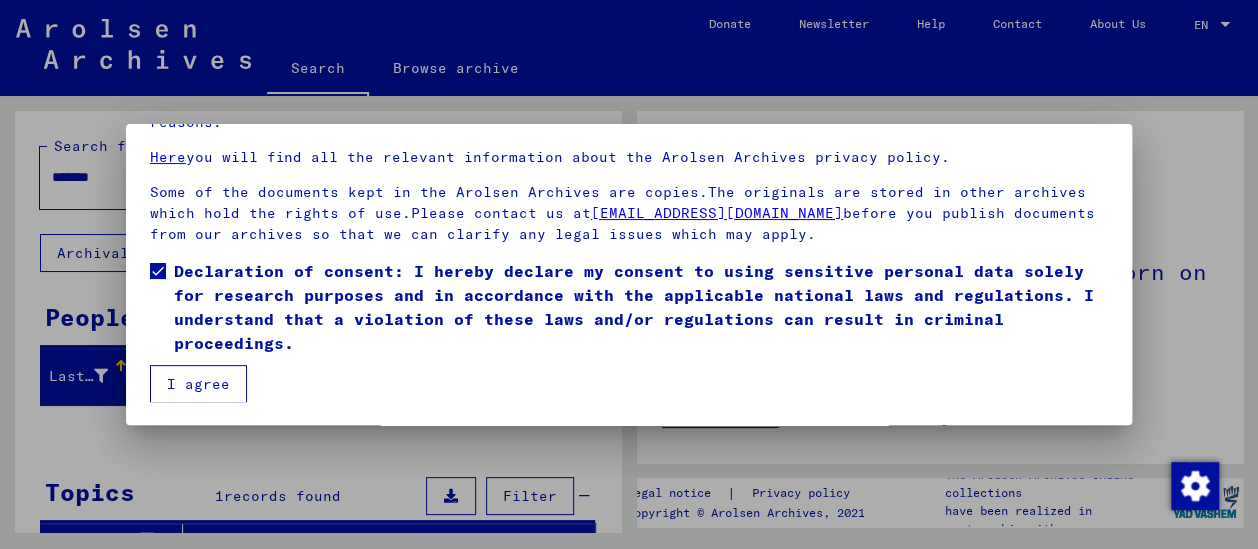 click on "I agree" at bounding box center [198, 384] 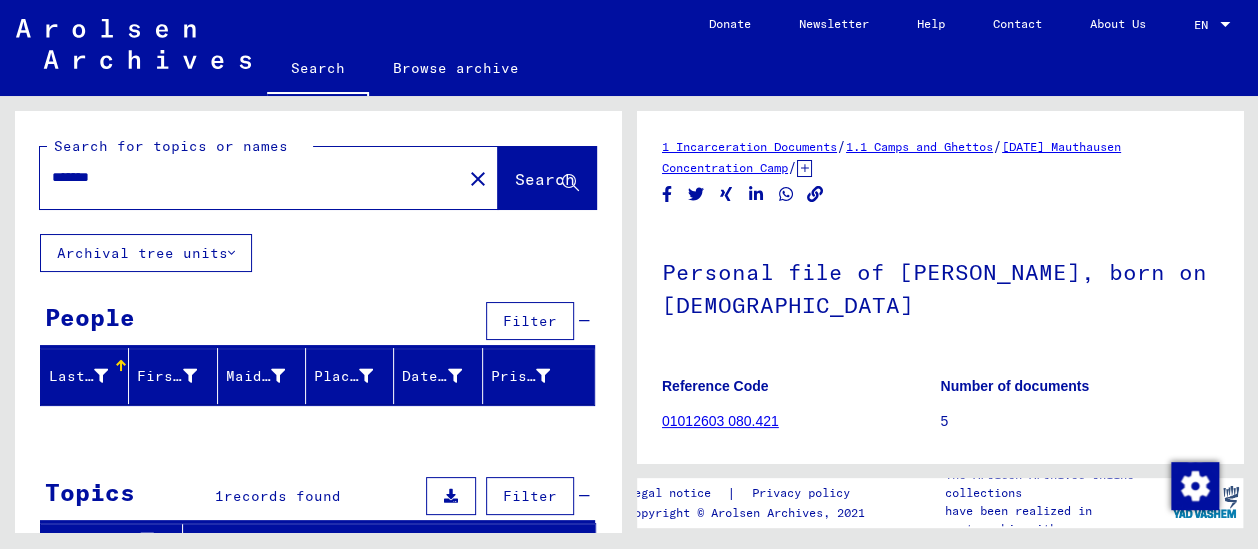 click on "*******" at bounding box center [251, 177] 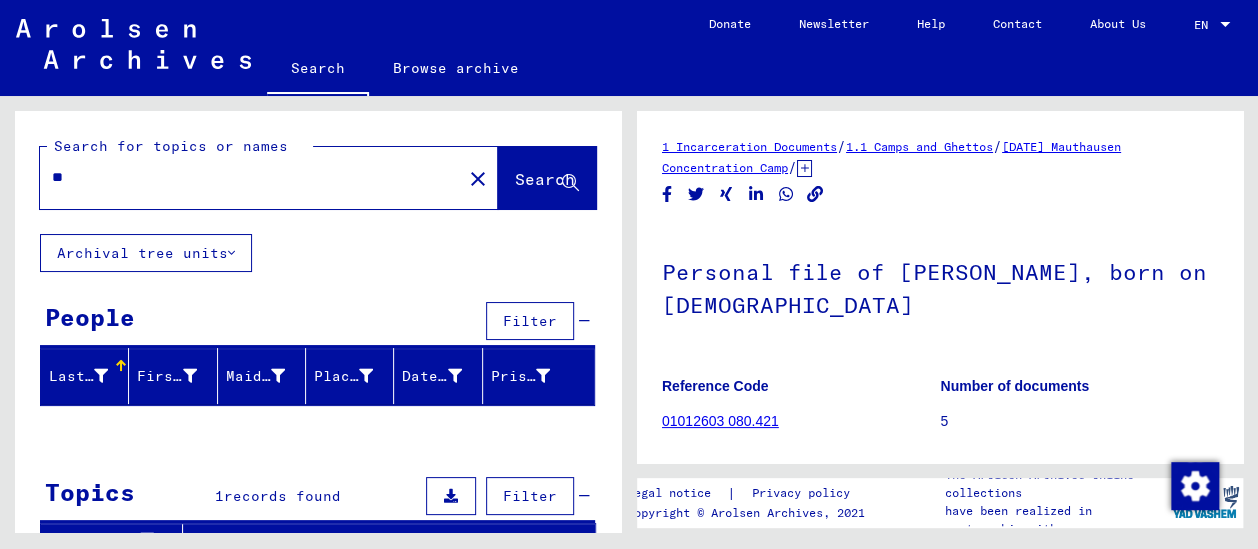 type on "*" 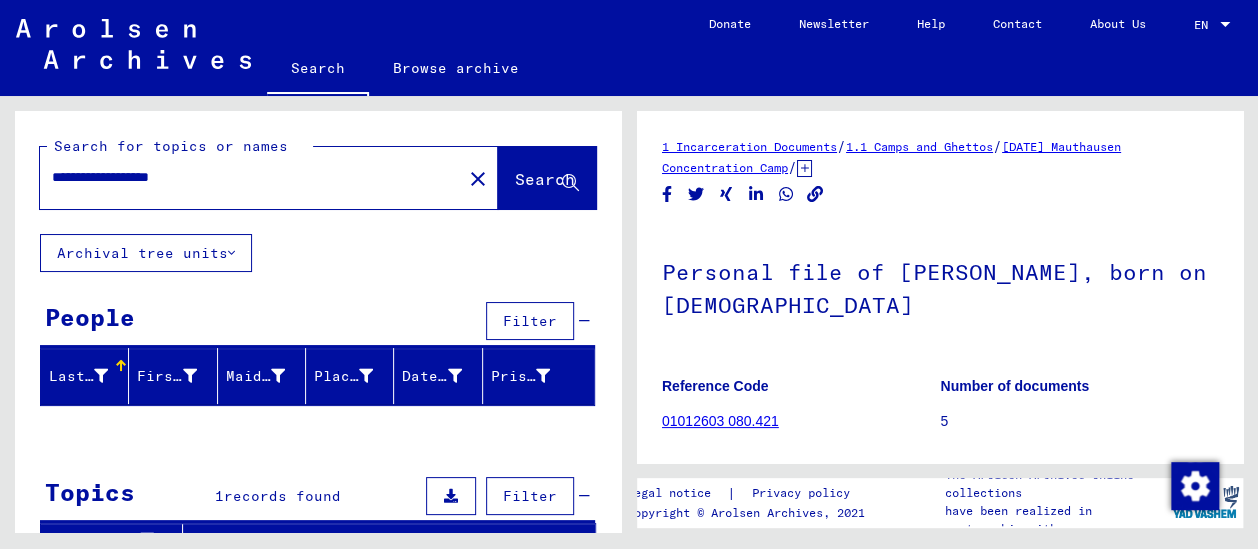 type on "**********" 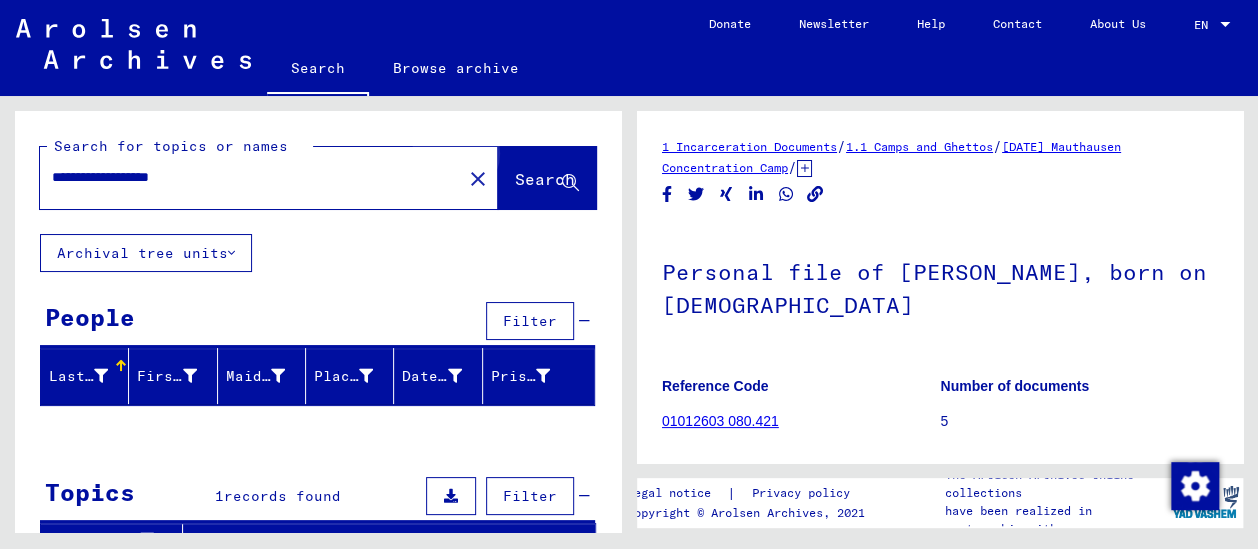 click on "Search" 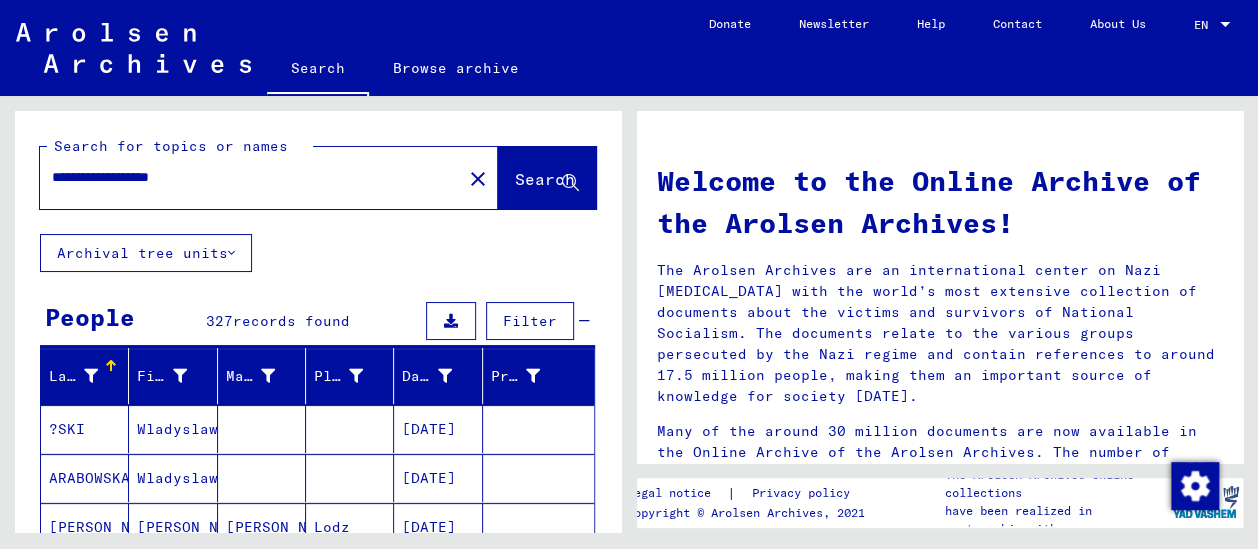 type 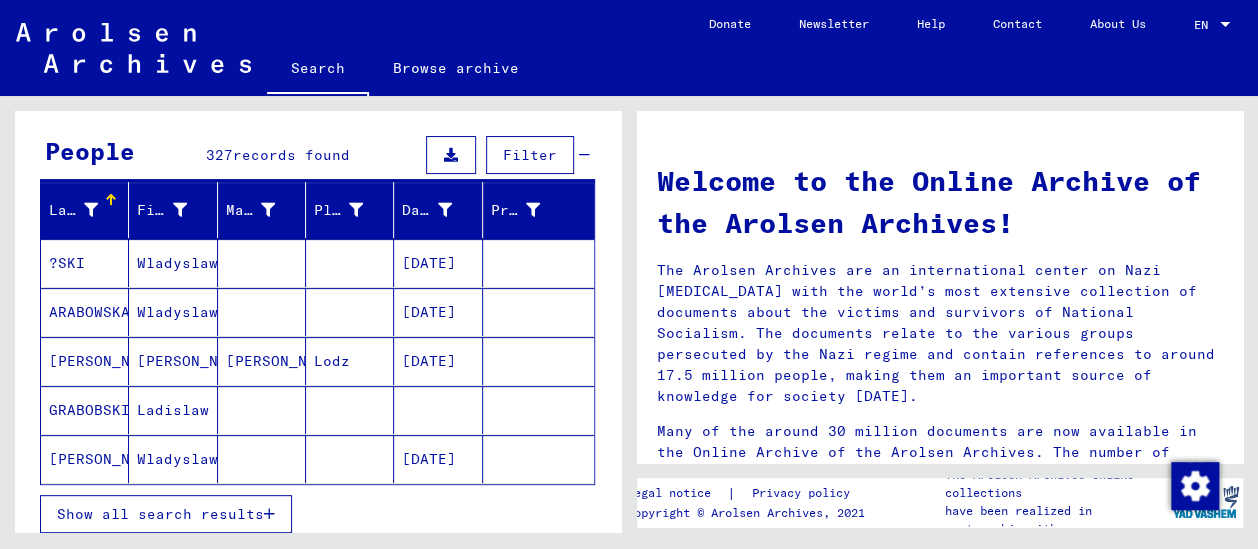 scroll, scrollTop: 221, scrollLeft: 0, axis: vertical 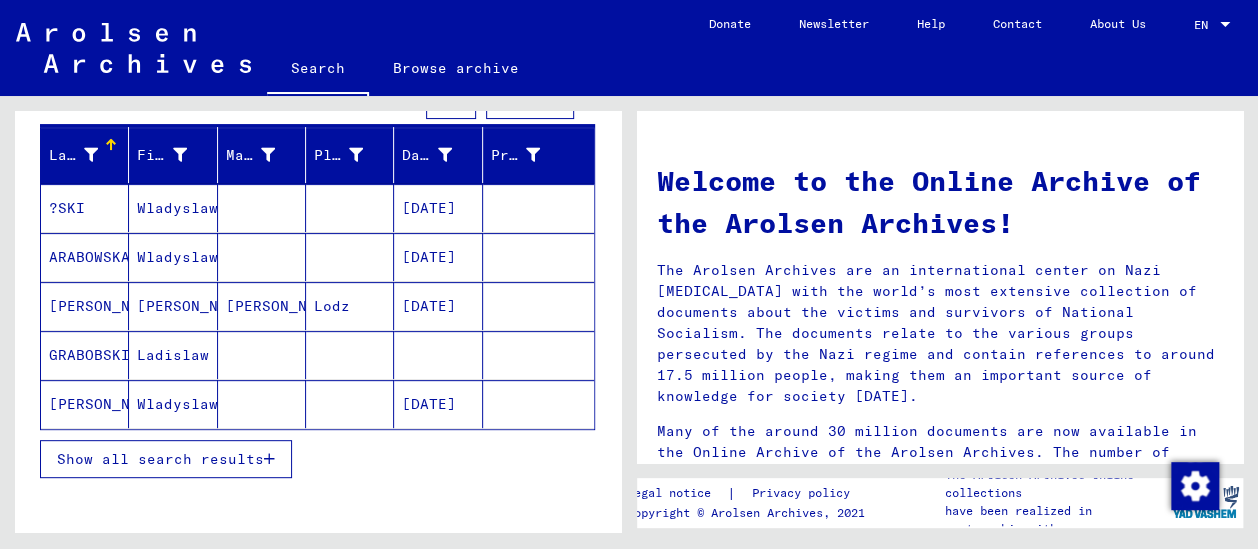 click on "Show all search results" at bounding box center (160, 459) 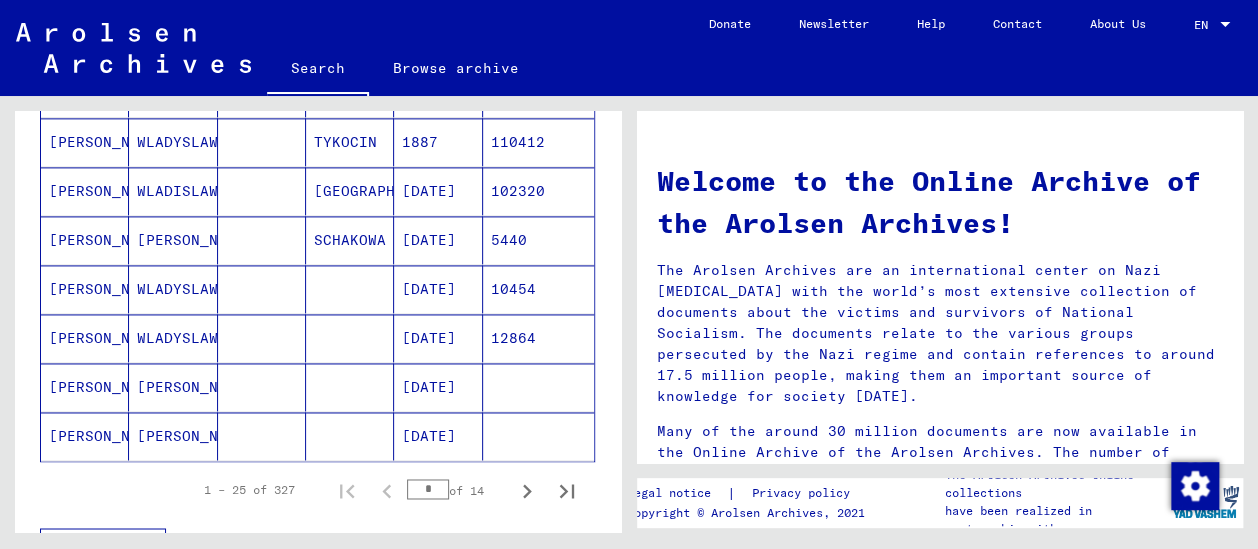 scroll, scrollTop: 1174, scrollLeft: 0, axis: vertical 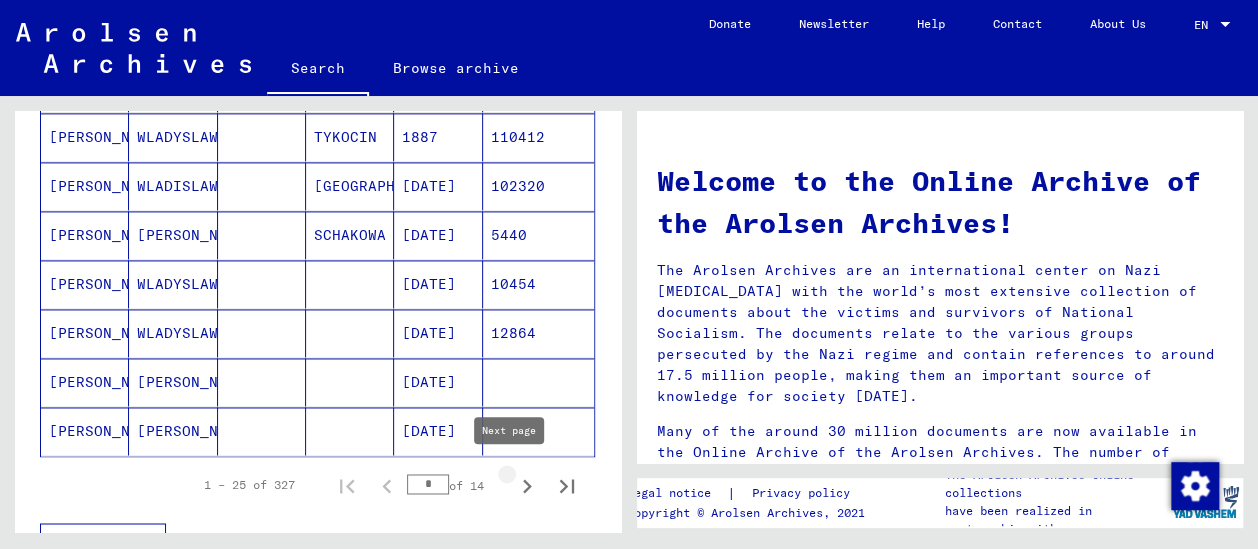 click 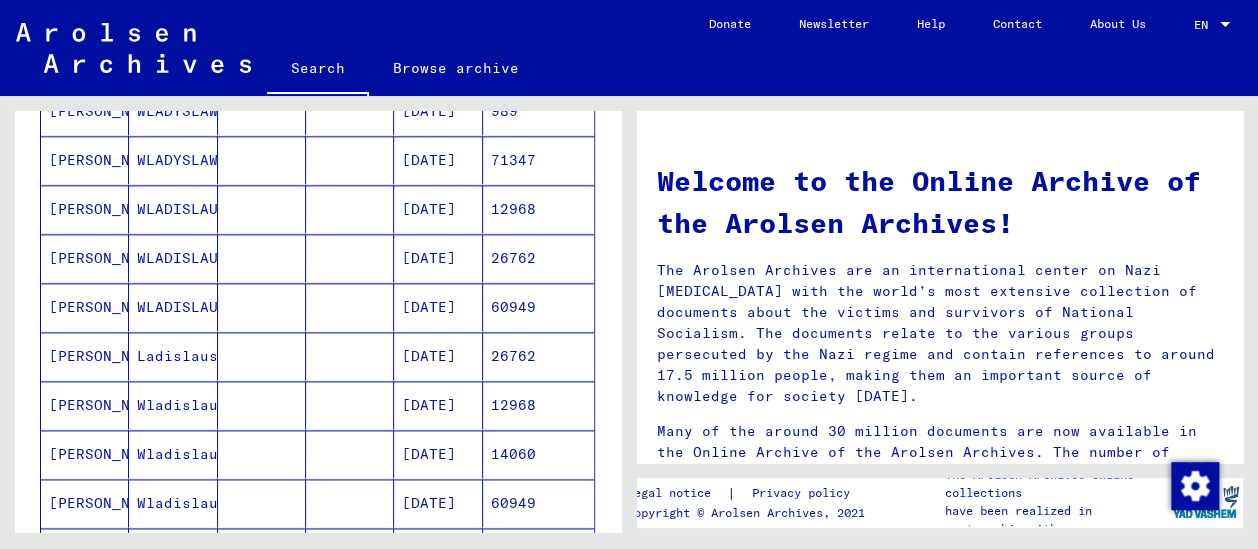scroll, scrollTop: 999, scrollLeft: 0, axis: vertical 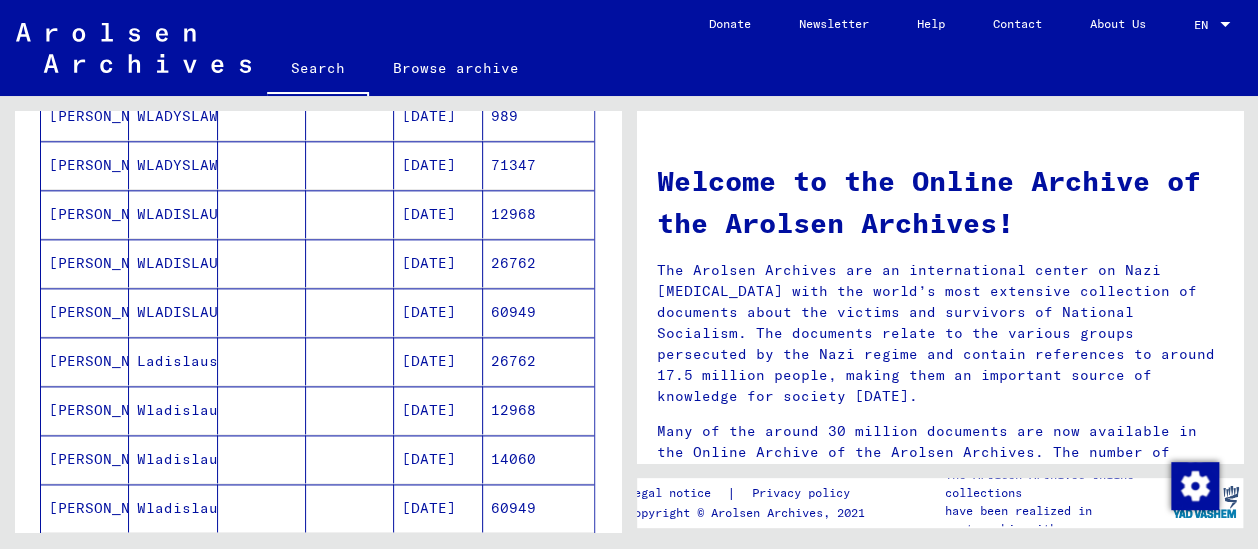 type 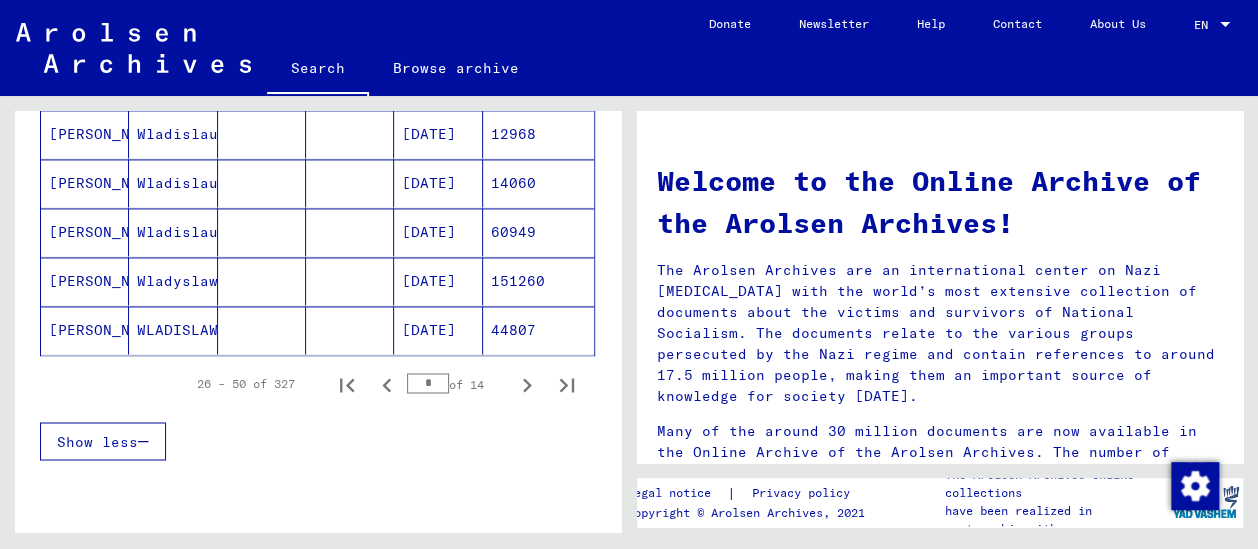 scroll, scrollTop: 1441, scrollLeft: 0, axis: vertical 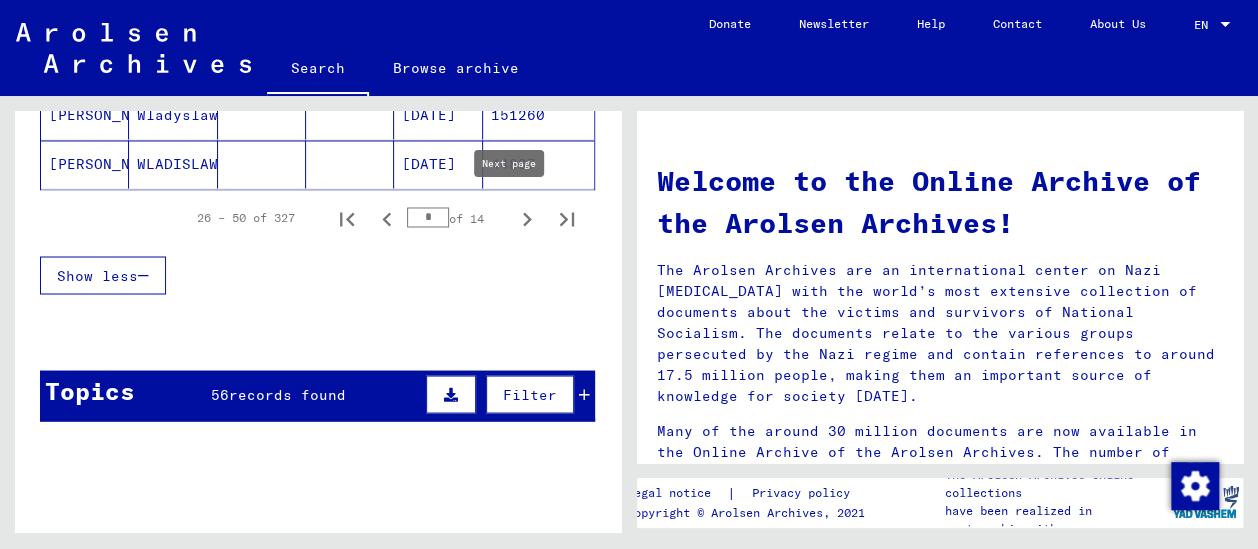 click 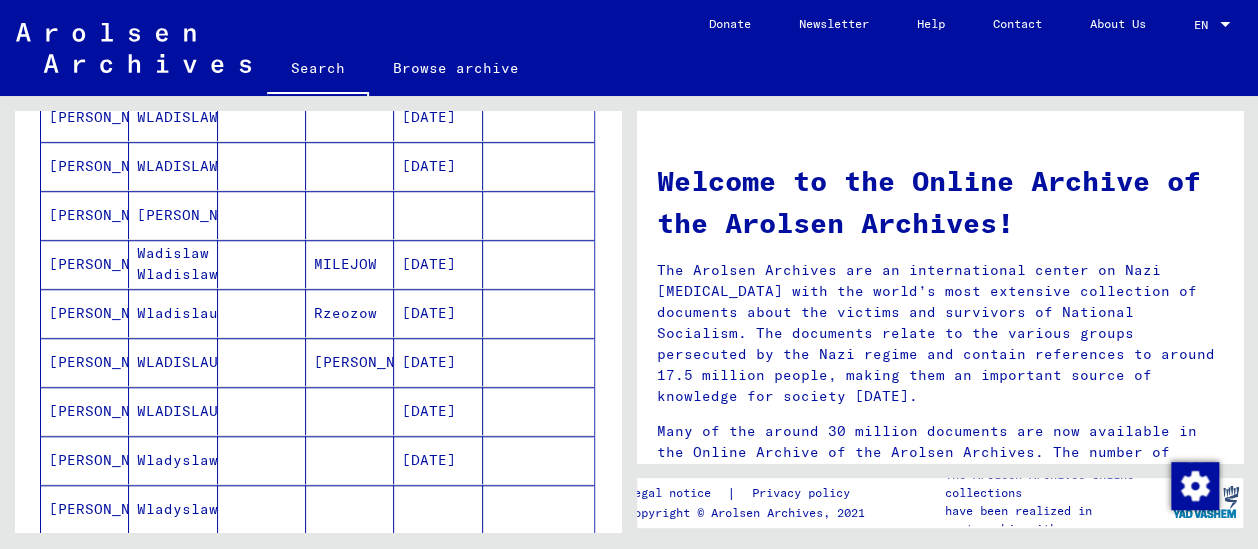 scroll, scrollTop: 625, scrollLeft: 0, axis: vertical 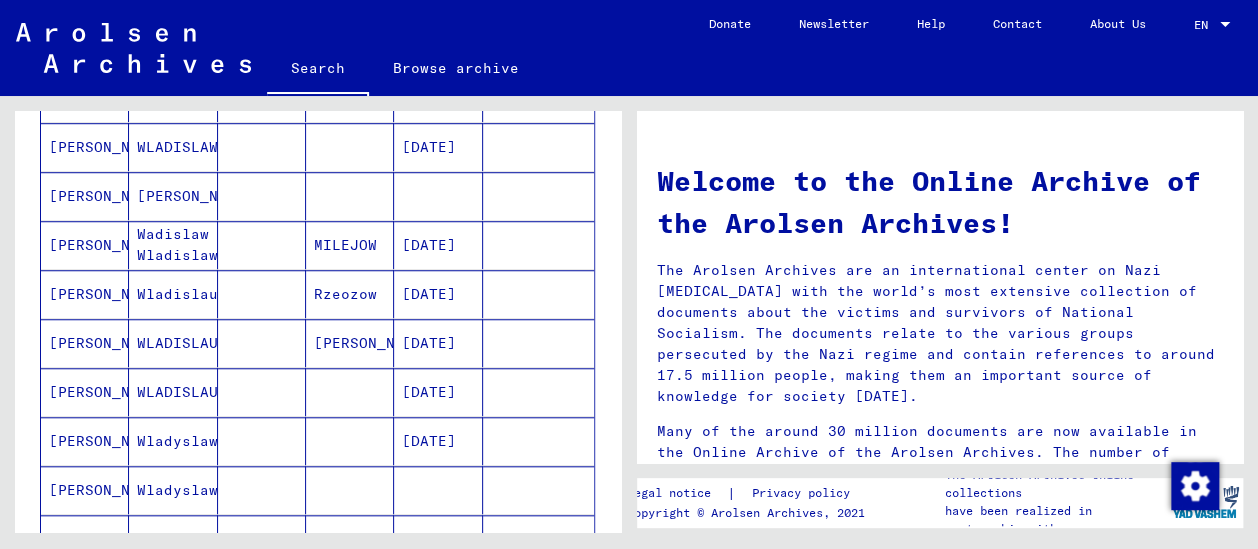 click at bounding box center (262, 196) 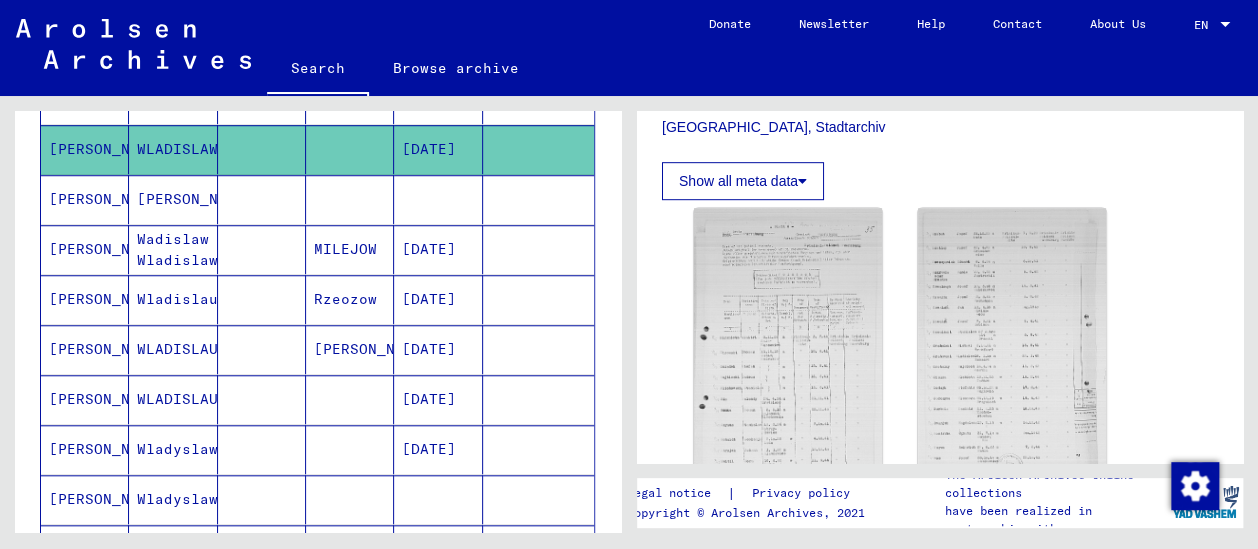 scroll, scrollTop: 472, scrollLeft: 0, axis: vertical 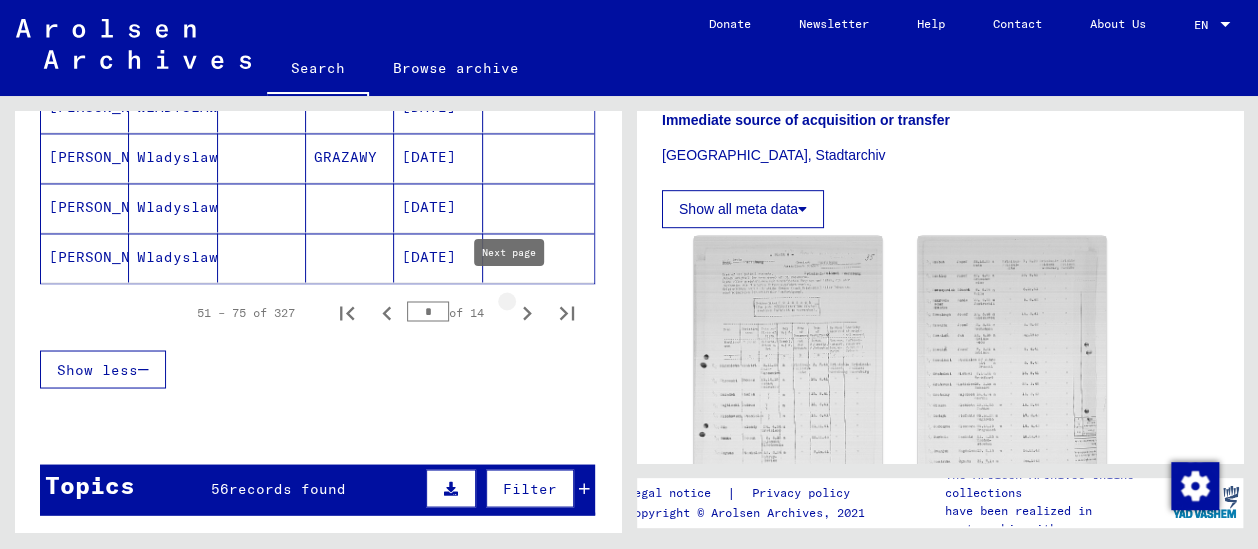 click 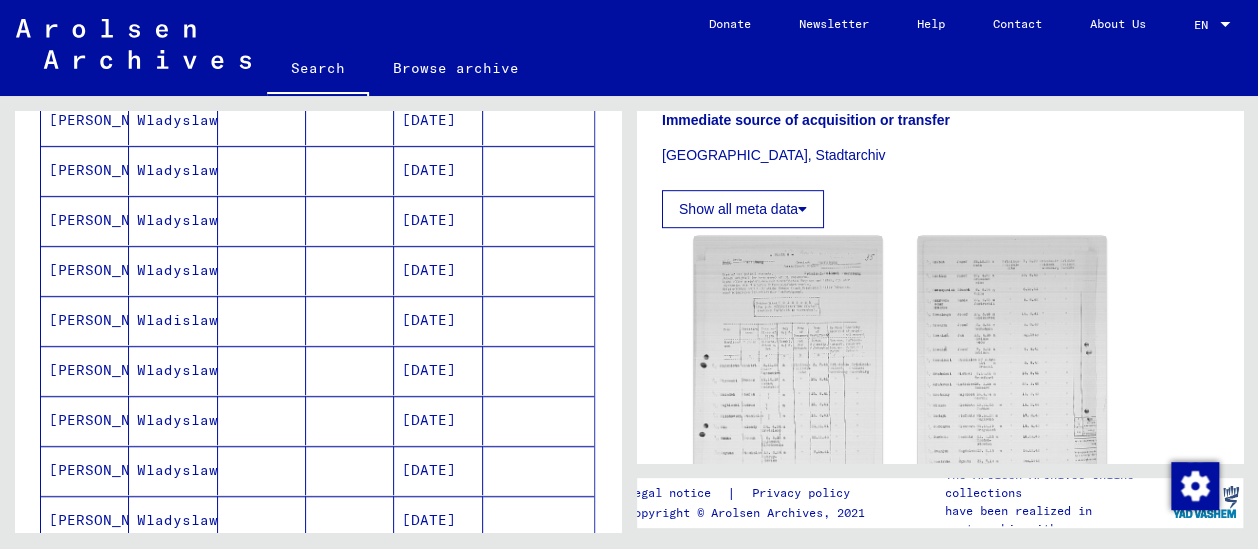 scroll, scrollTop: 1372, scrollLeft: 0, axis: vertical 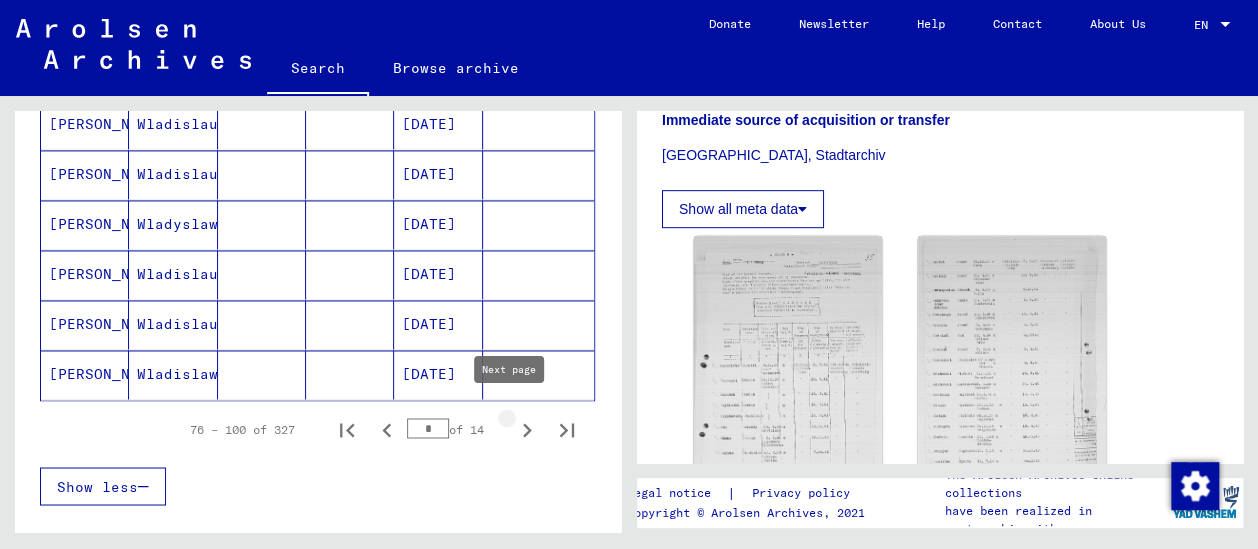 click 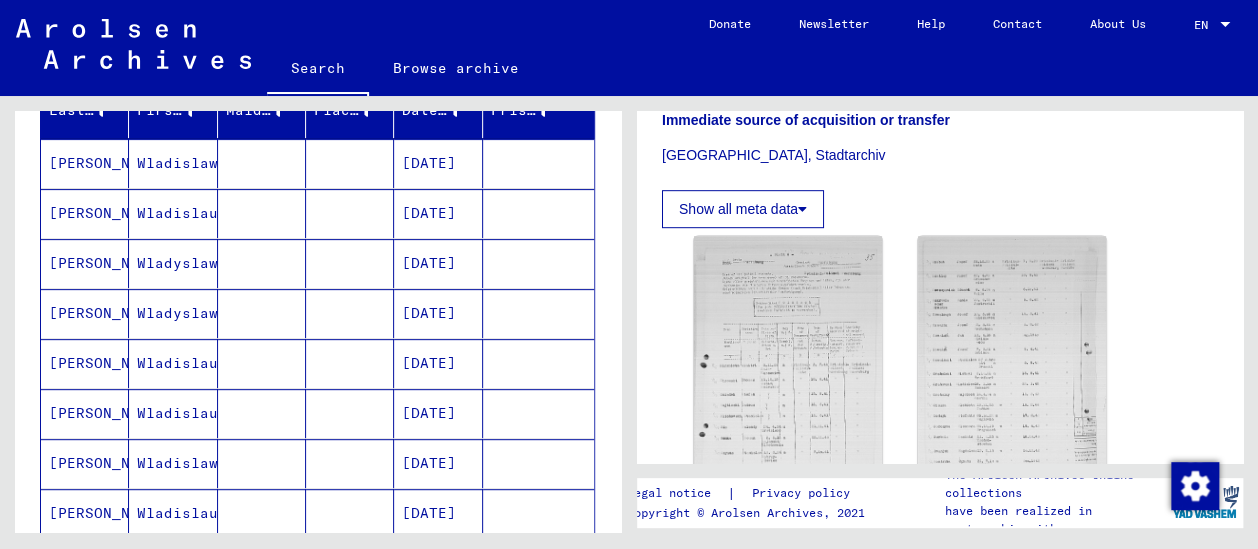 scroll, scrollTop: 202, scrollLeft: 0, axis: vertical 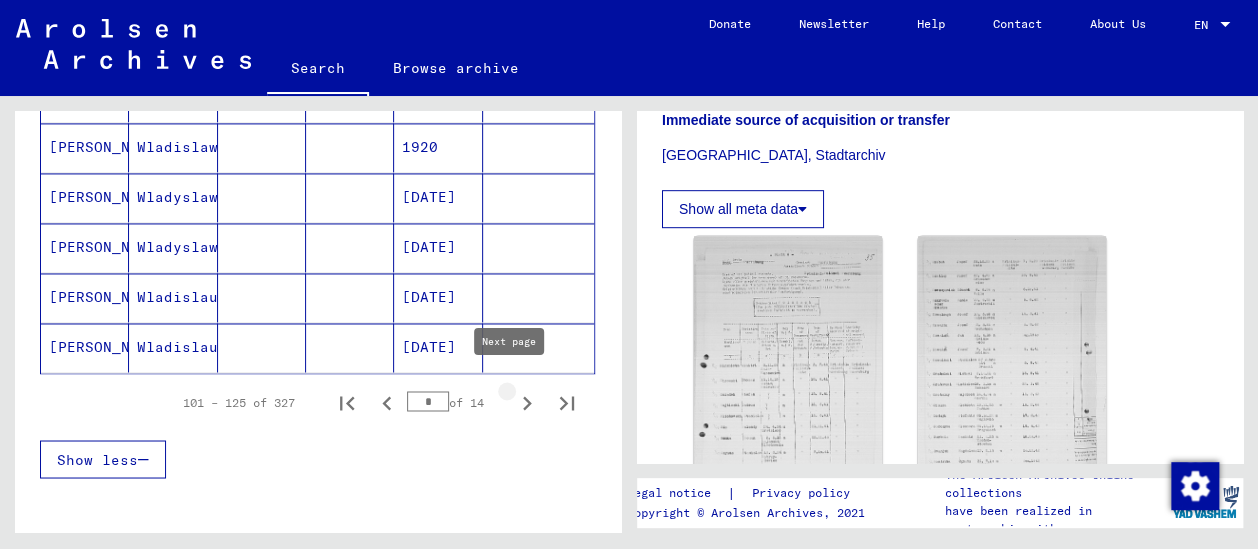click 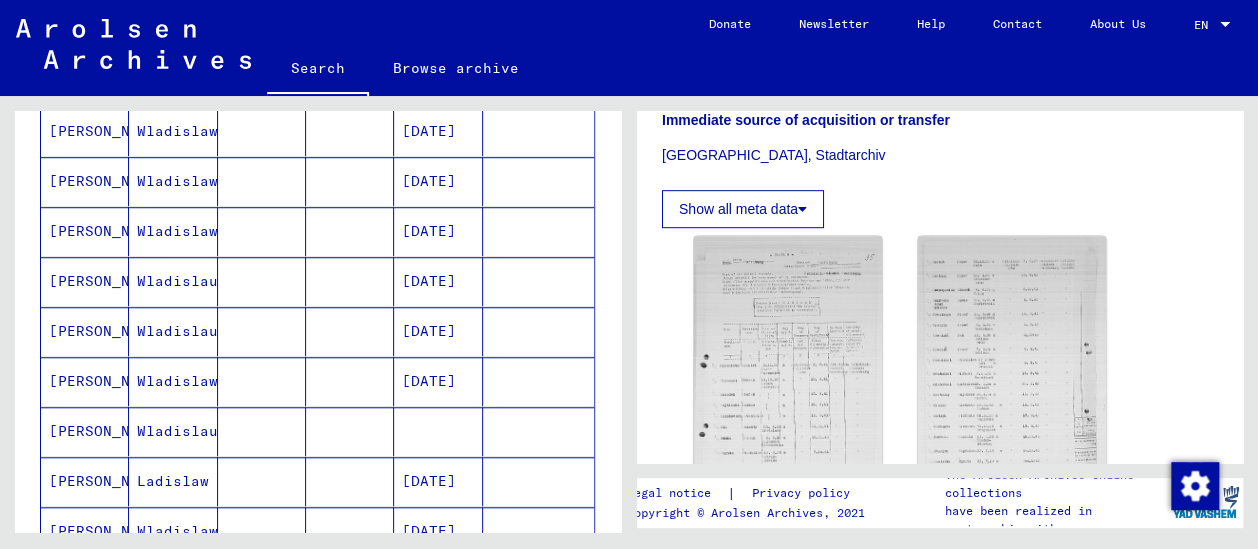 scroll, scrollTop: 566, scrollLeft: 0, axis: vertical 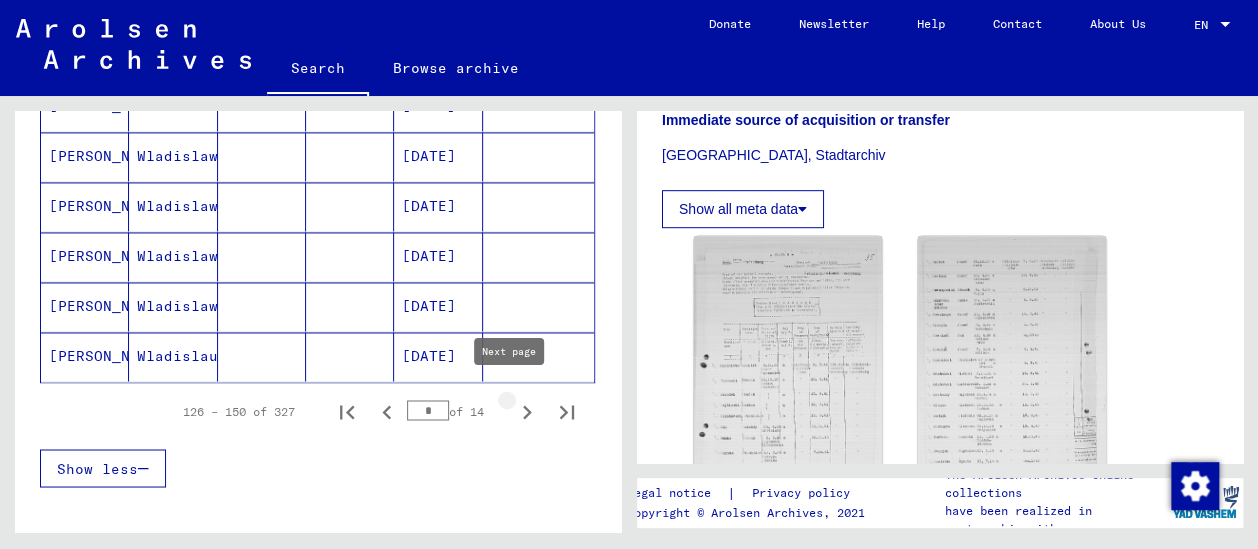 click 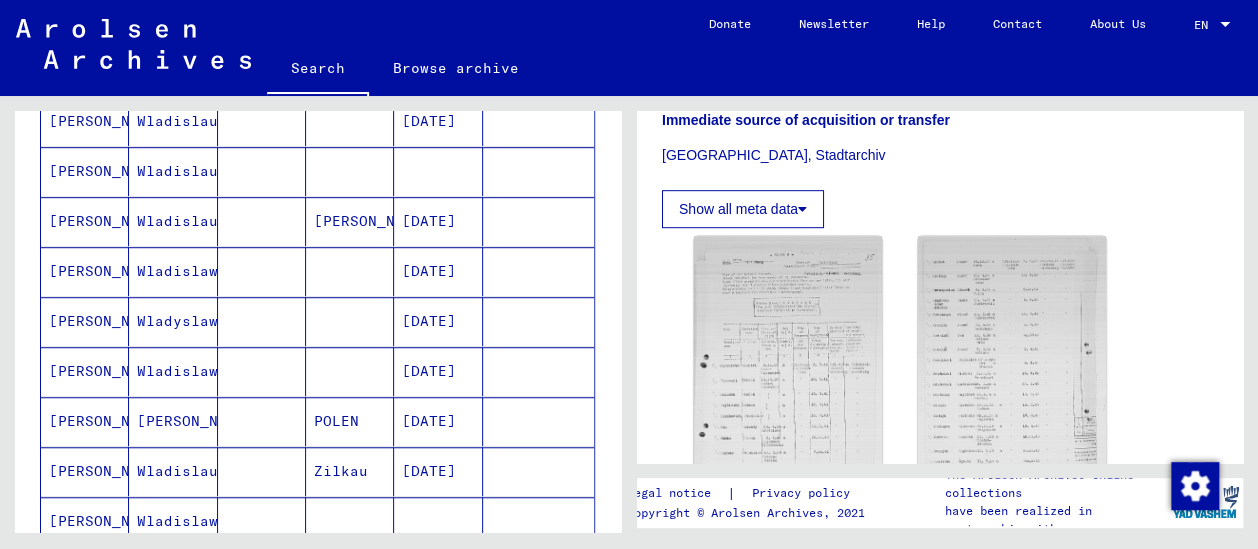 scroll, scrollTop: 1273, scrollLeft: 0, axis: vertical 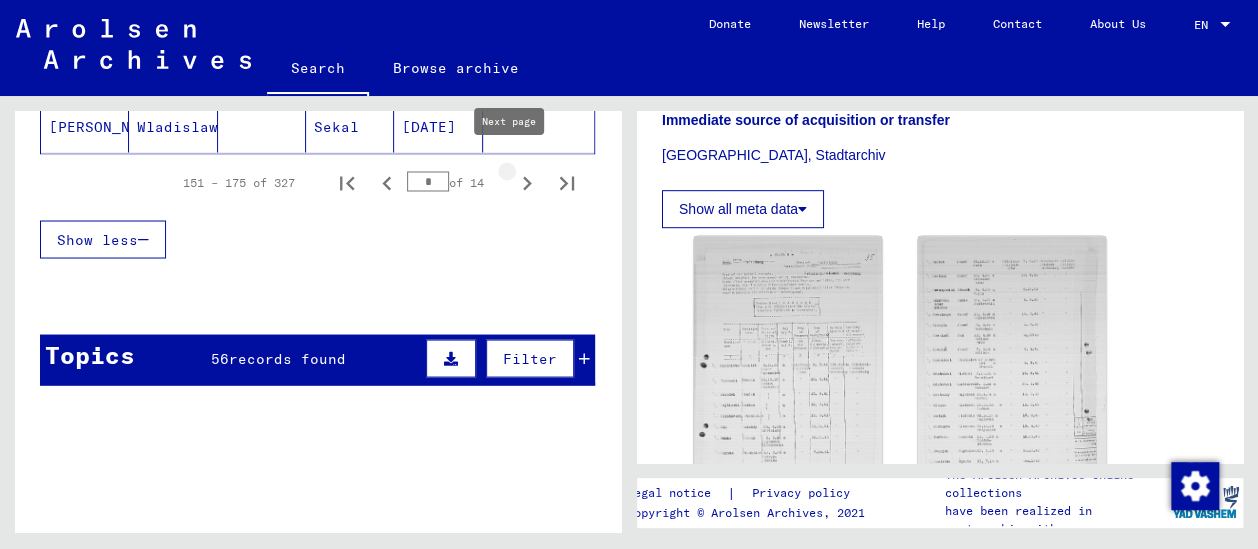 click 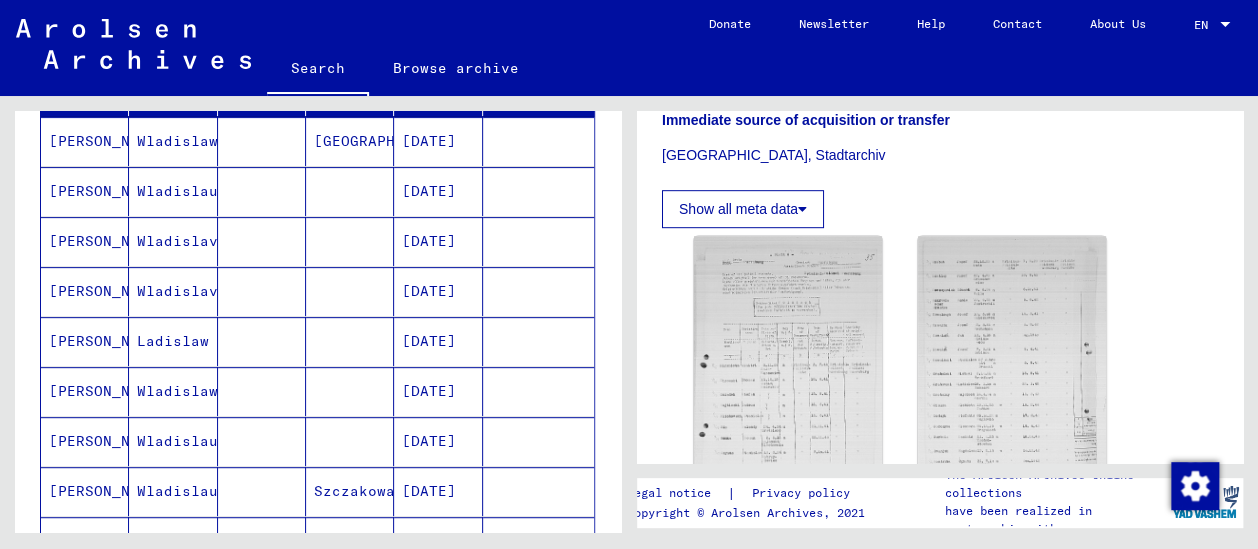 scroll, scrollTop: 230, scrollLeft: 0, axis: vertical 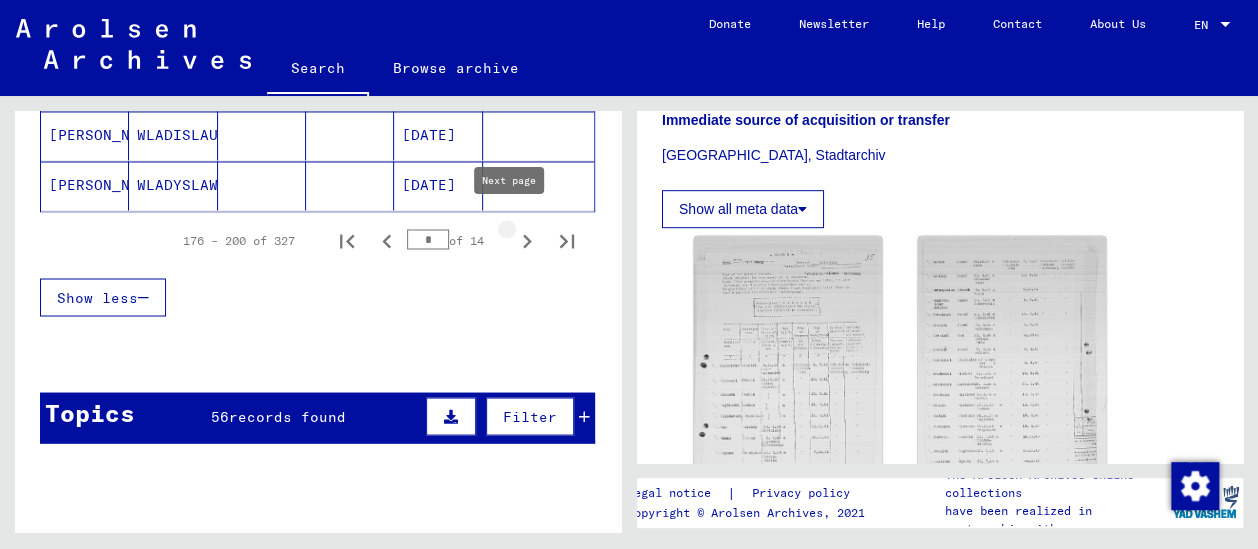 click 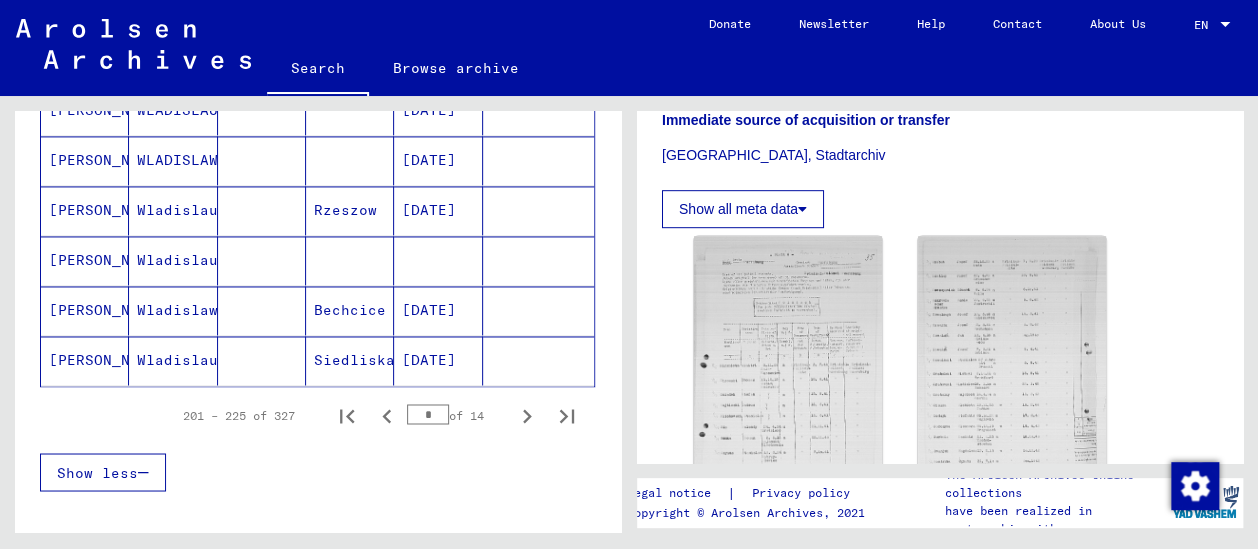 scroll, scrollTop: 1237, scrollLeft: 0, axis: vertical 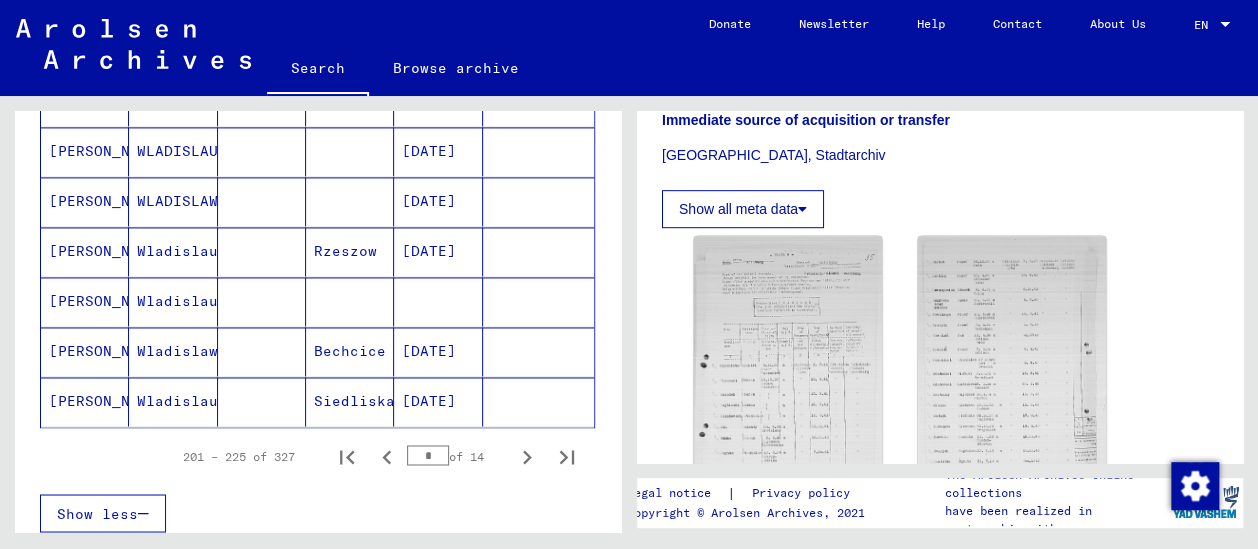click on "Rzeszow" at bounding box center [350, 301] 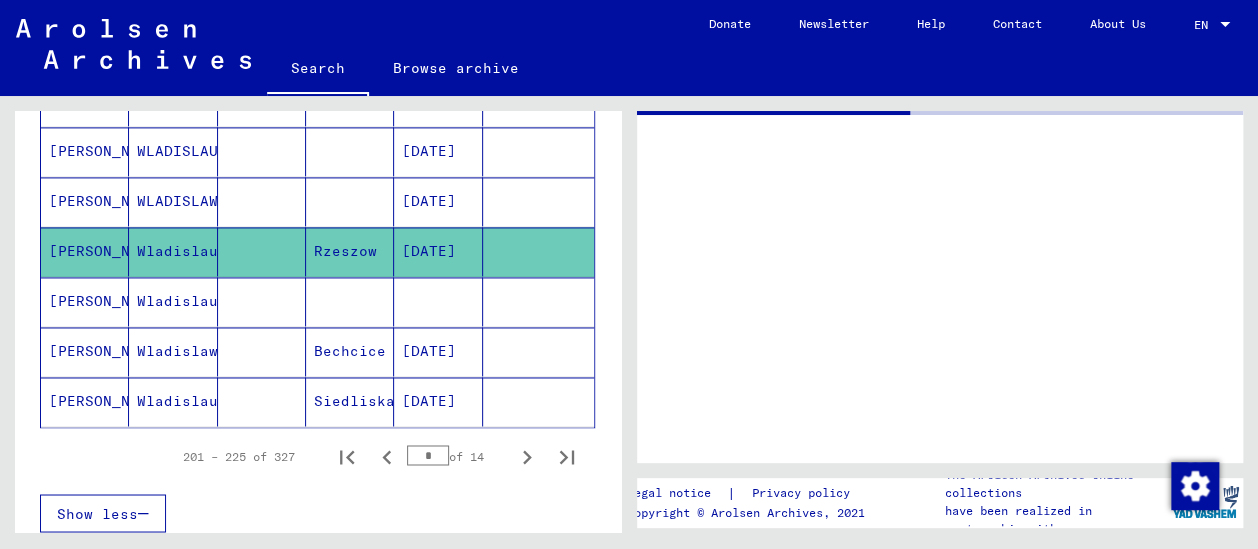 scroll, scrollTop: 0, scrollLeft: 0, axis: both 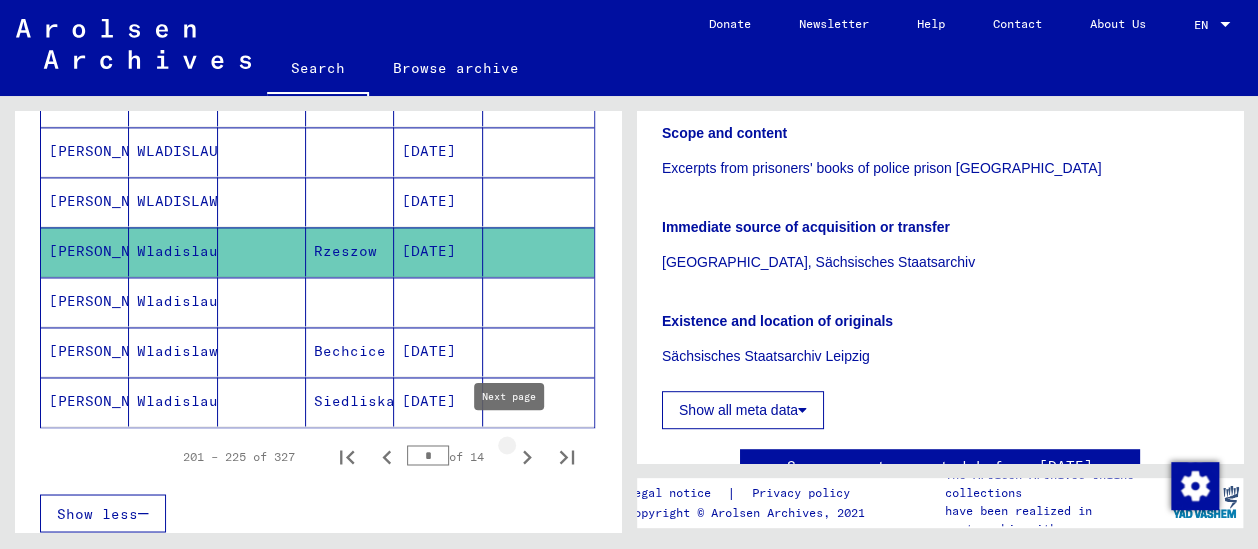 click 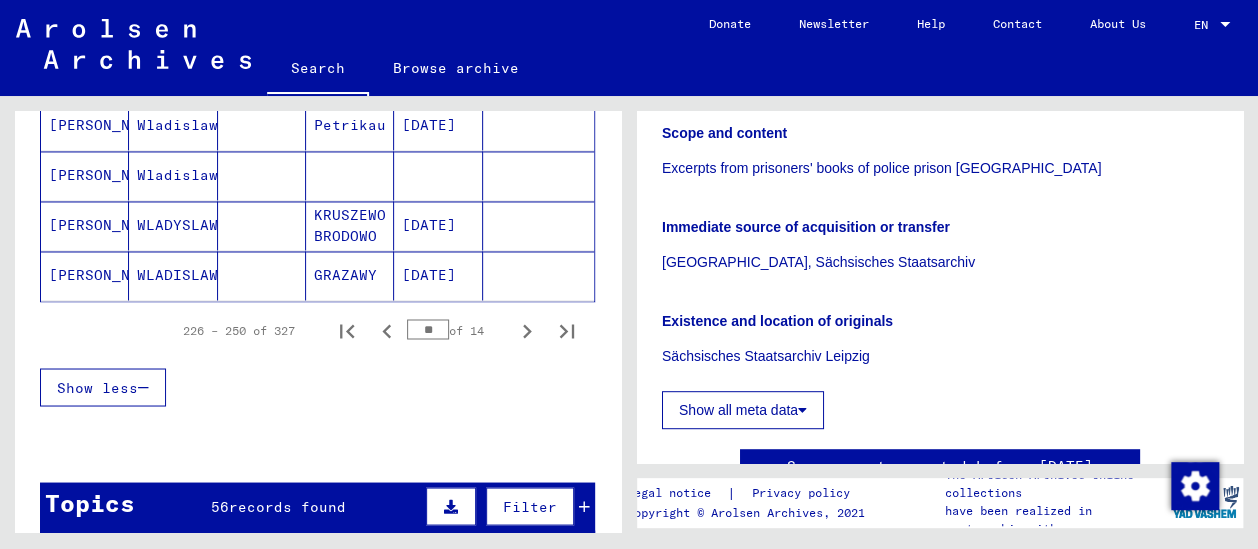 scroll, scrollTop: 1358, scrollLeft: 0, axis: vertical 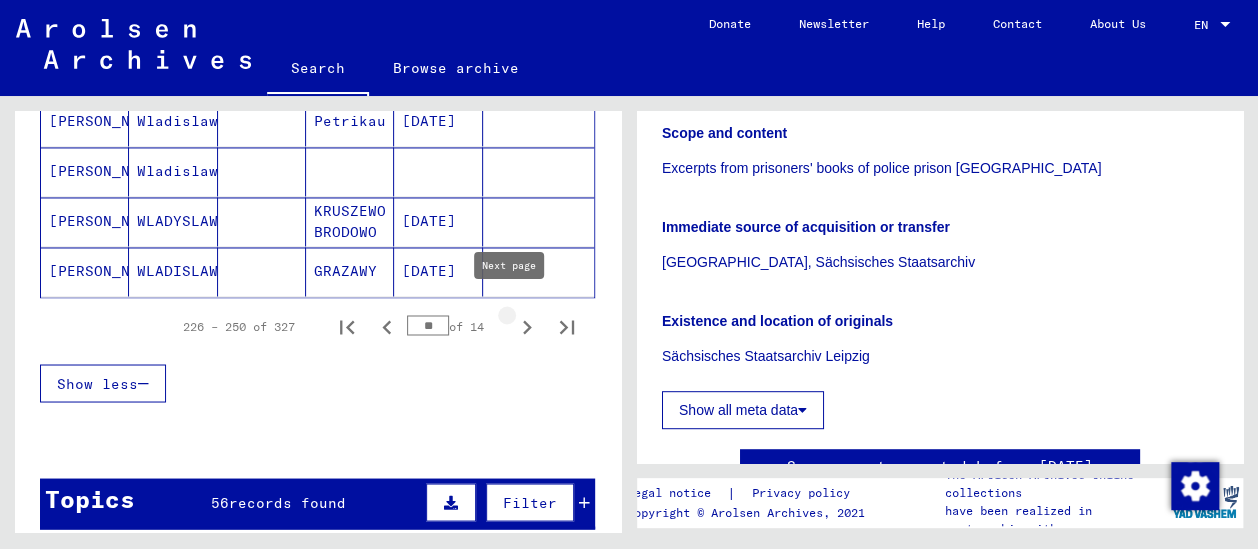 click 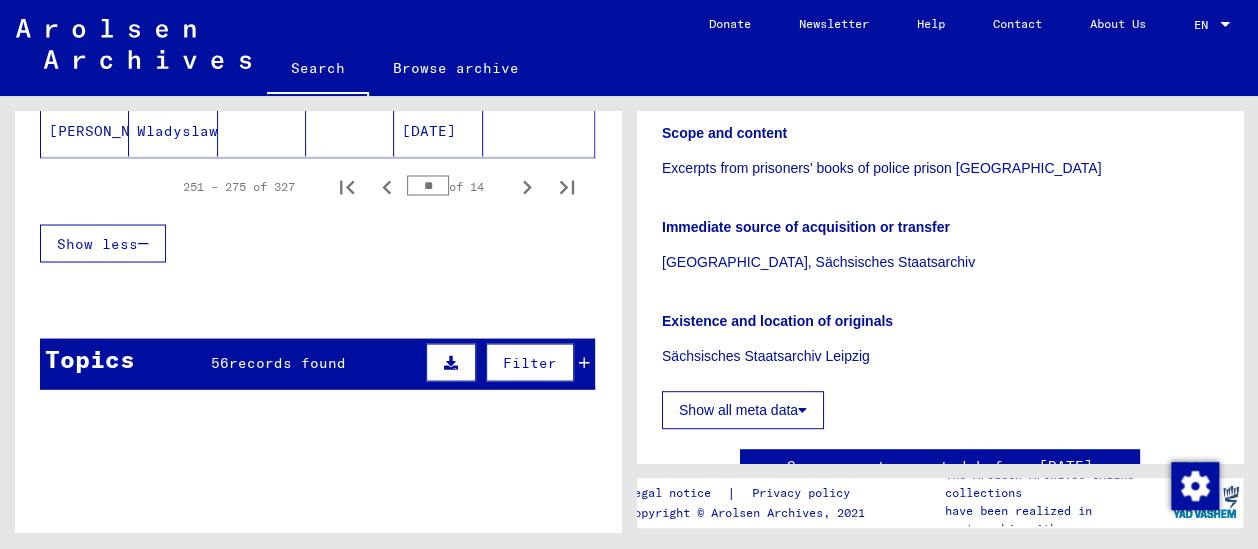 scroll, scrollTop: 1453, scrollLeft: 0, axis: vertical 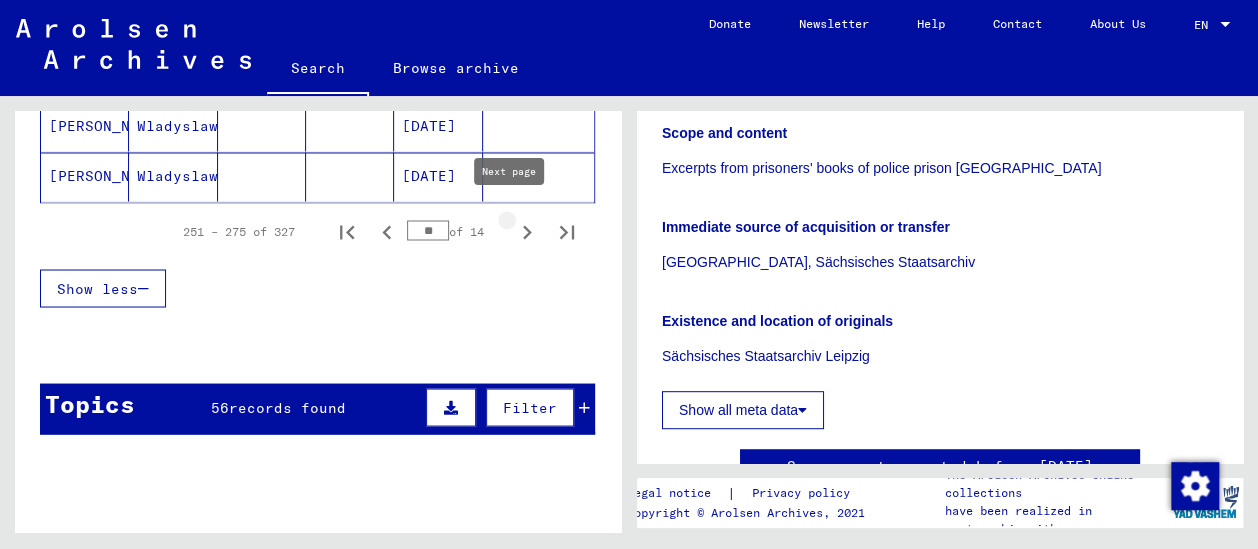 click 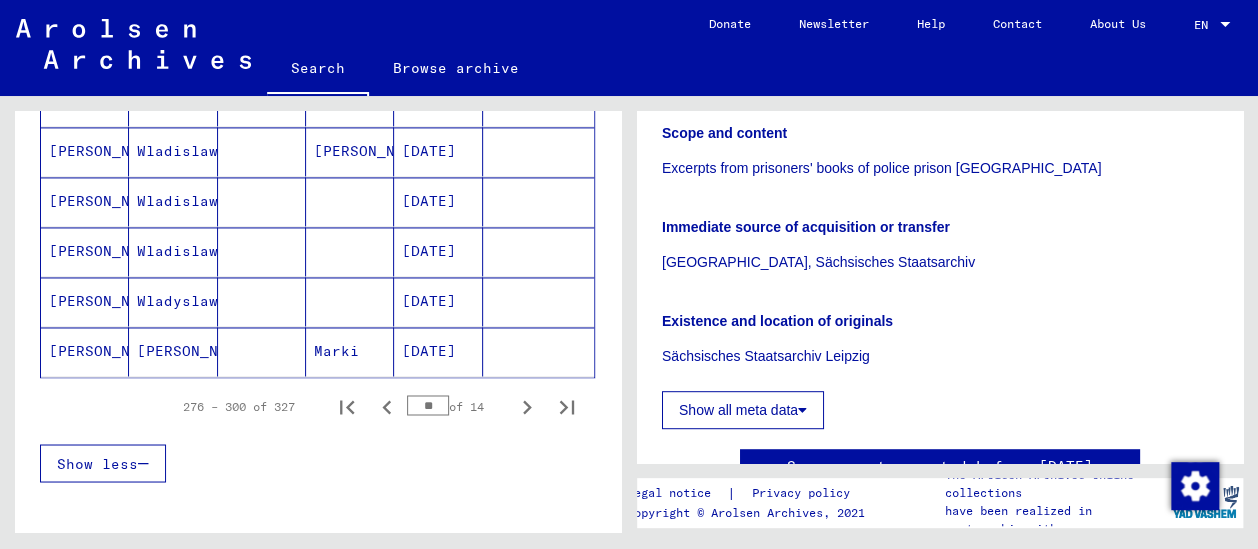 scroll, scrollTop: 1331, scrollLeft: 0, axis: vertical 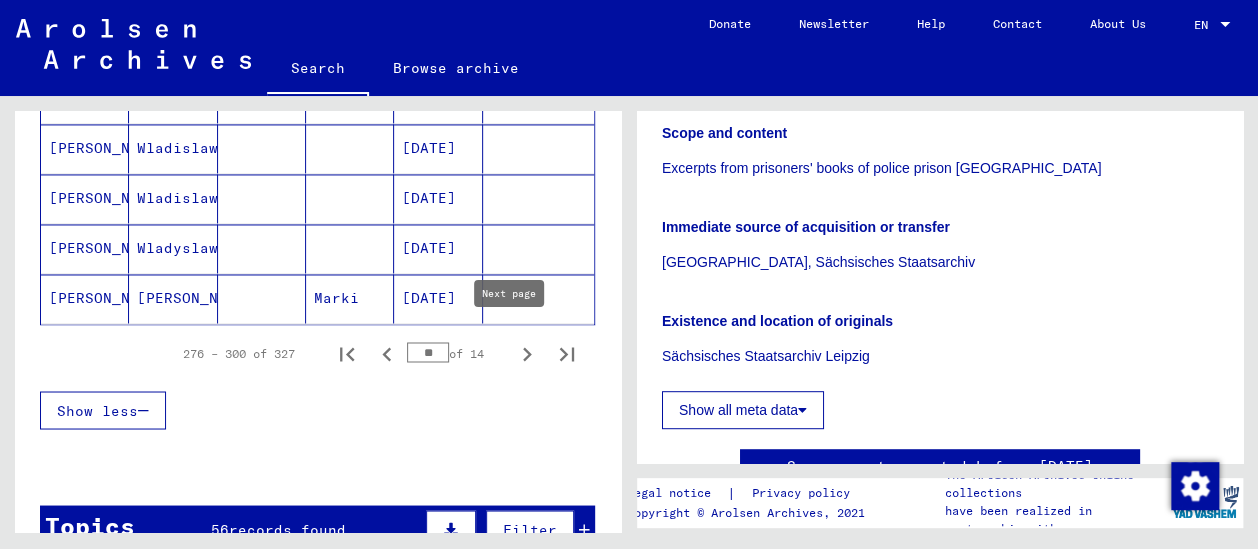 click 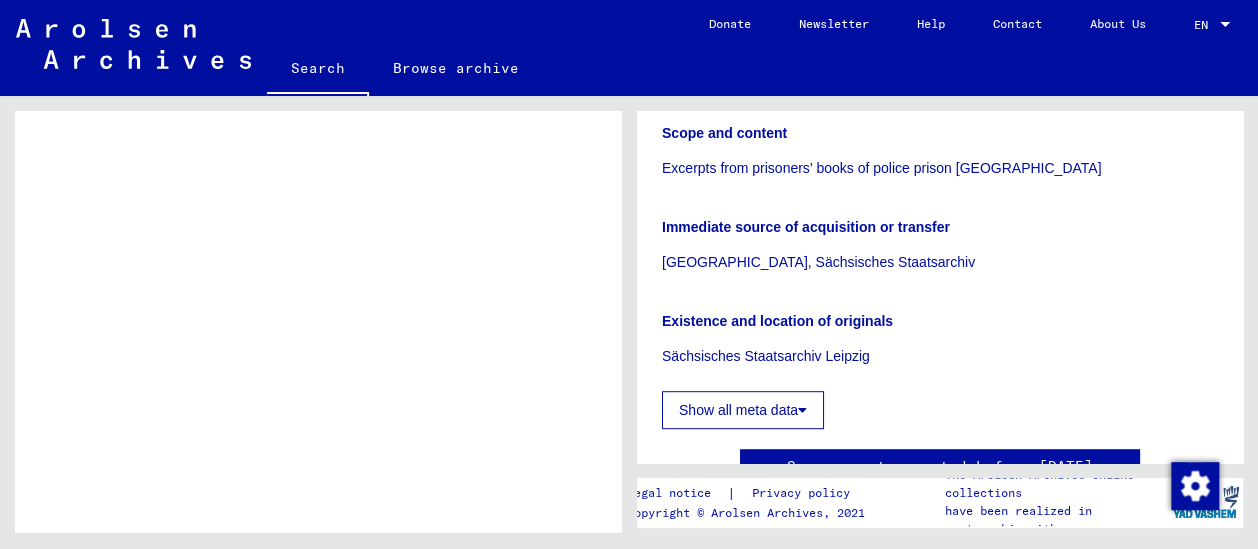 scroll, scrollTop: 1458, scrollLeft: 0, axis: vertical 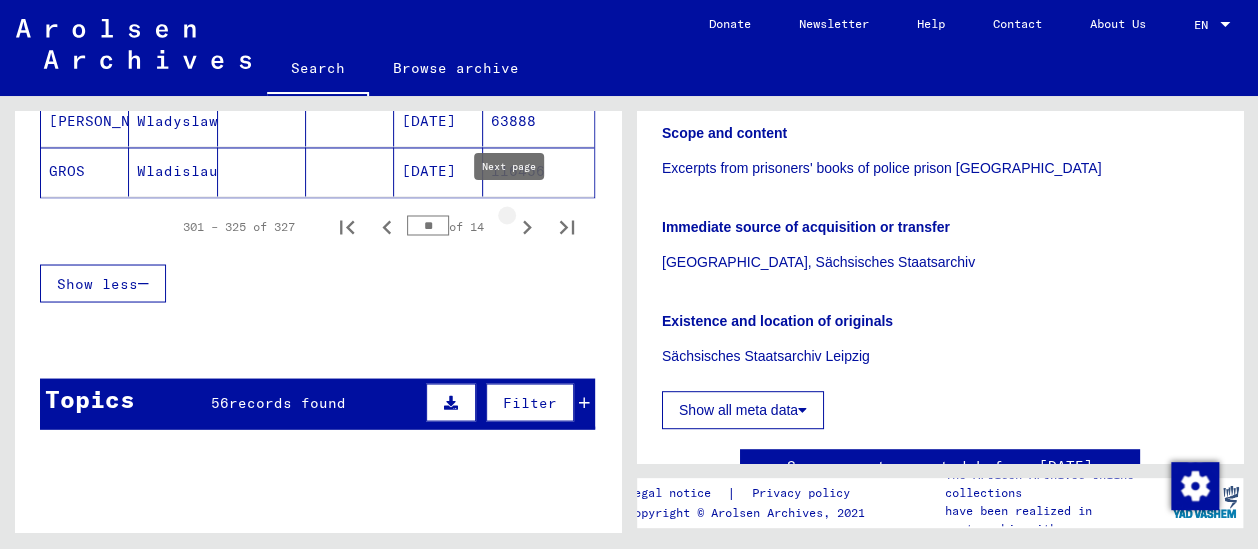 click 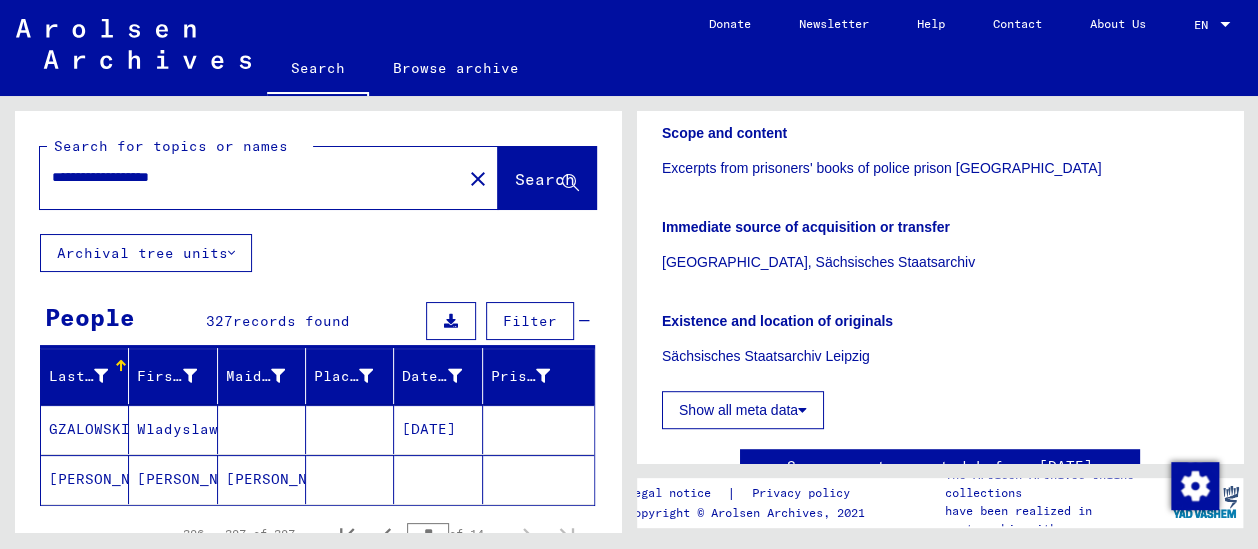scroll, scrollTop: 738, scrollLeft: 0, axis: vertical 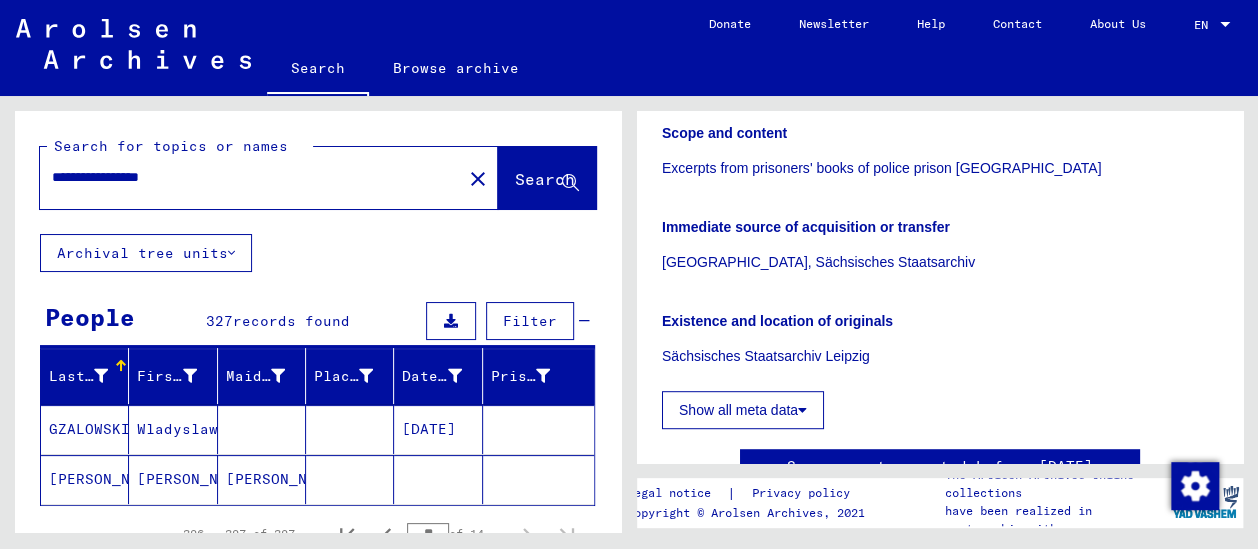 type on "**********" 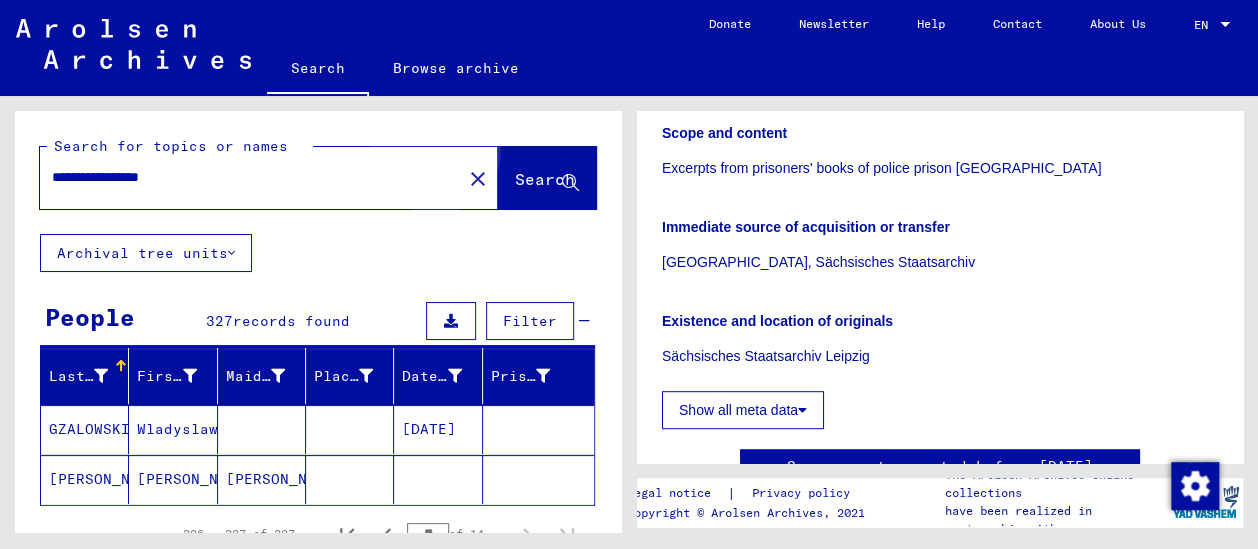 click on "Search" 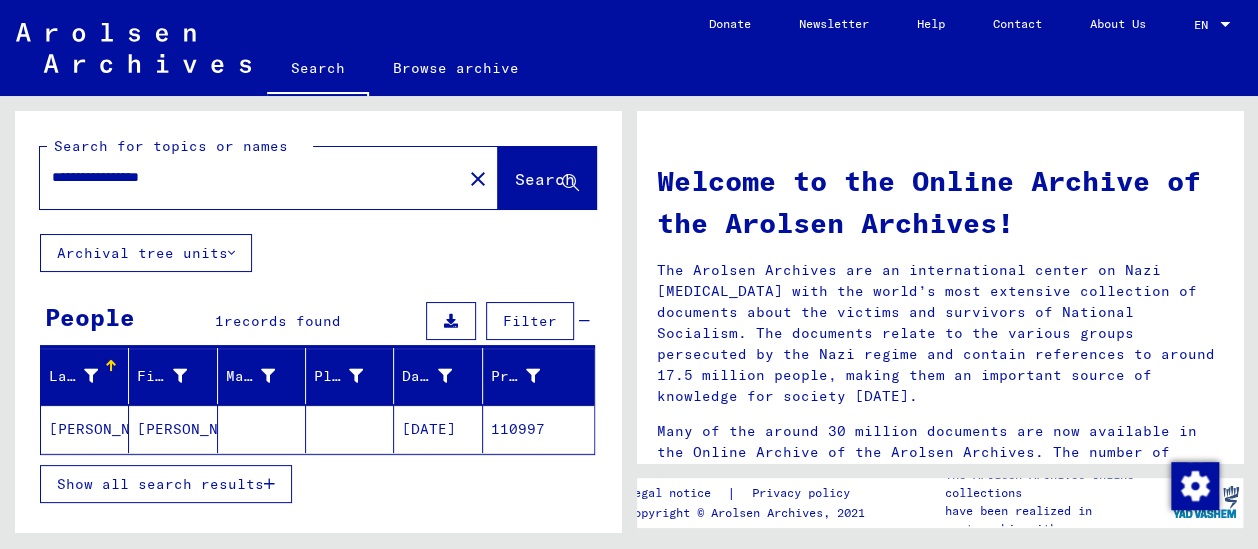 click 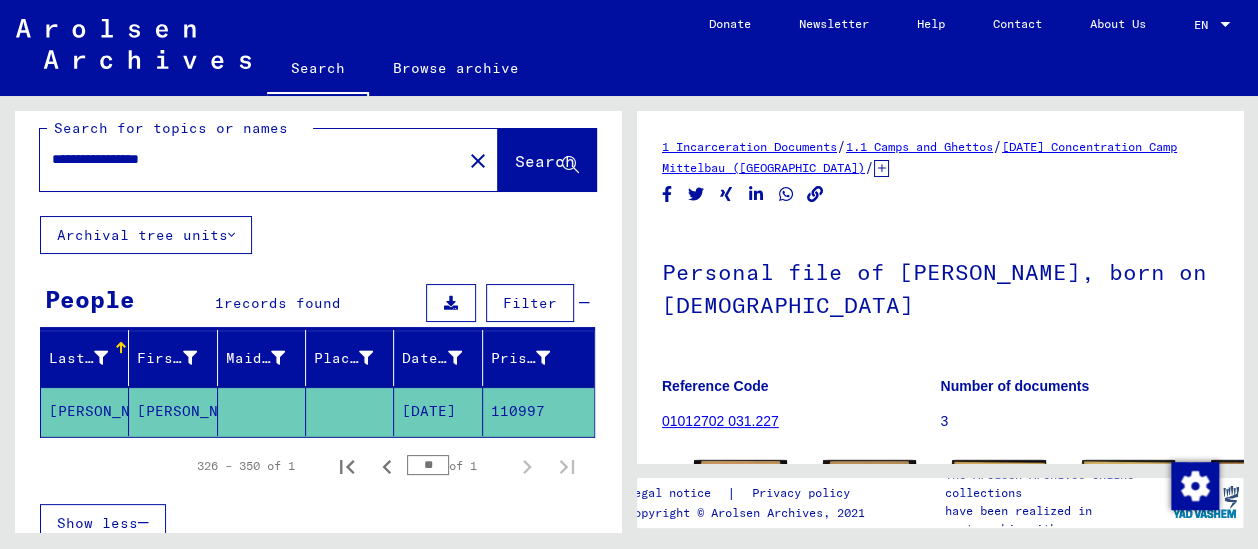 scroll, scrollTop: 0, scrollLeft: 0, axis: both 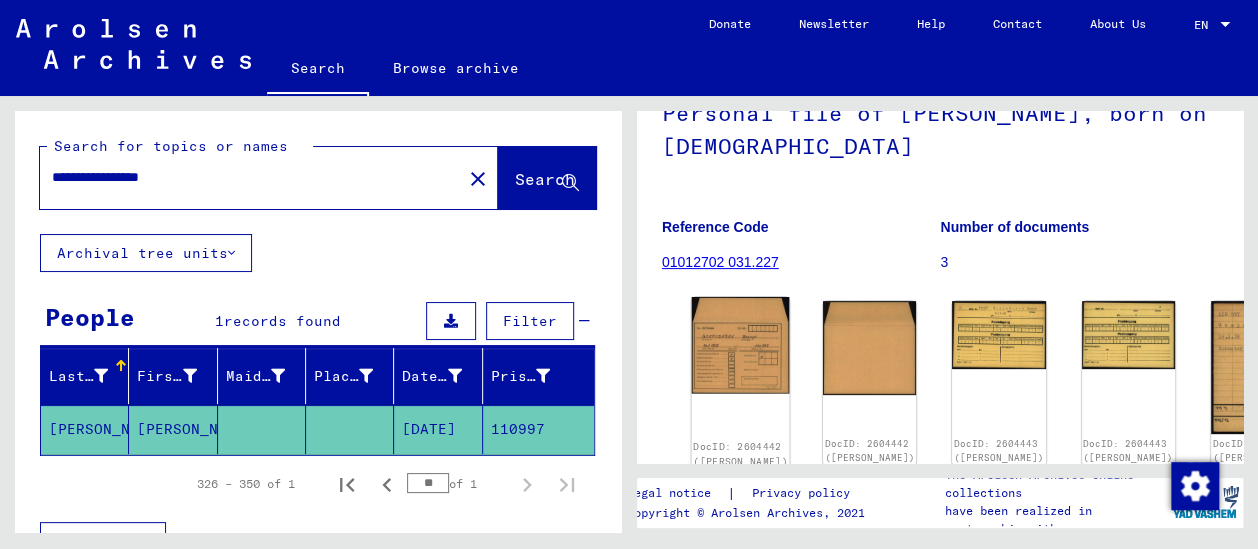 click 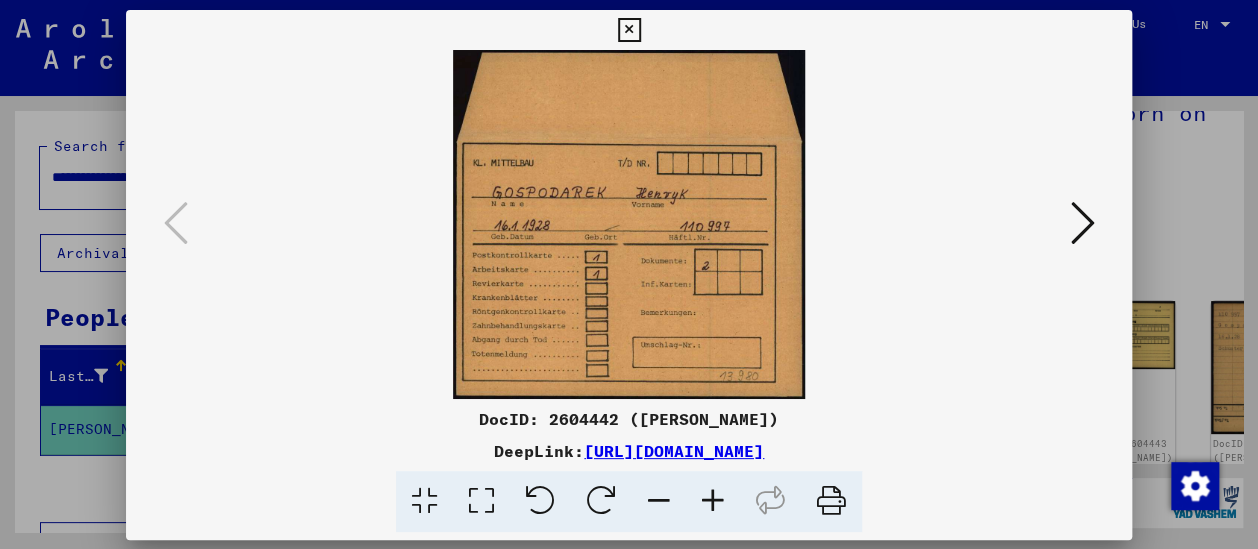 click at bounding box center (629, 224) 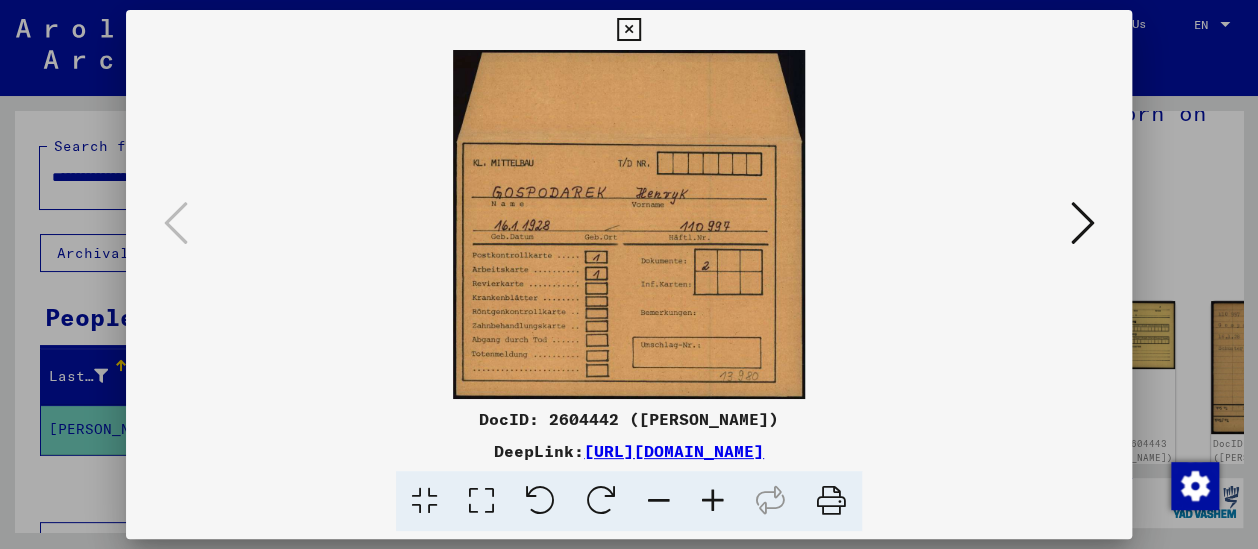 click at bounding box center (713, 501) 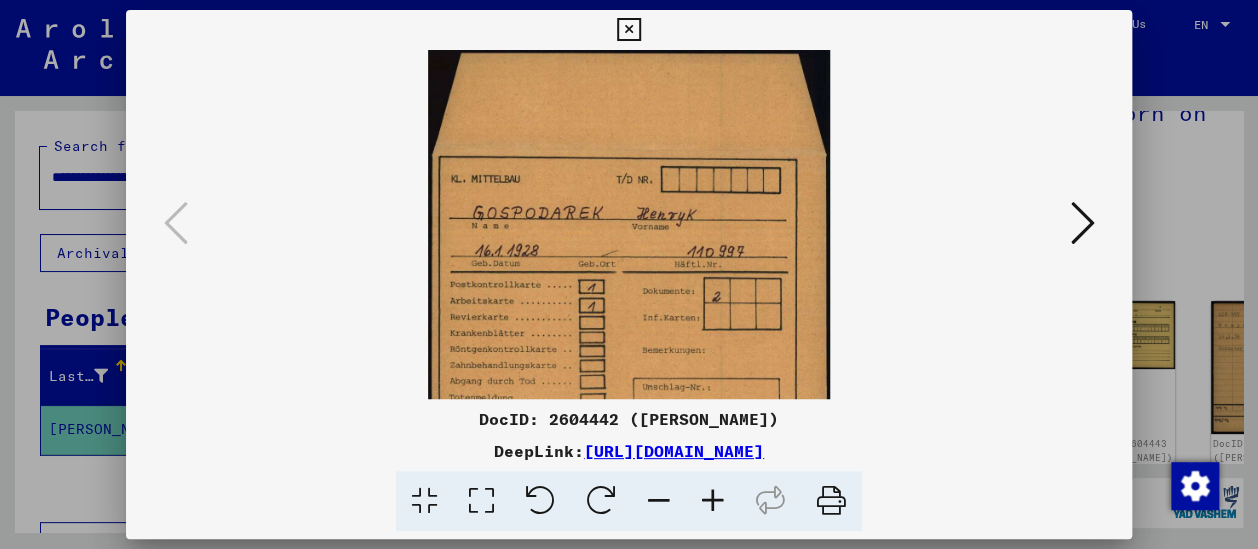 click at bounding box center (713, 501) 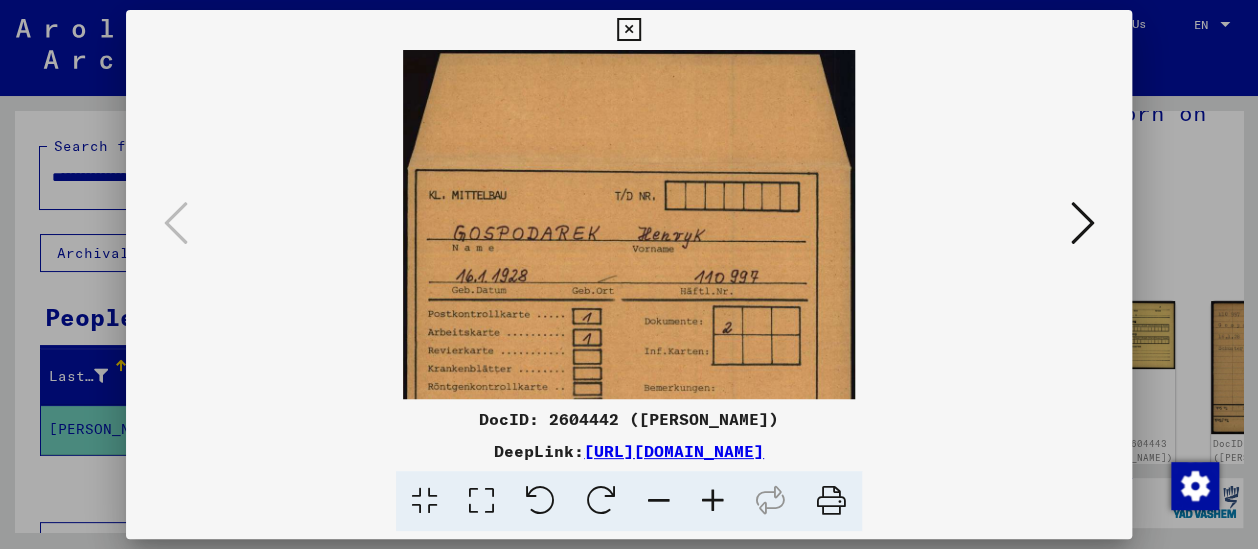 click at bounding box center (713, 501) 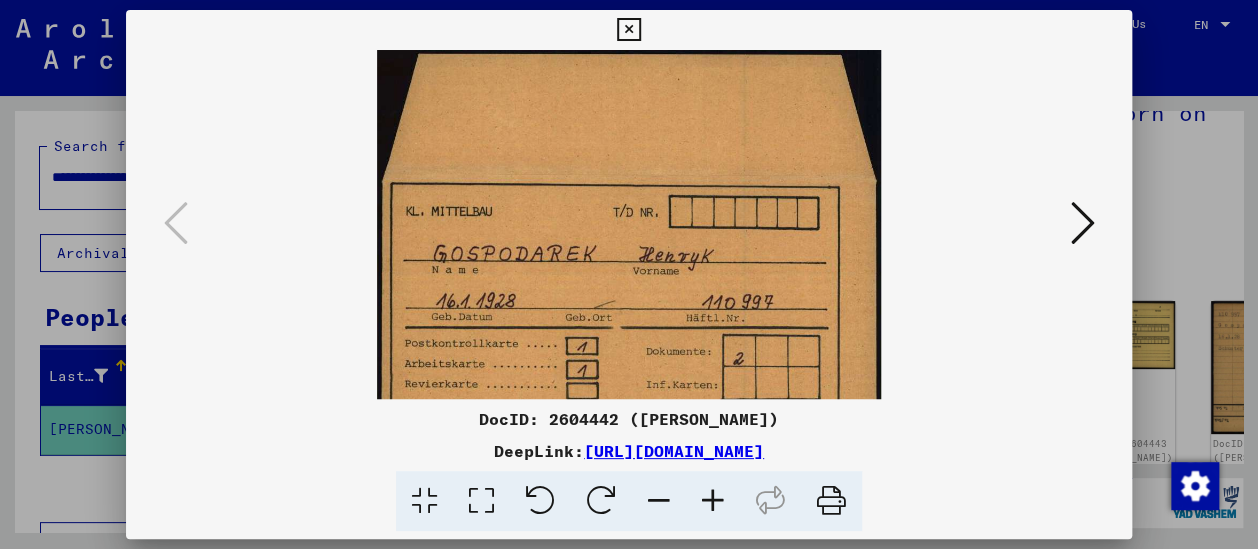 click at bounding box center (713, 501) 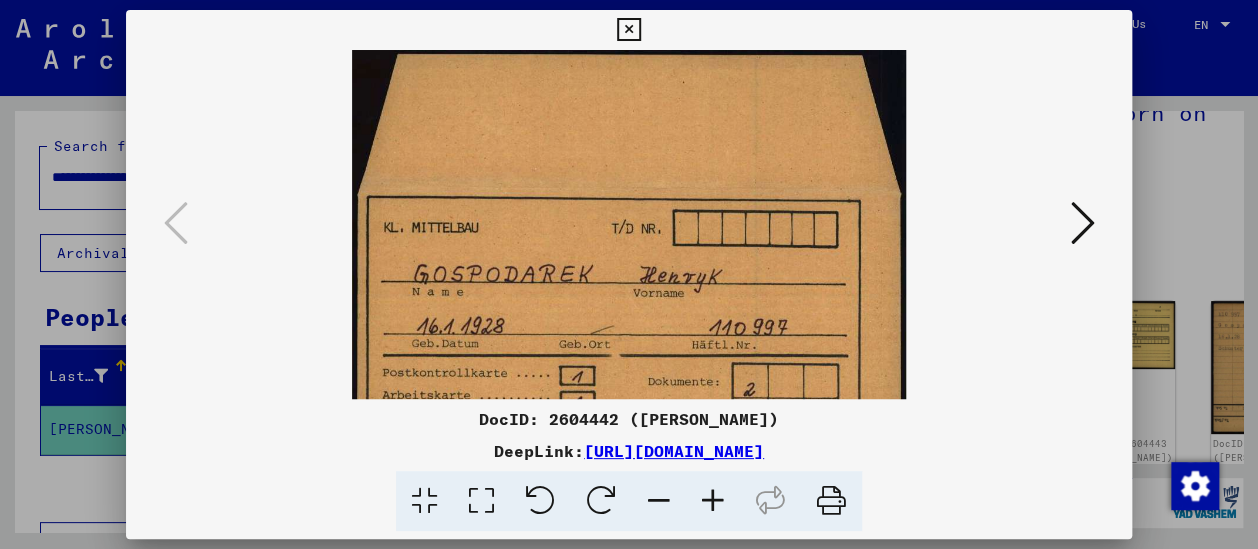 click at bounding box center [713, 501] 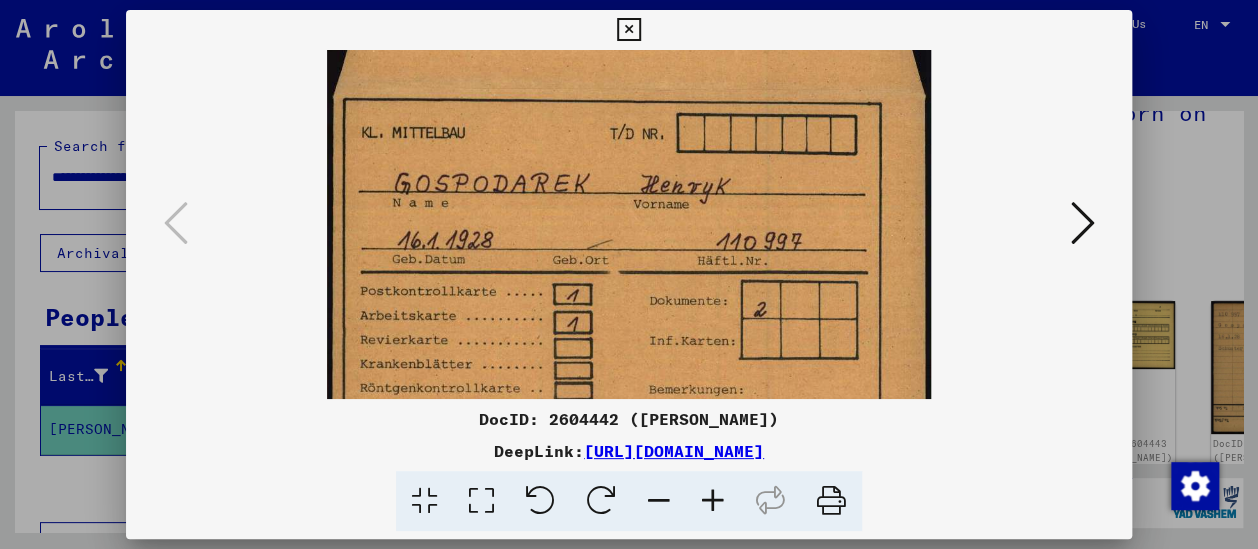 scroll, scrollTop: 123, scrollLeft: 0, axis: vertical 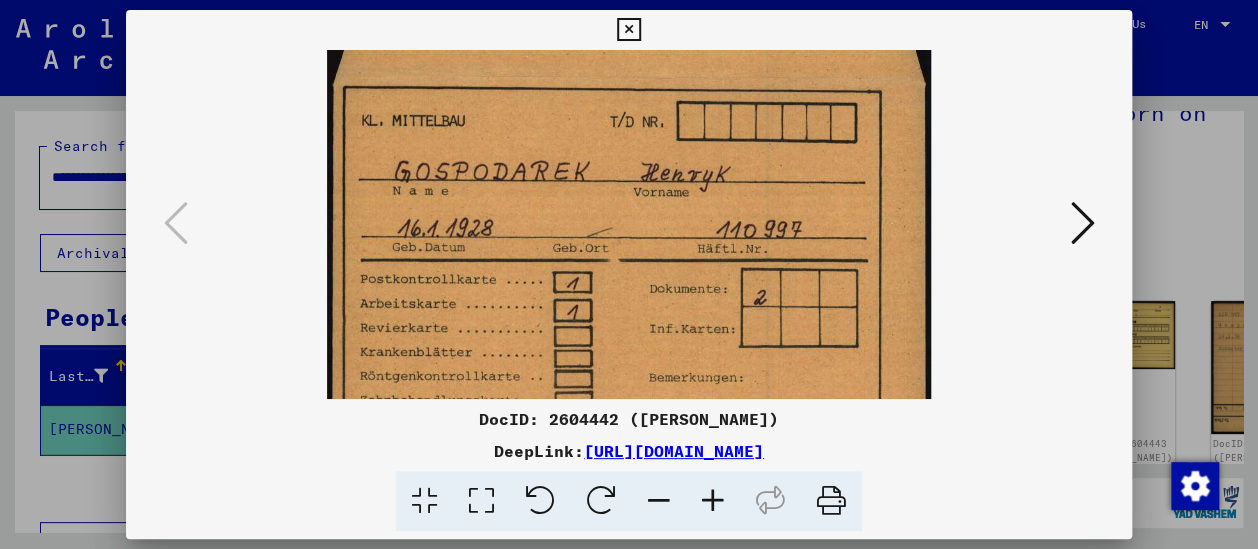 drag, startPoint x: 408, startPoint y: 253, endPoint x: 420, endPoint y: 130, distance: 123.58398 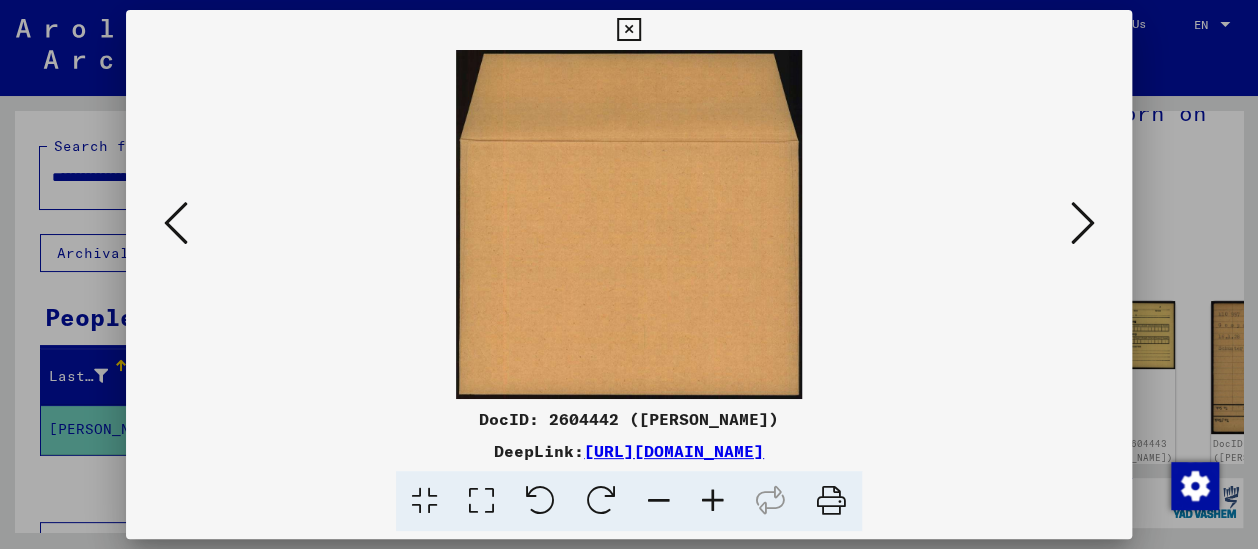 click at bounding box center [1082, 223] 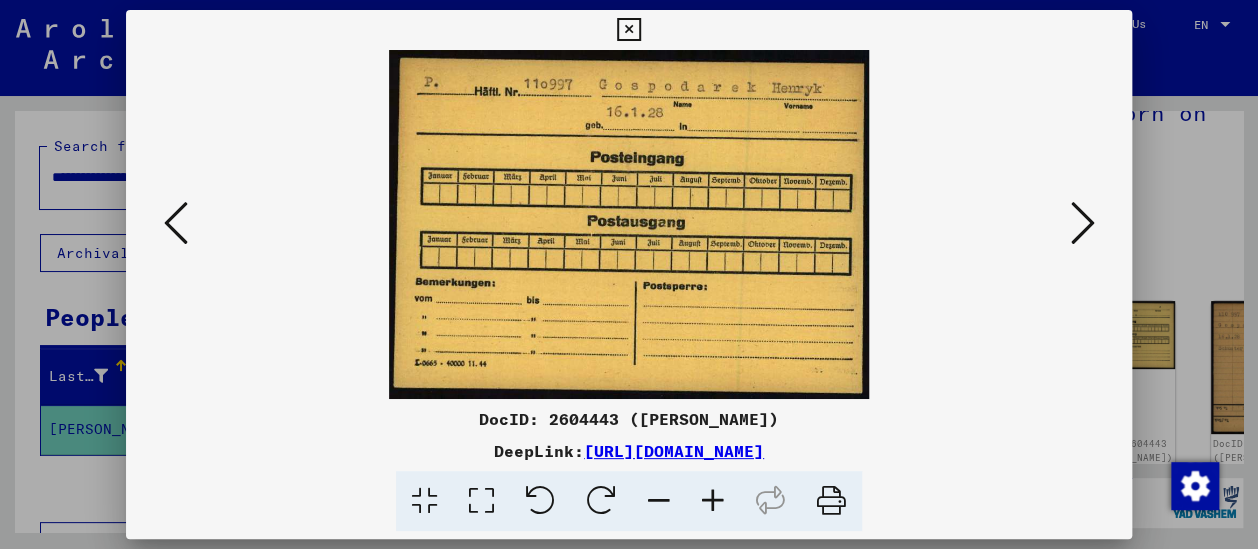 click at bounding box center [1082, 223] 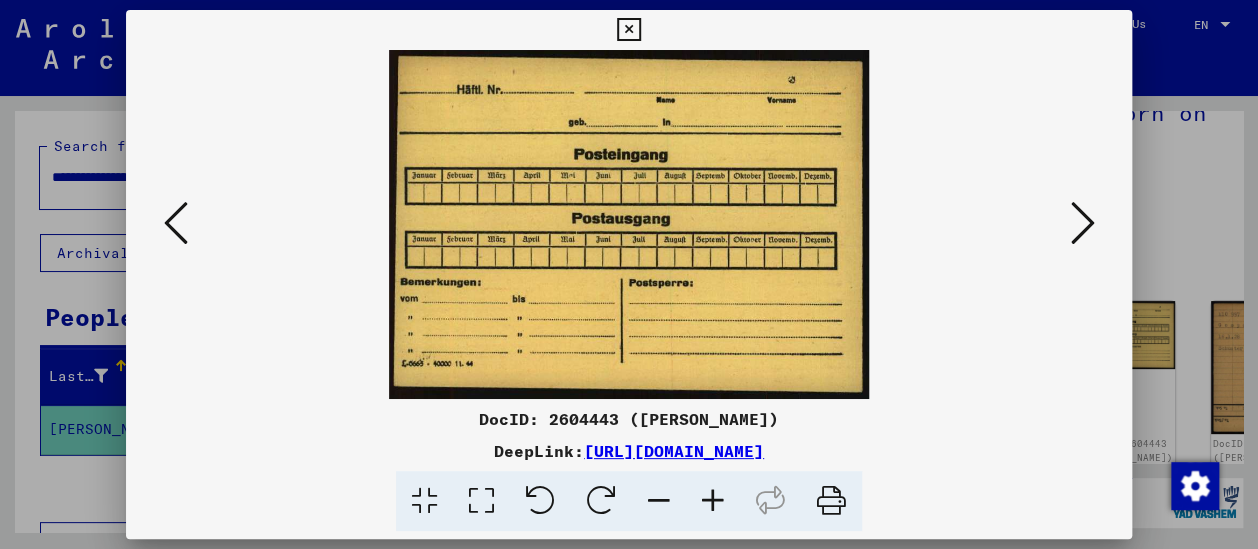 click at bounding box center [1082, 223] 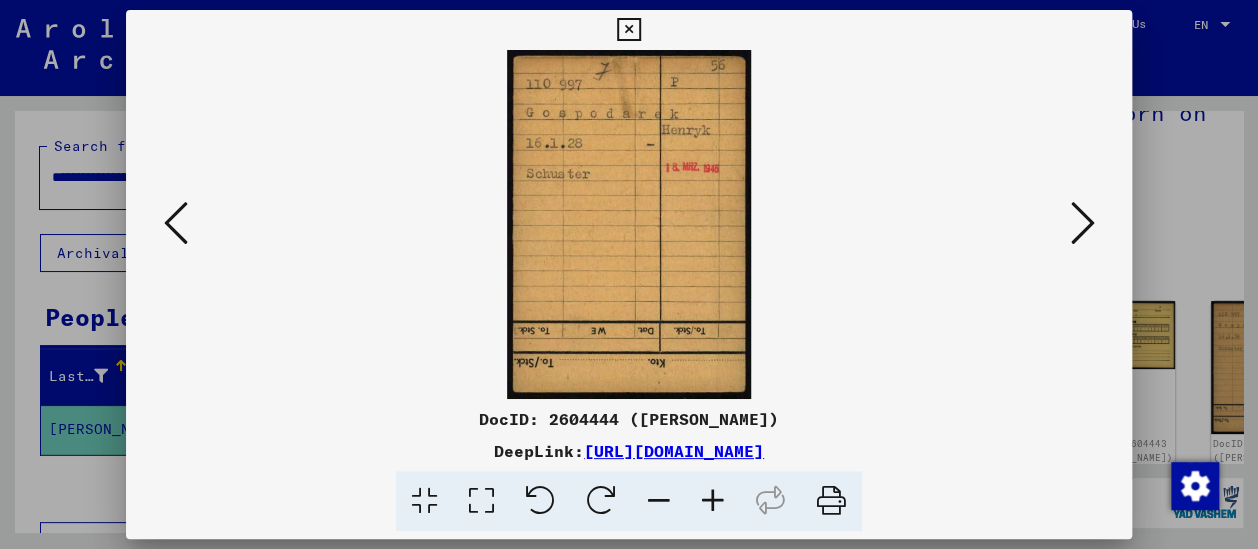 click at bounding box center [713, 501] 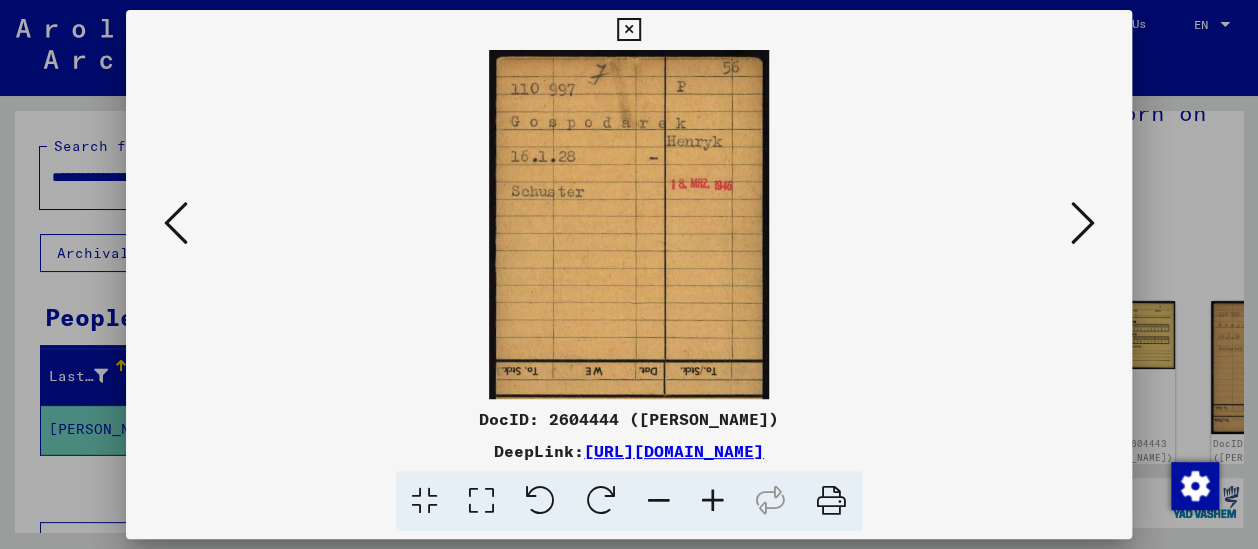 click at bounding box center (713, 501) 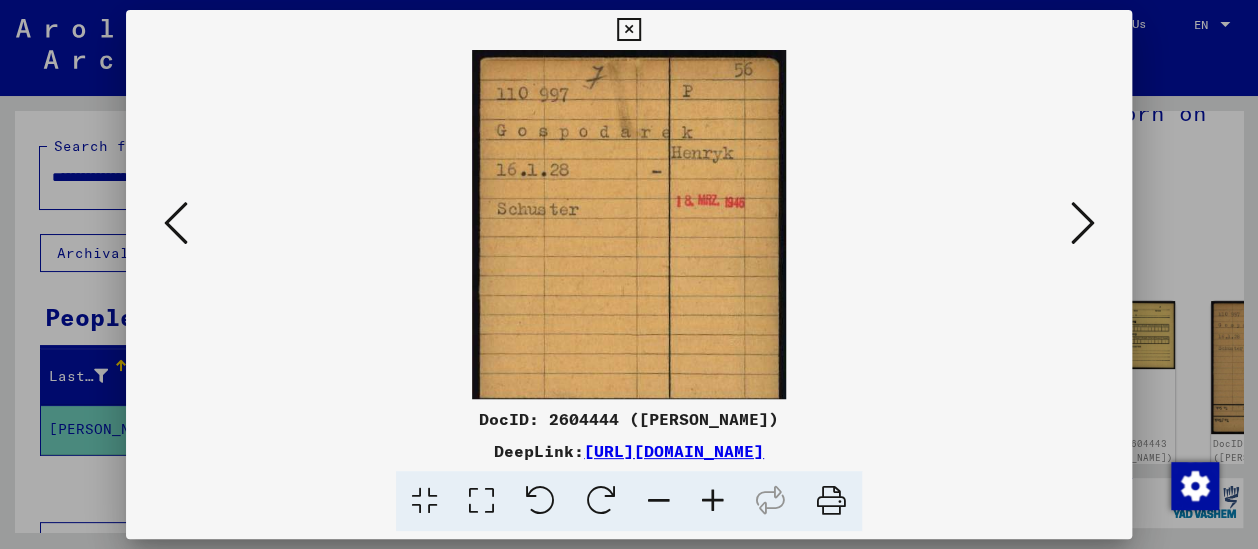 click at bounding box center [713, 501] 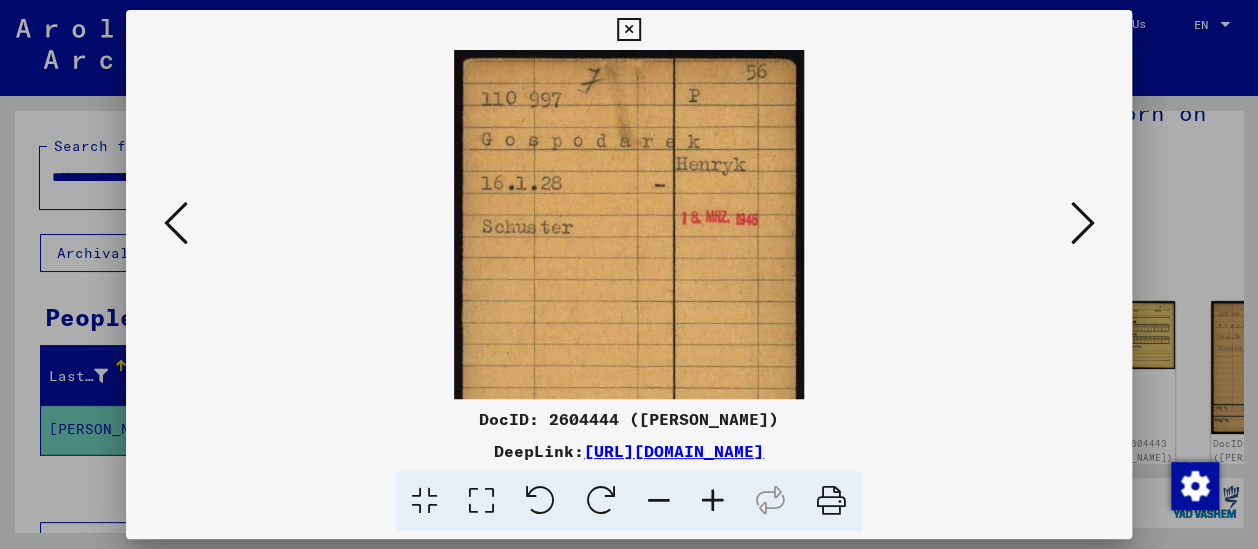 click at bounding box center (713, 501) 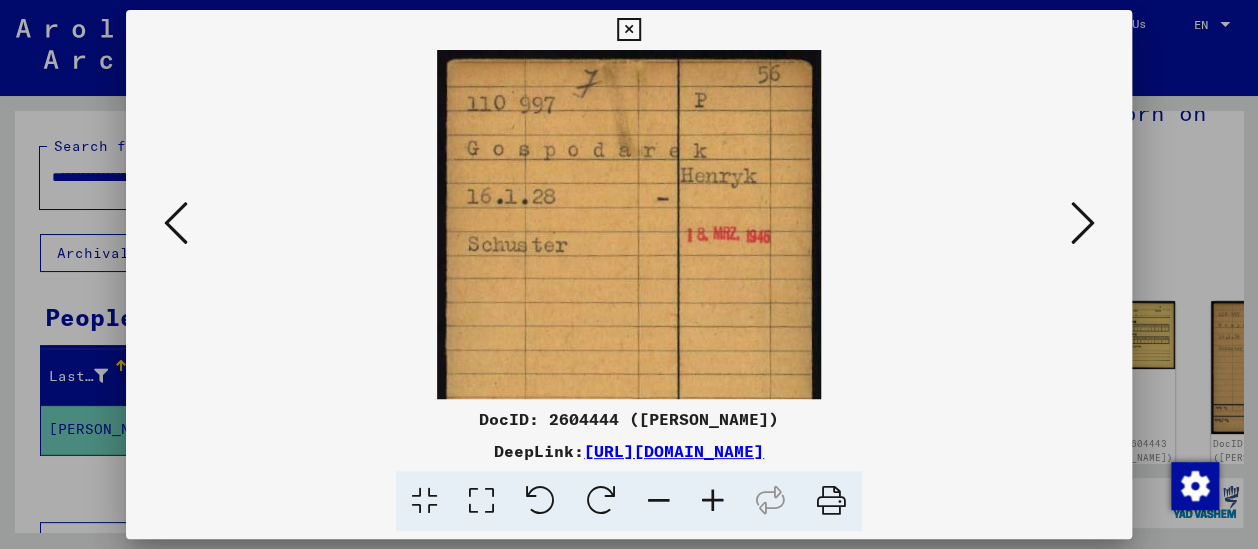 click at bounding box center (713, 501) 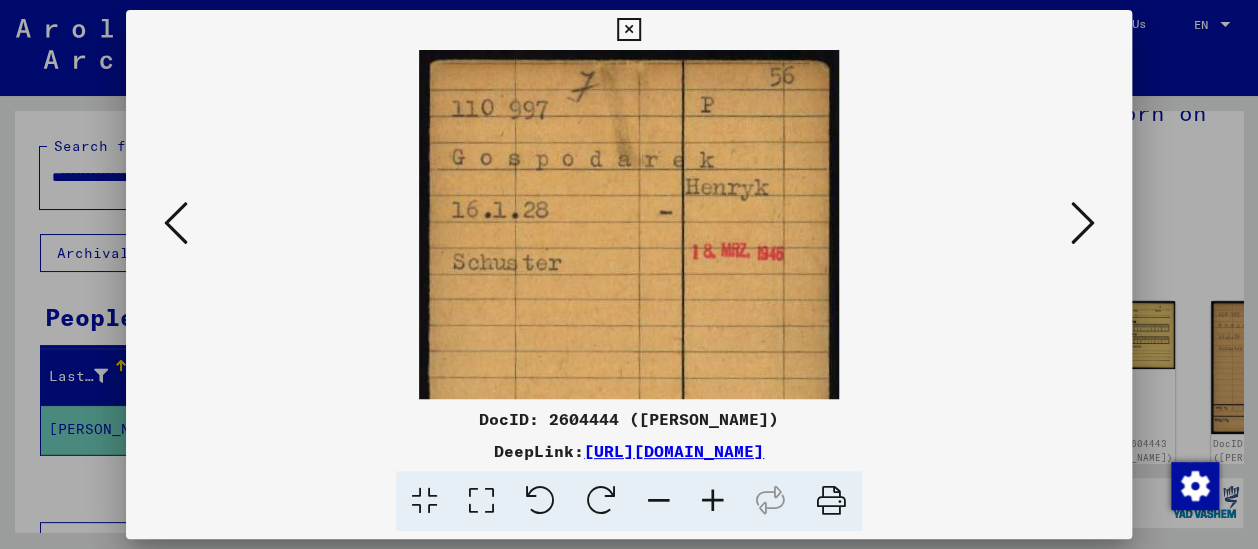 click at bounding box center [713, 501] 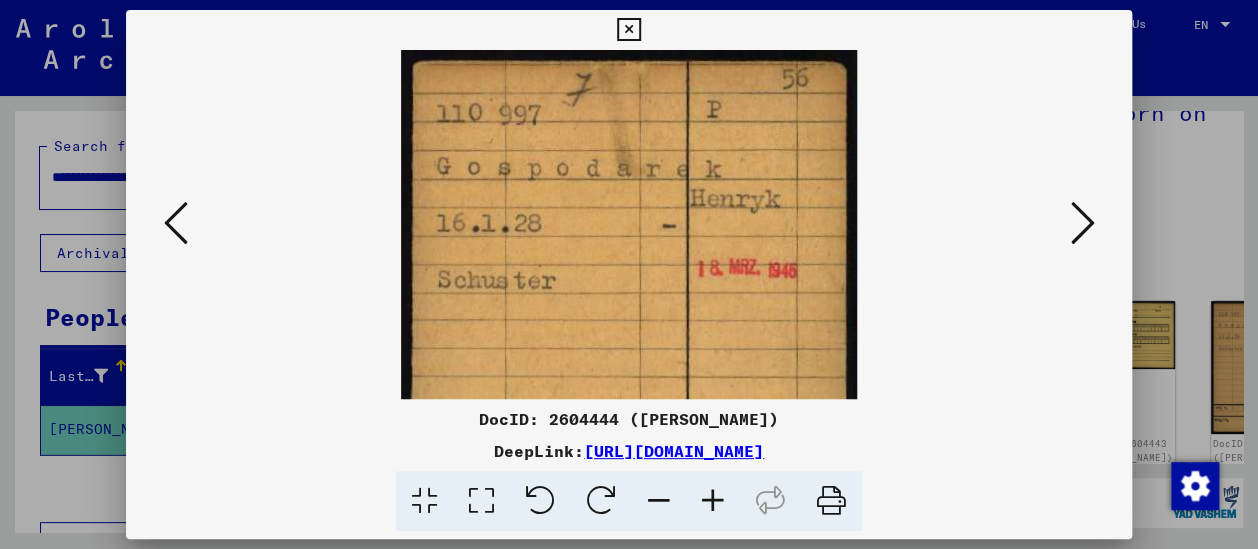 click at bounding box center [713, 501] 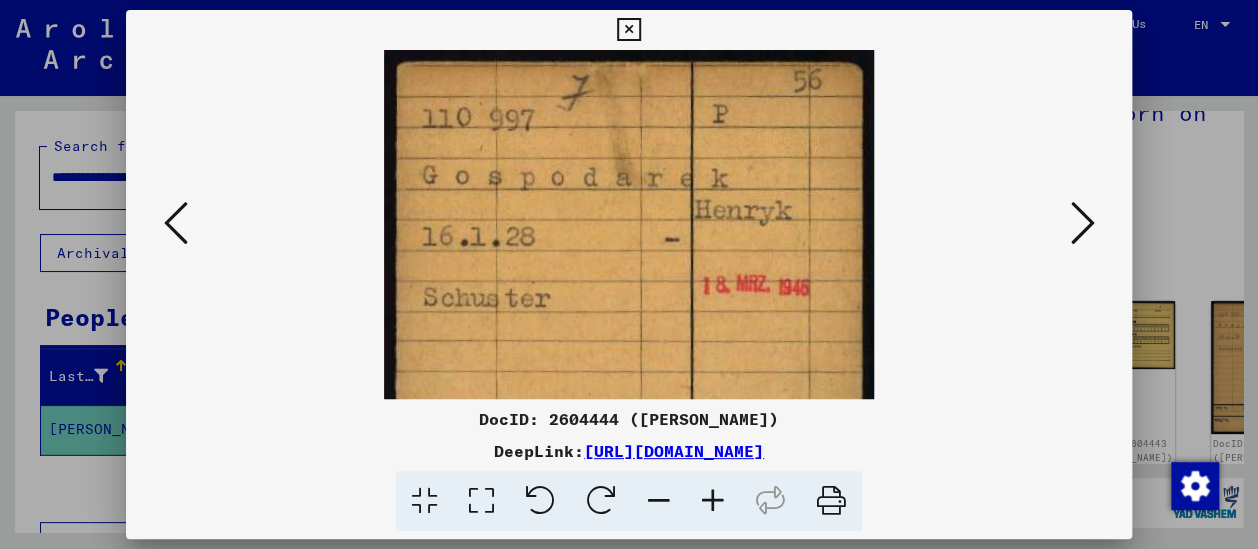 click at bounding box center [713, 501] 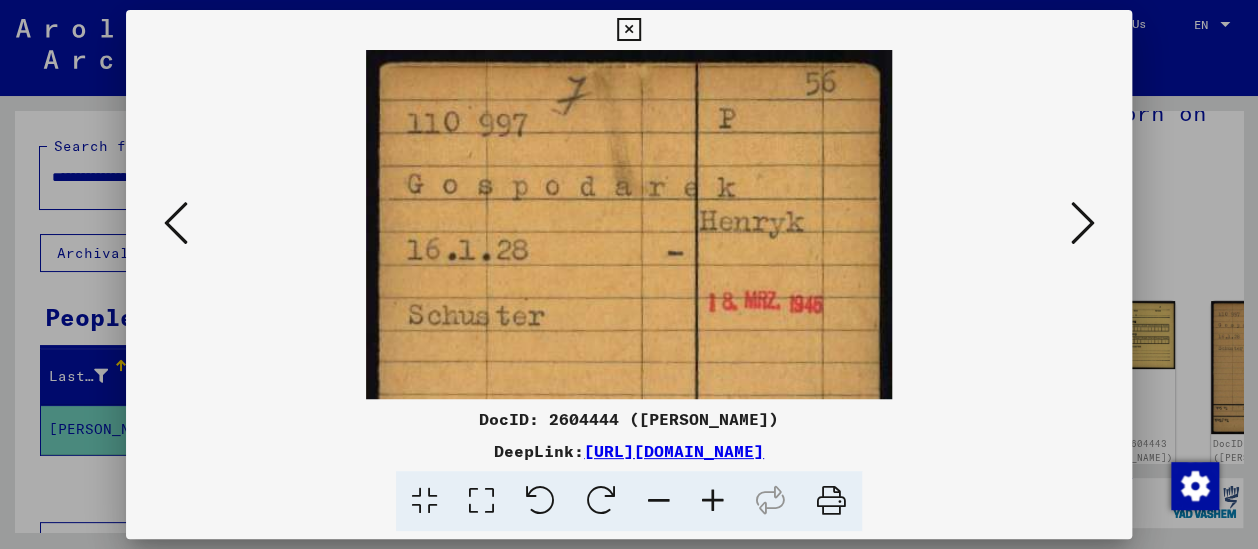click at bounding box center (713, 501) 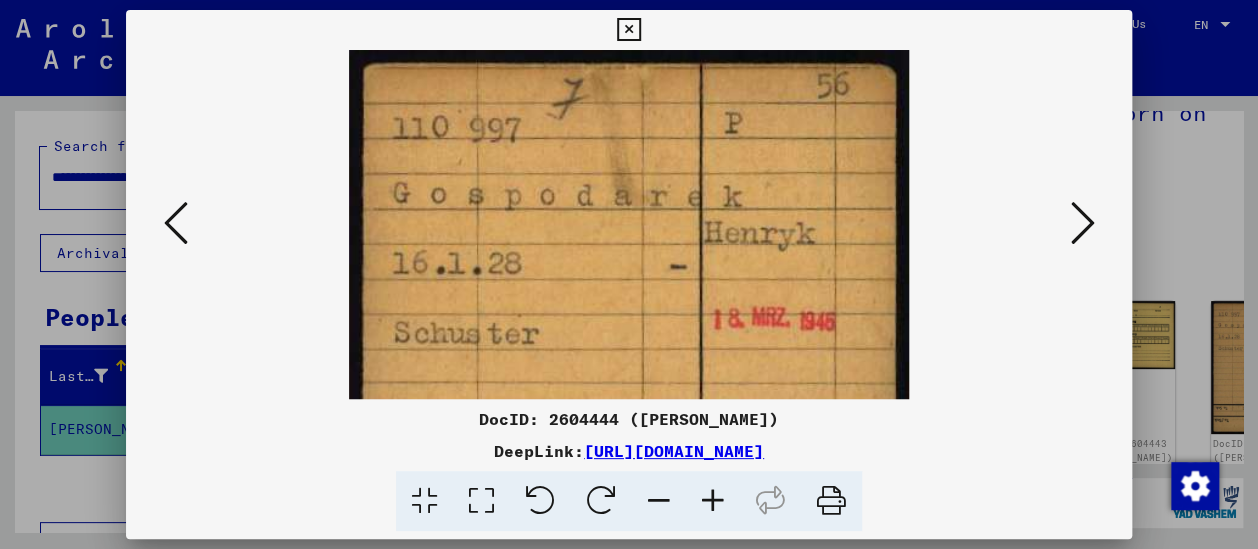 click at bounding box center (1082, 223) 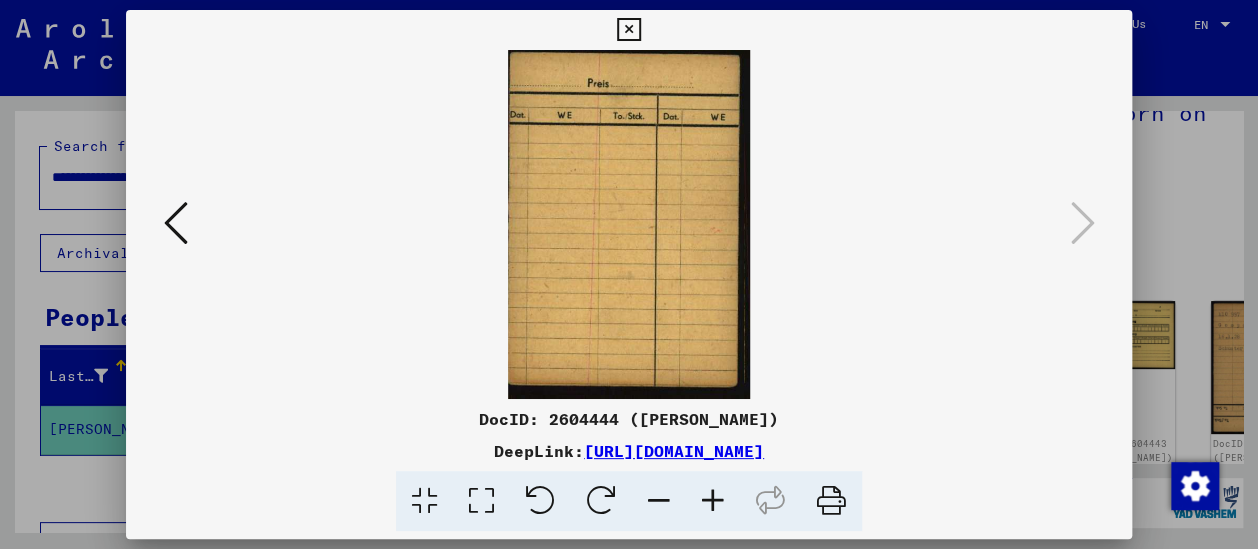 click at bounding box center (628, 30) 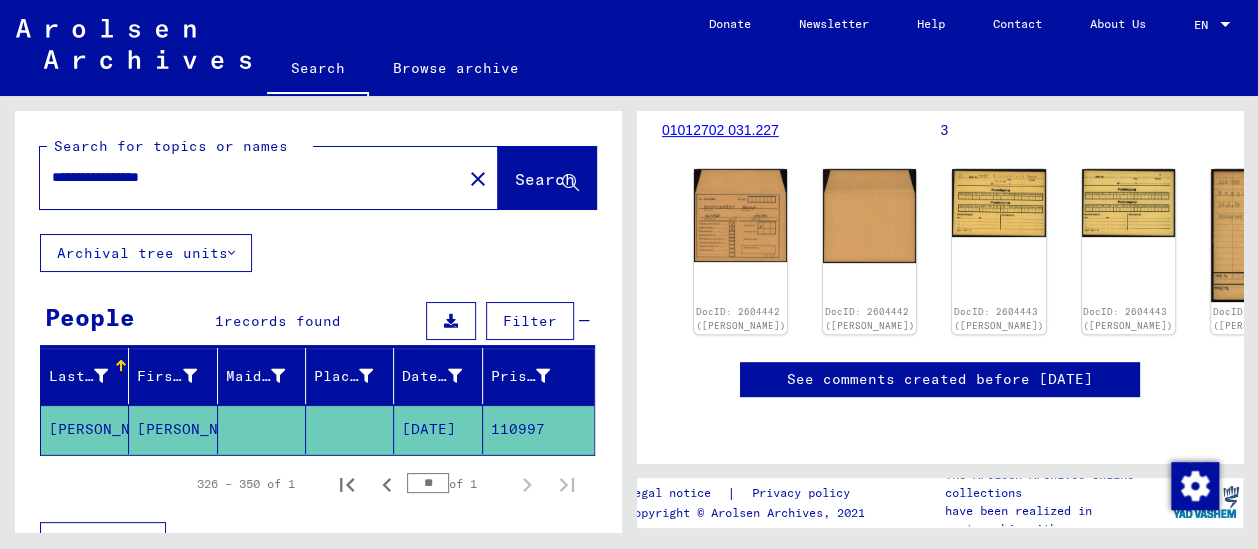 scroll, scrollTop: 1000, scrollLeft: 0, axis: vertical 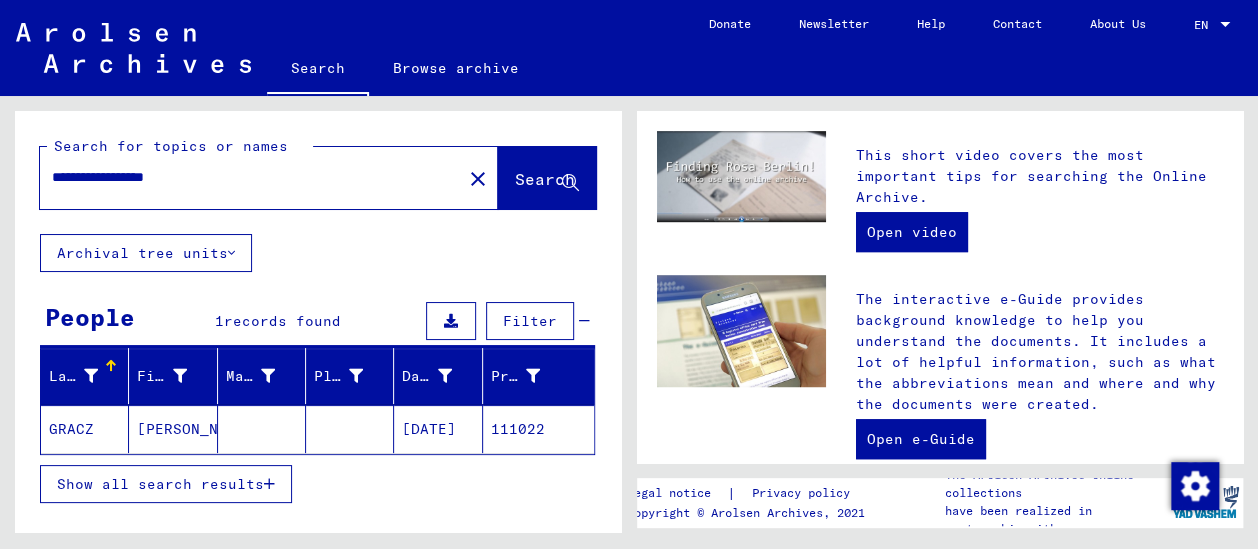 click on "[PERSON_NAME]" 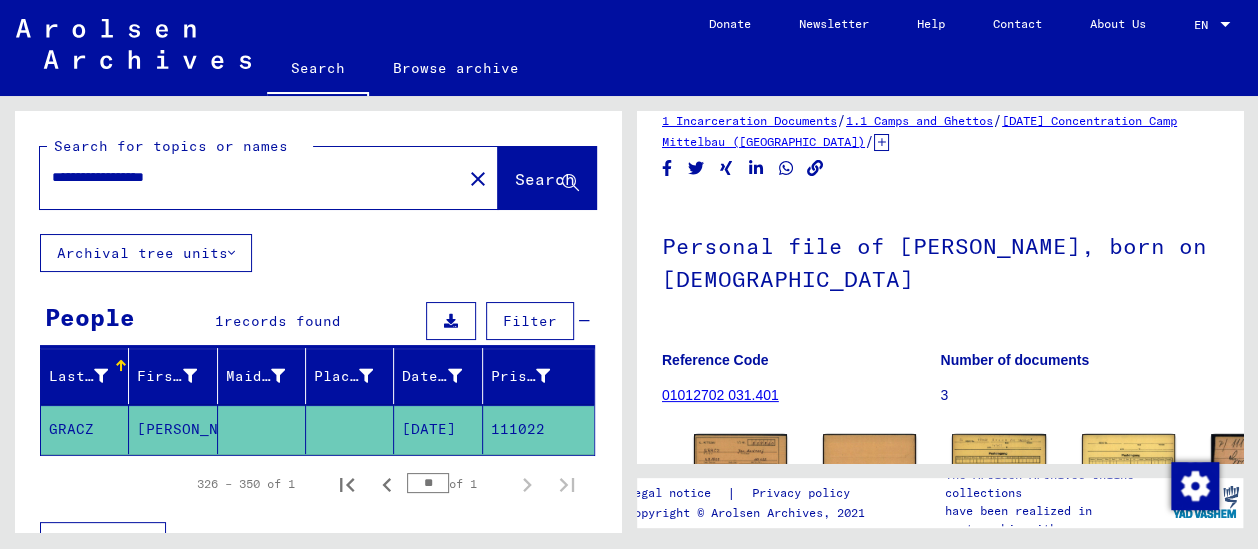 scroll, scrollTop: 86, scrollLeft: 0, axis: vertical 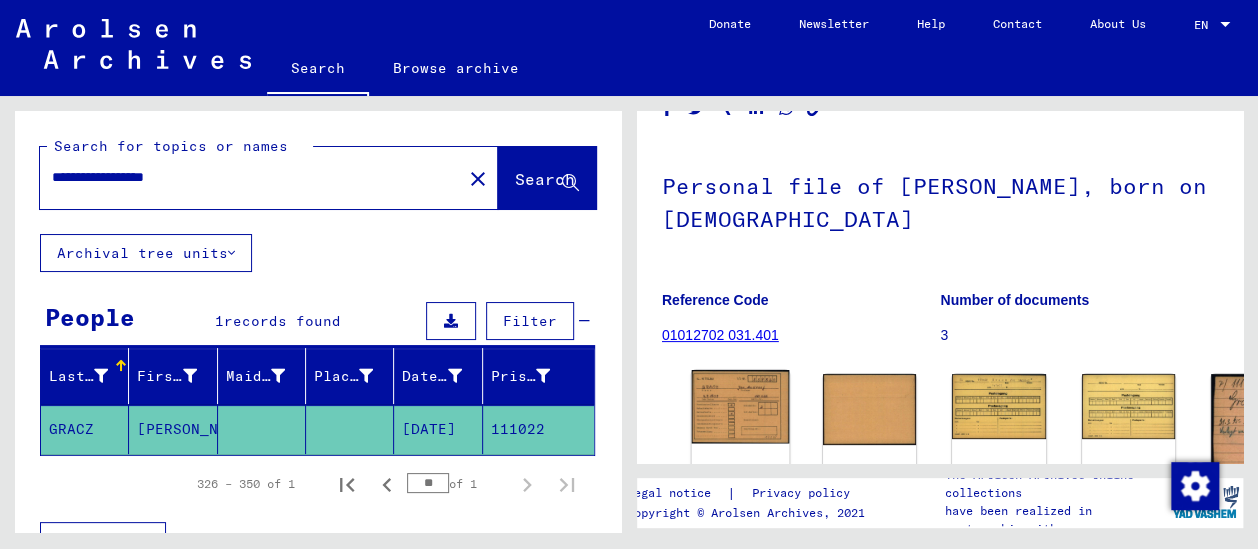 click 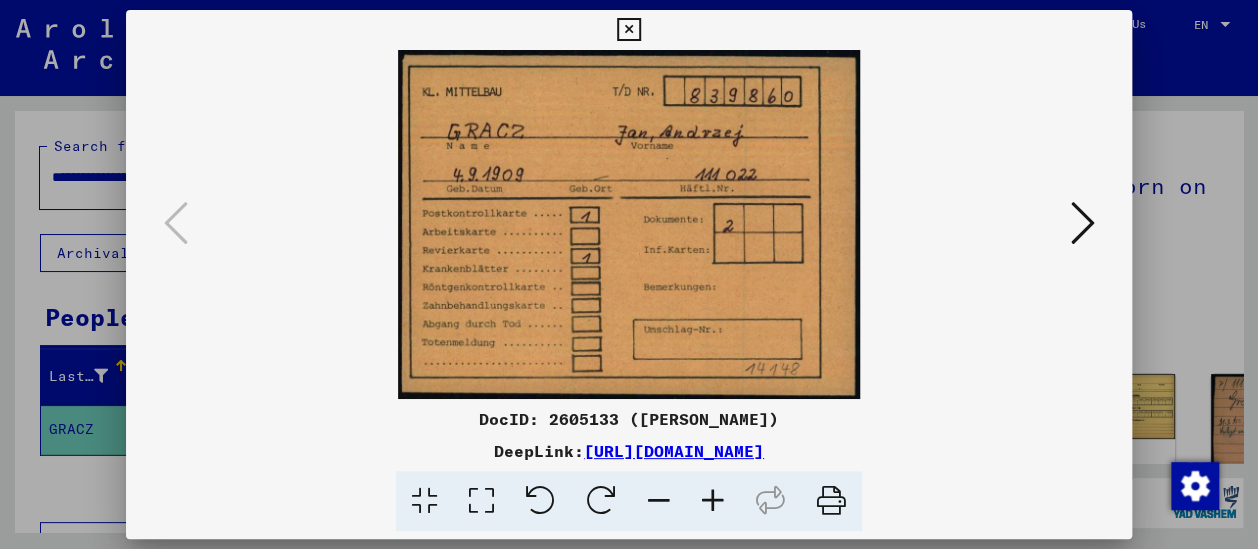 click at bounding box center [713, 501] 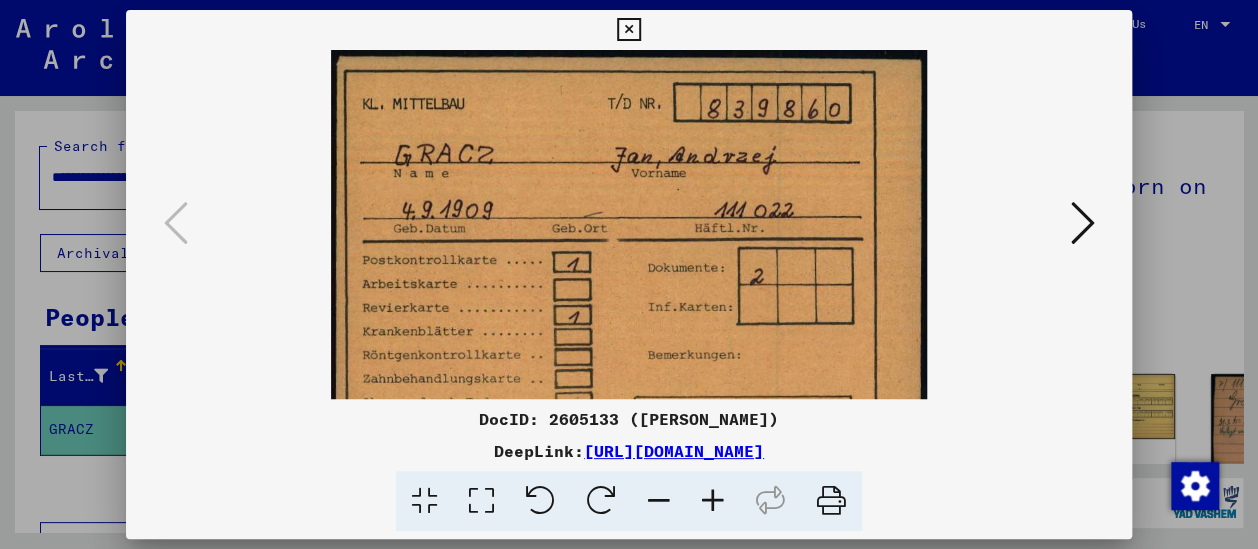 click at bounding box center [713, 501] 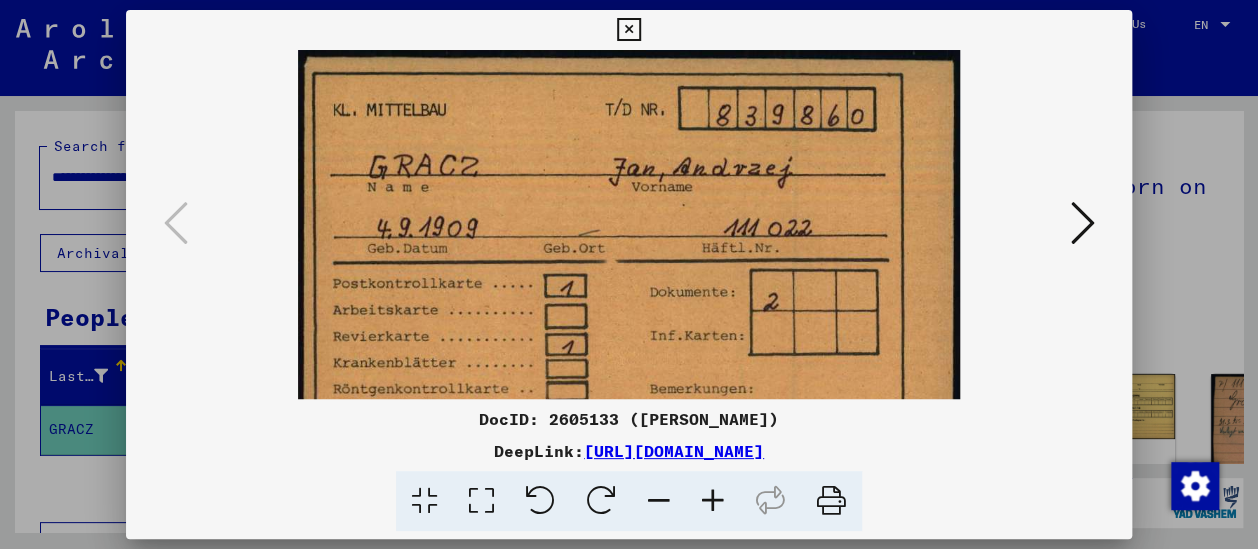 click at bounding box center (713, 501) 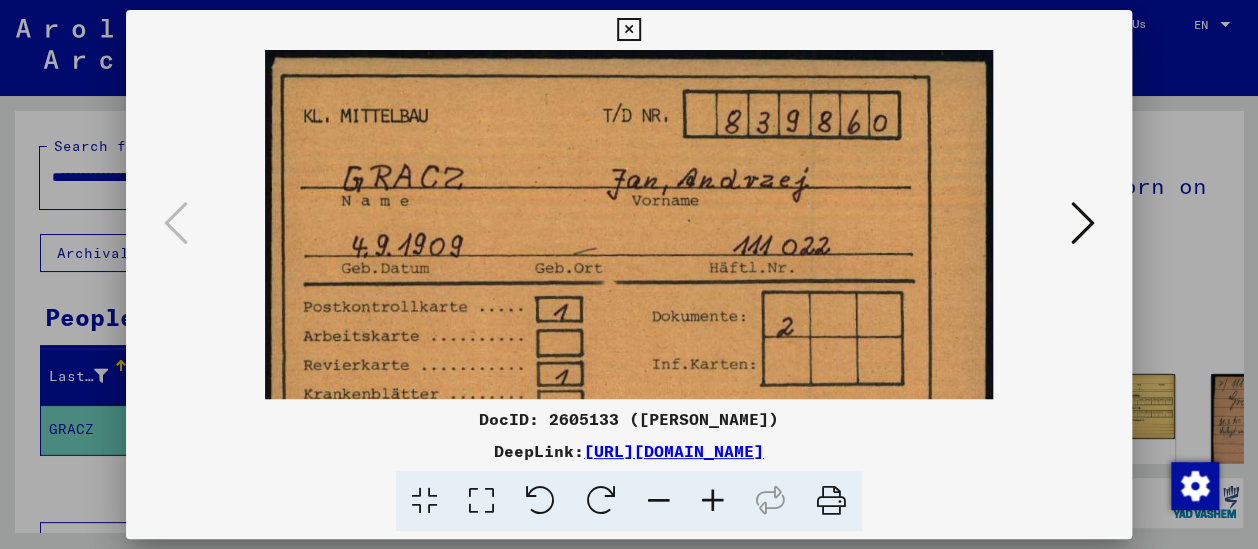 click at bounding box center (1082, 223) 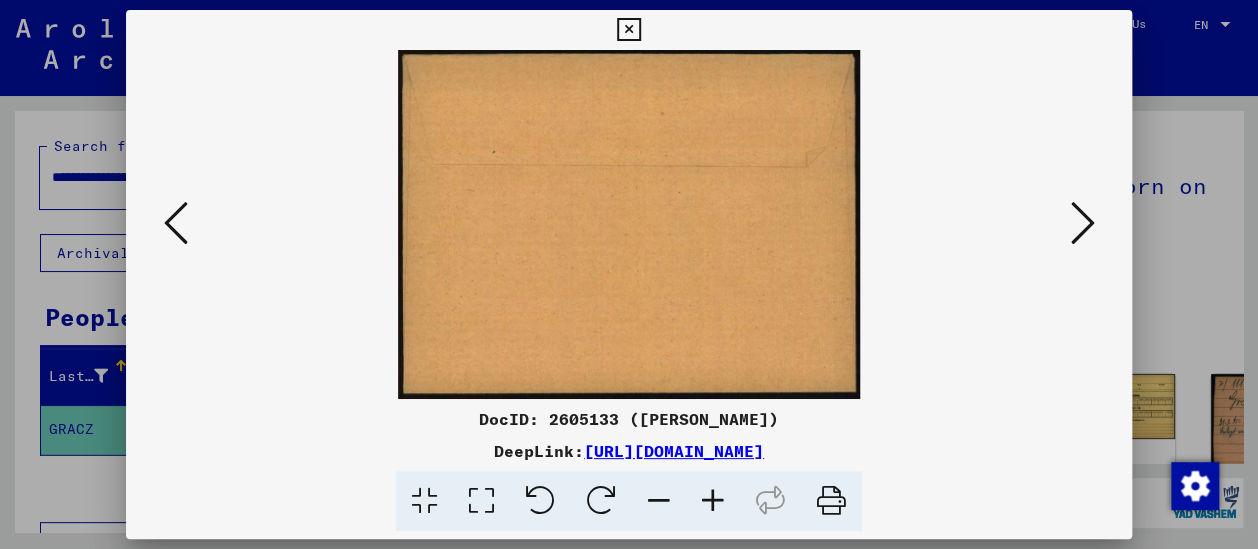 click at bounding box center (1082, 223) 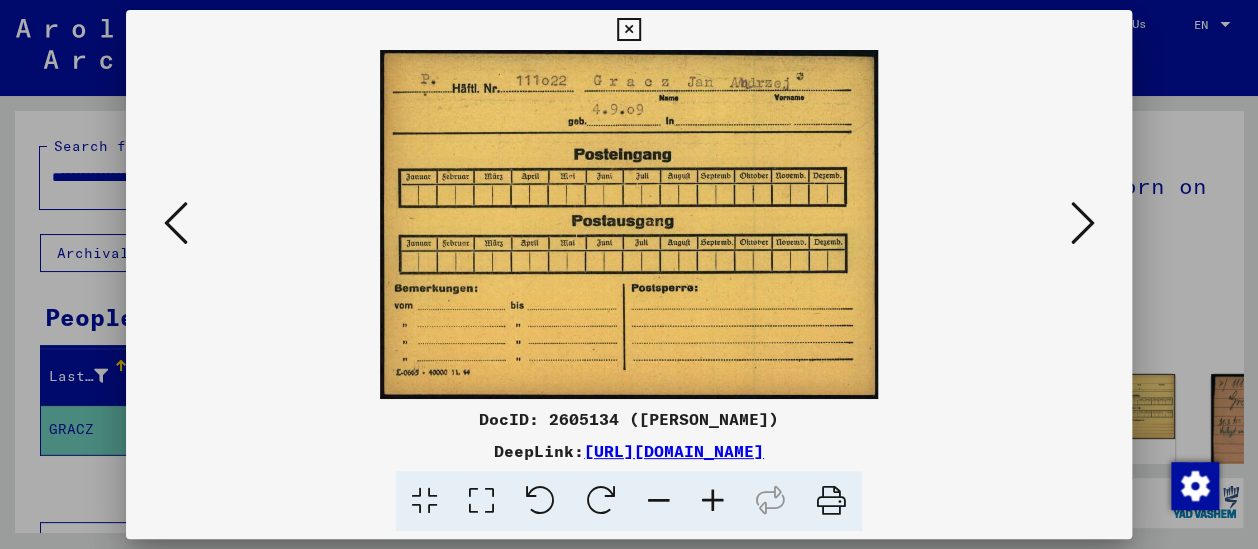 click at bounding box center (713, 501) 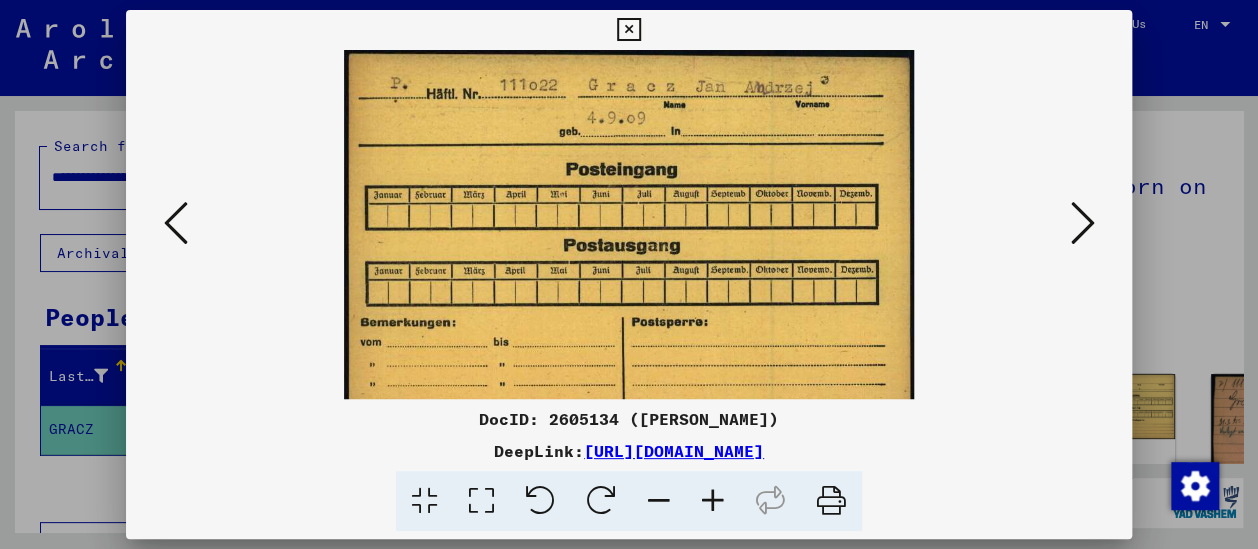 click at bounding box center [713, 501] 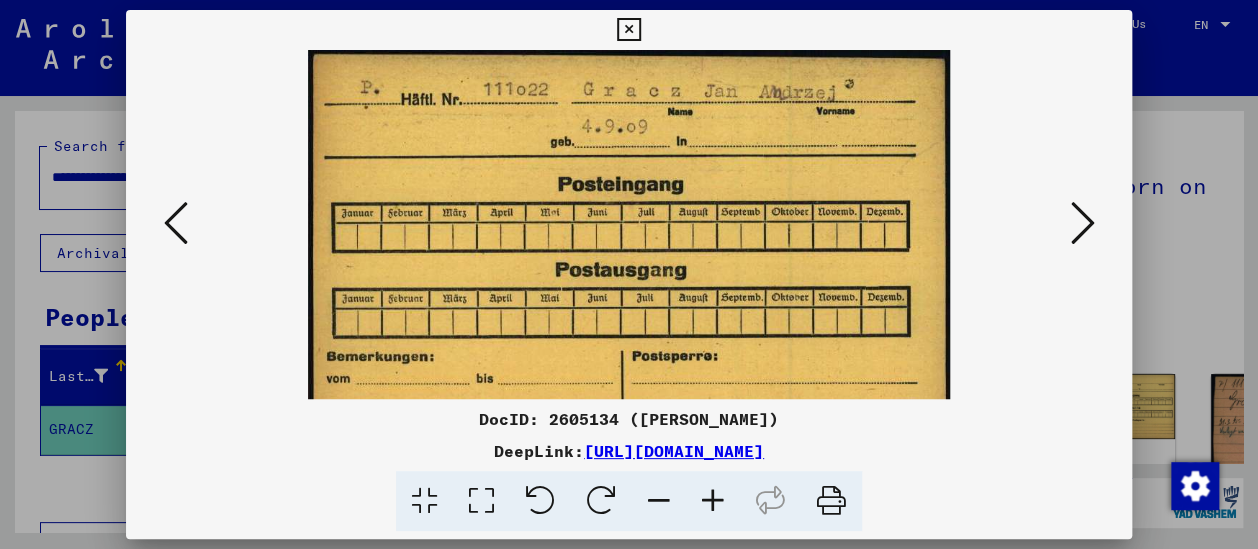 click at bounding box center (713, 501) 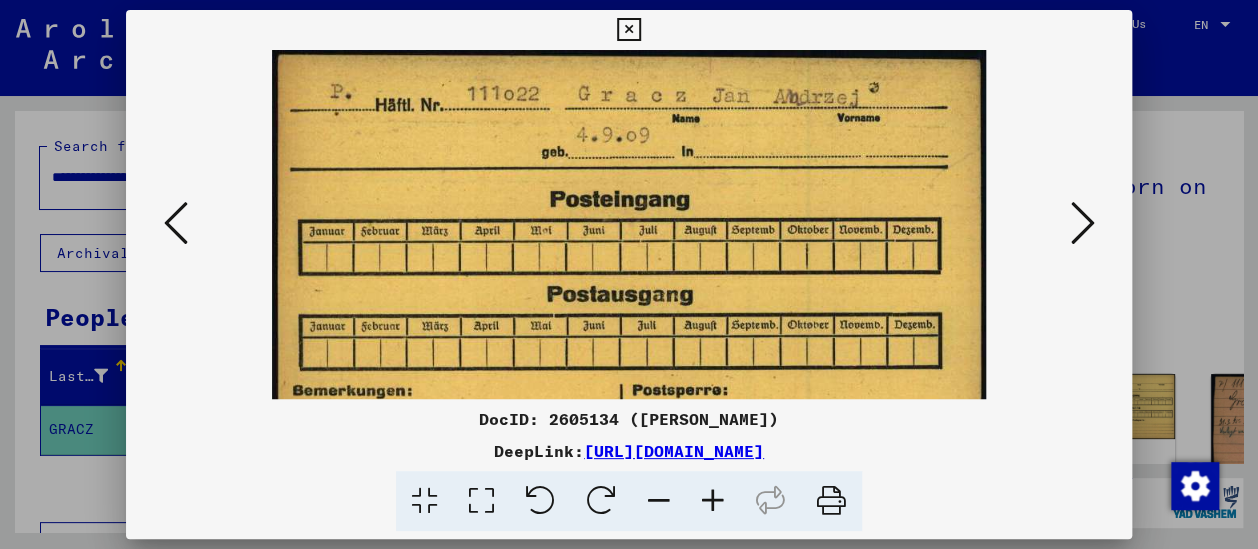 click at bounding box center [713, 501] 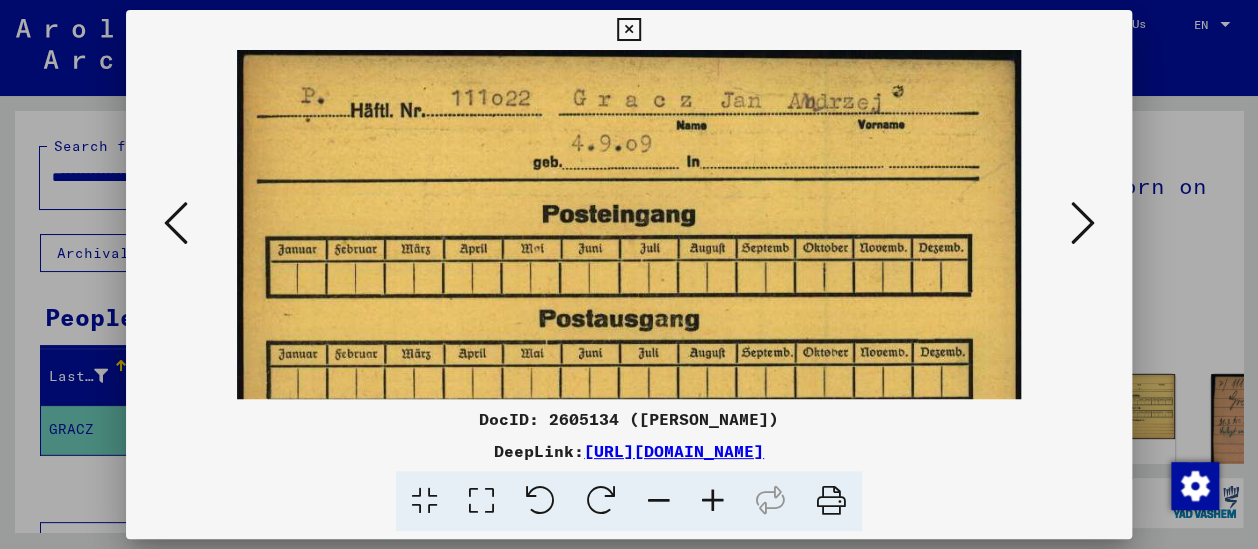 click at bounding box center (713, 501) 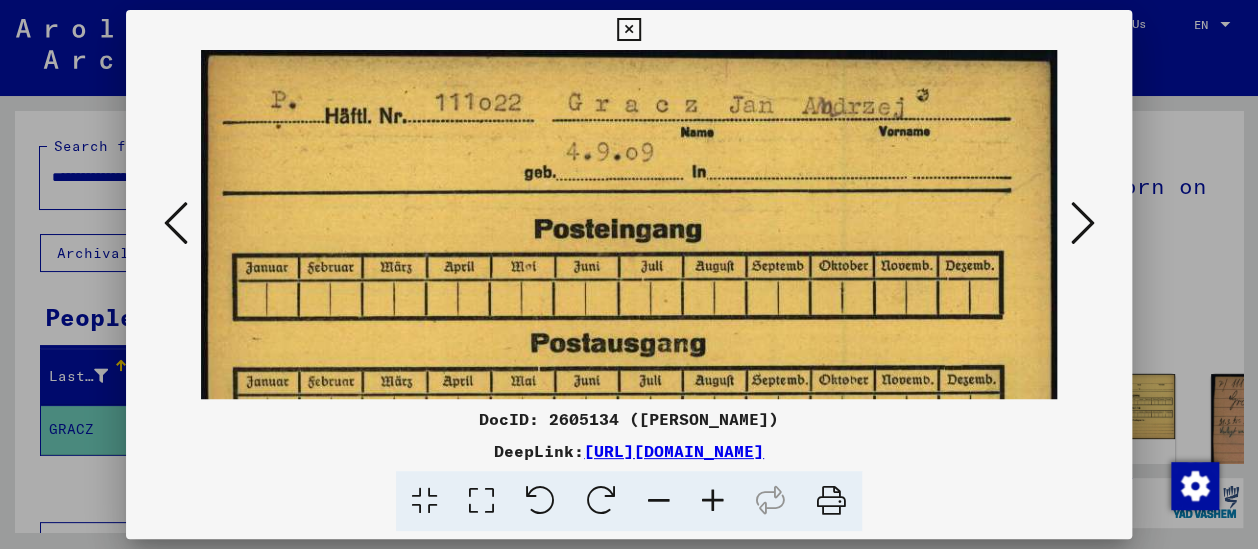 click at bounding box center [1082, 223] 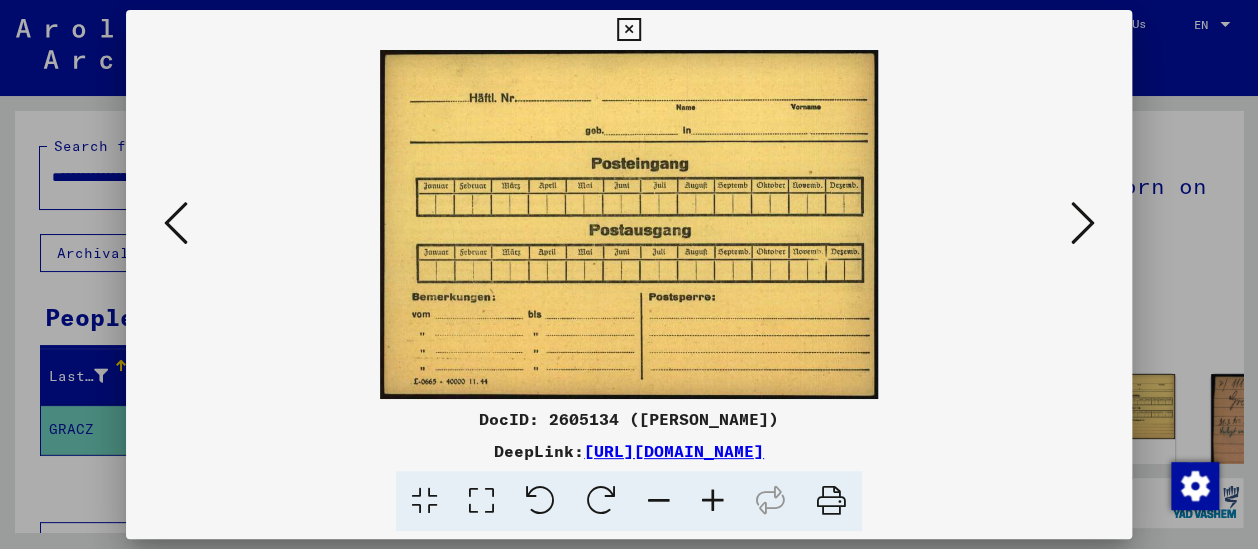 click at bounding box center [1082, 223] 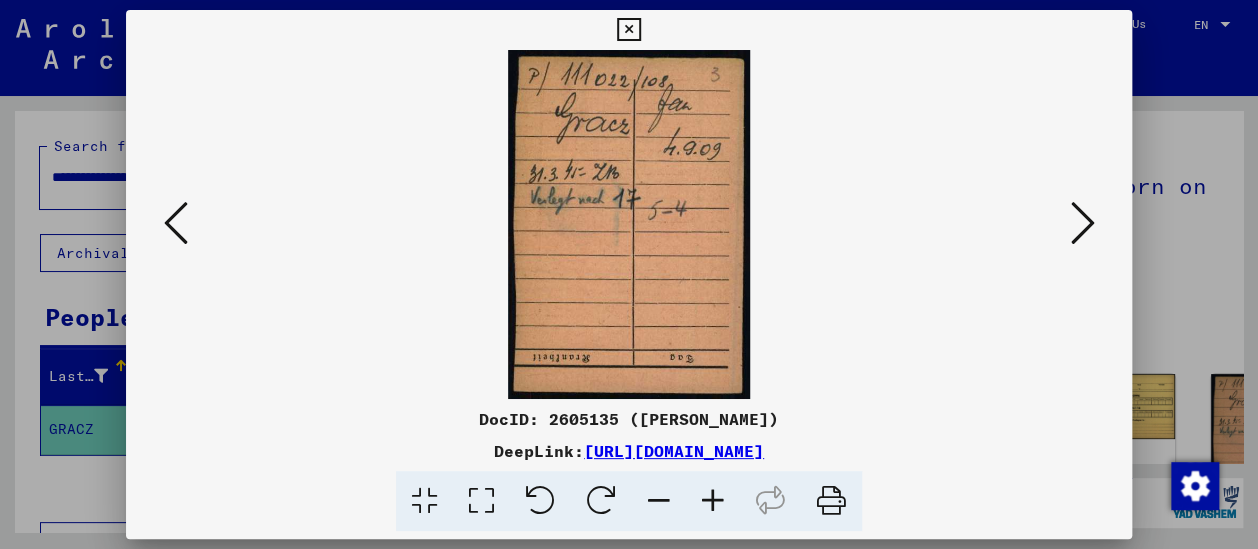 click at bounding box center (713, 501) 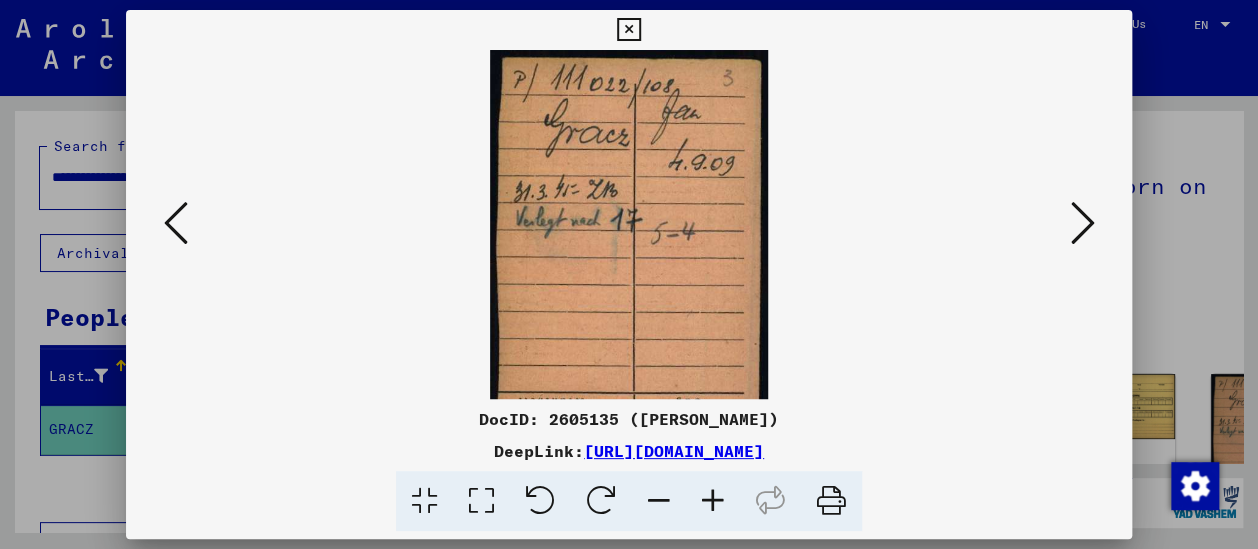 click at bounding box center [713, 501] 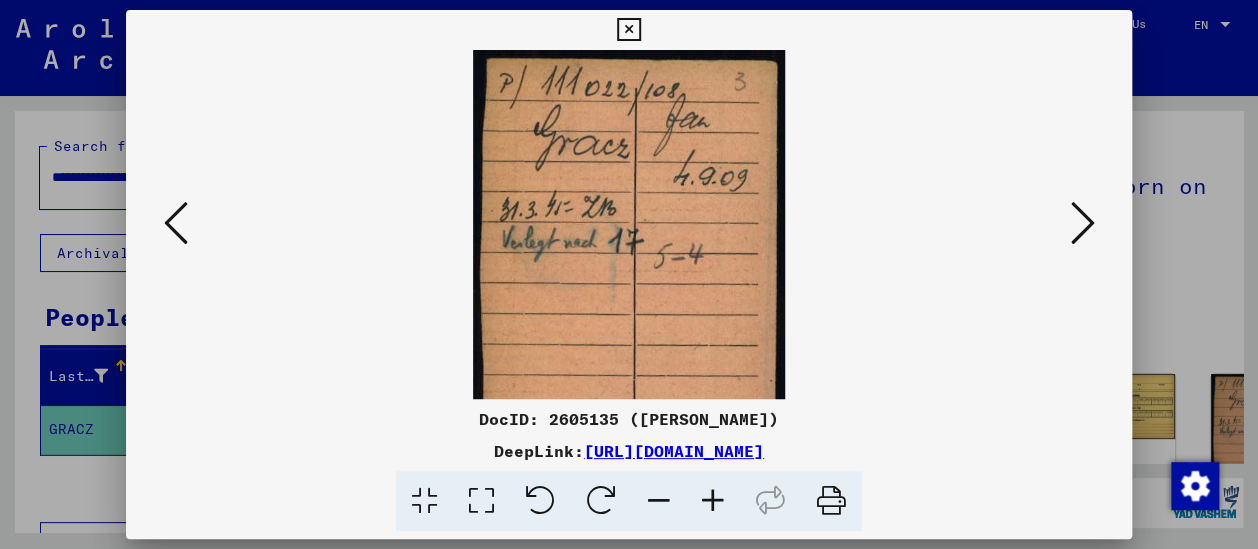 click at bounding box center [713, 501] 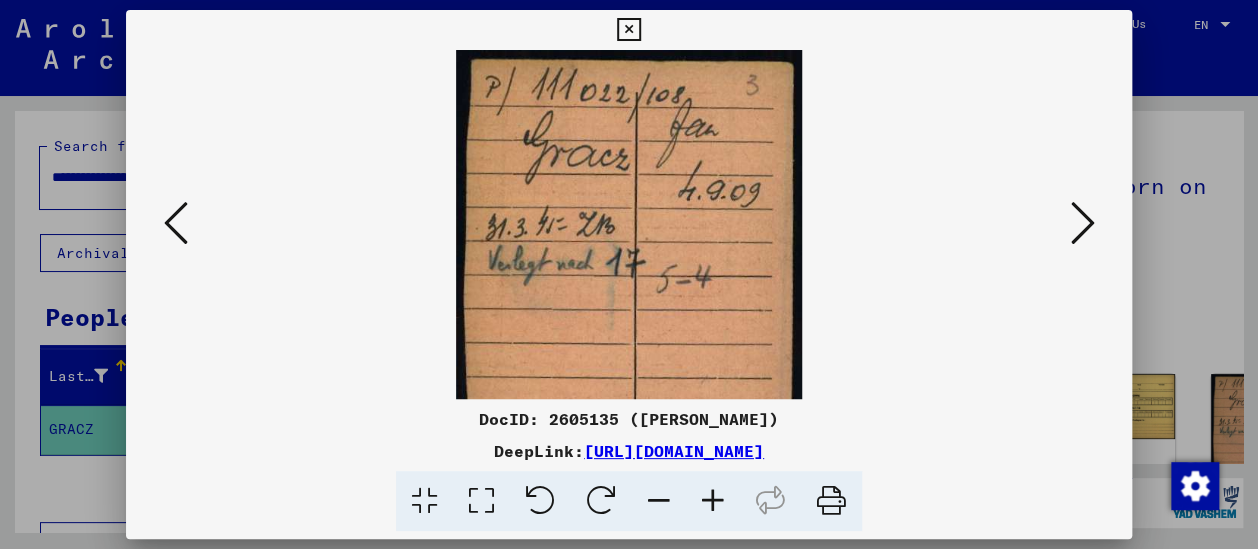 click at bounding box center [713, 501] 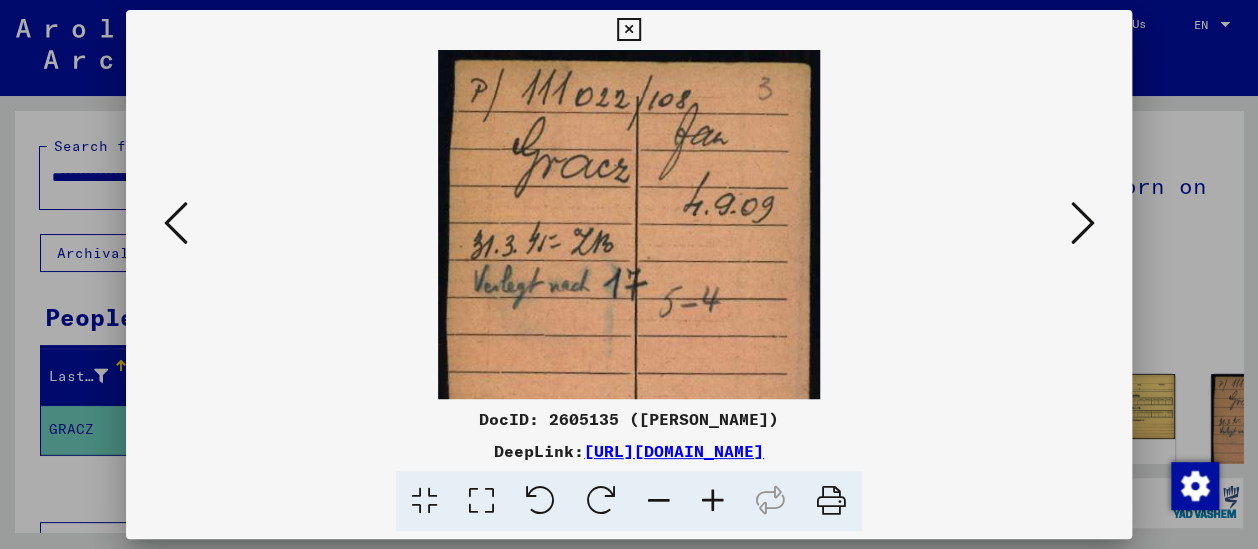 click at bounding box center (713, 501) 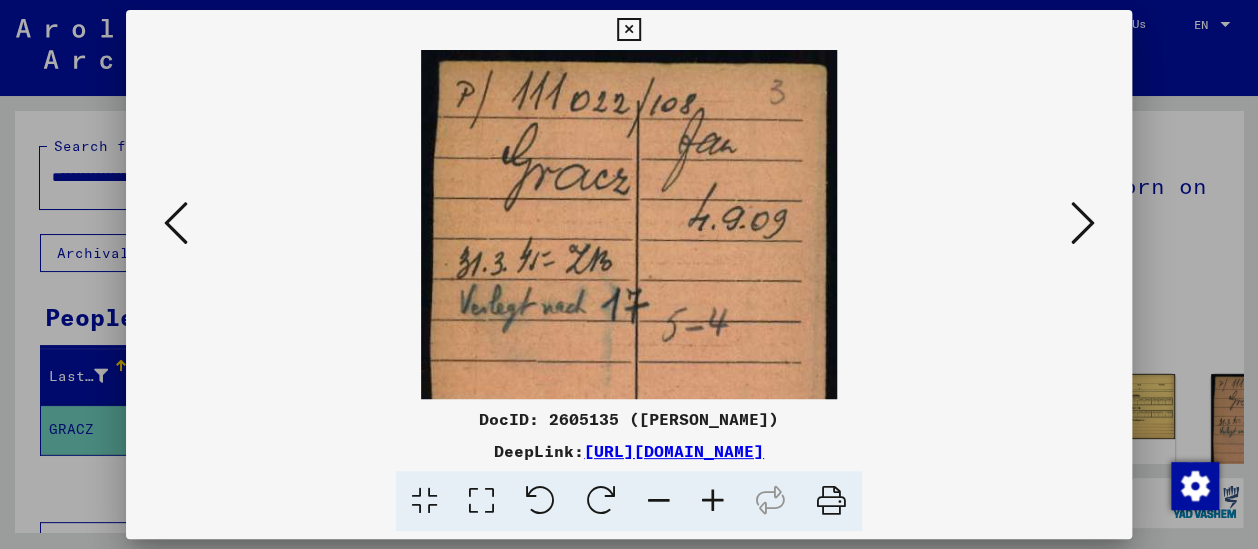 click at bounding box center (713, 501) 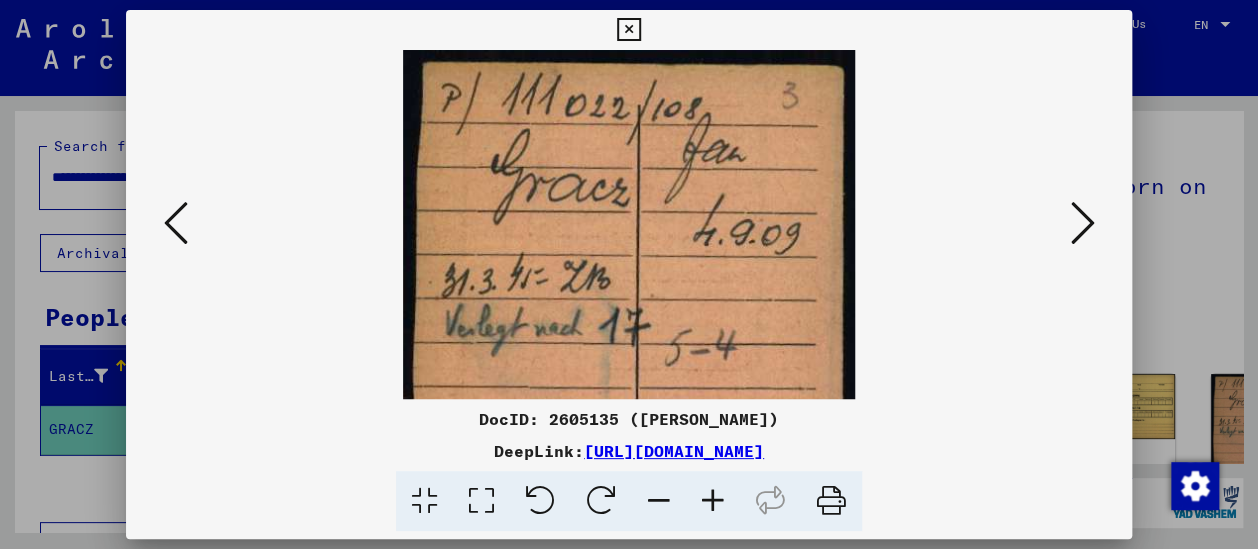 click at bounding box center [713, 501] 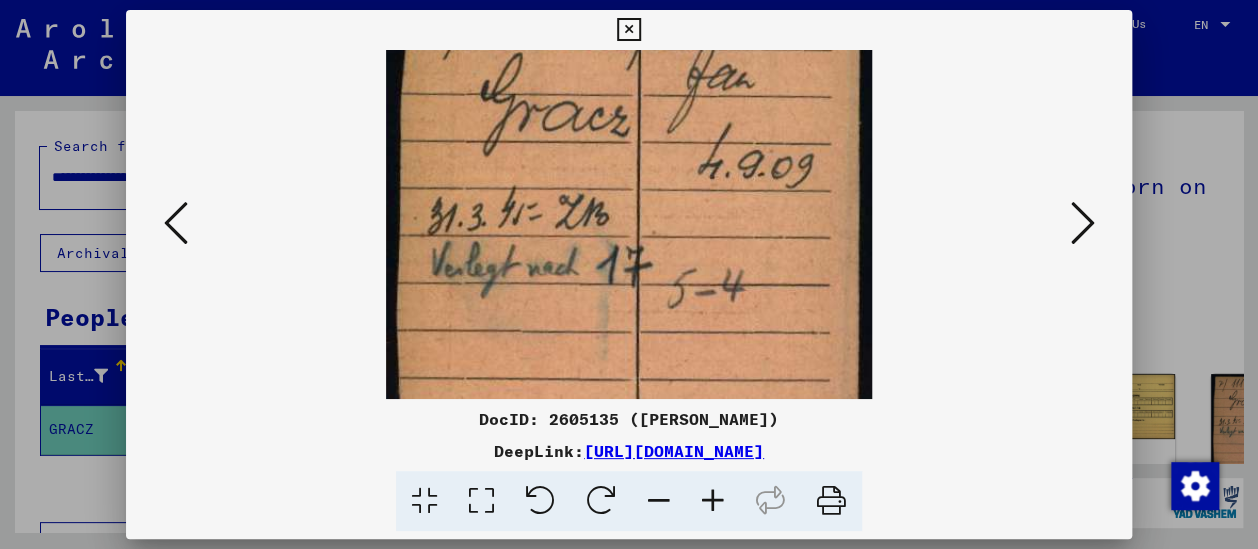 scroll, scrollTop: 126, scrollLeft: 0, axis: vertical 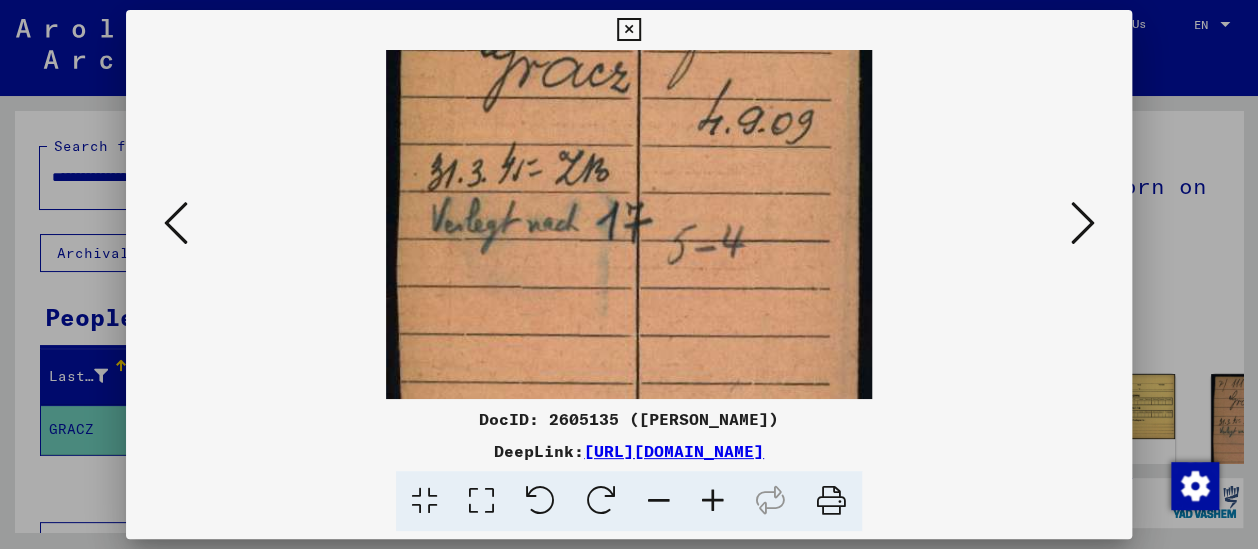 drag, startPoint x: 788, startPoint y: 245, endPoint x: 842, endPoint y: 119, distance: 137.08392 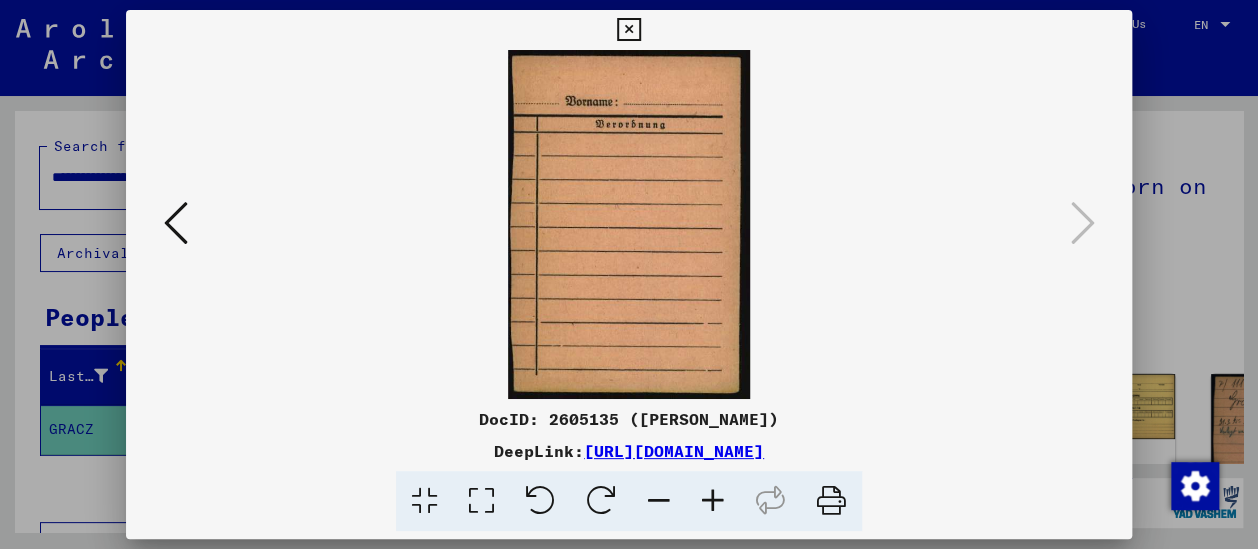 click at bounding box center (176, 223) 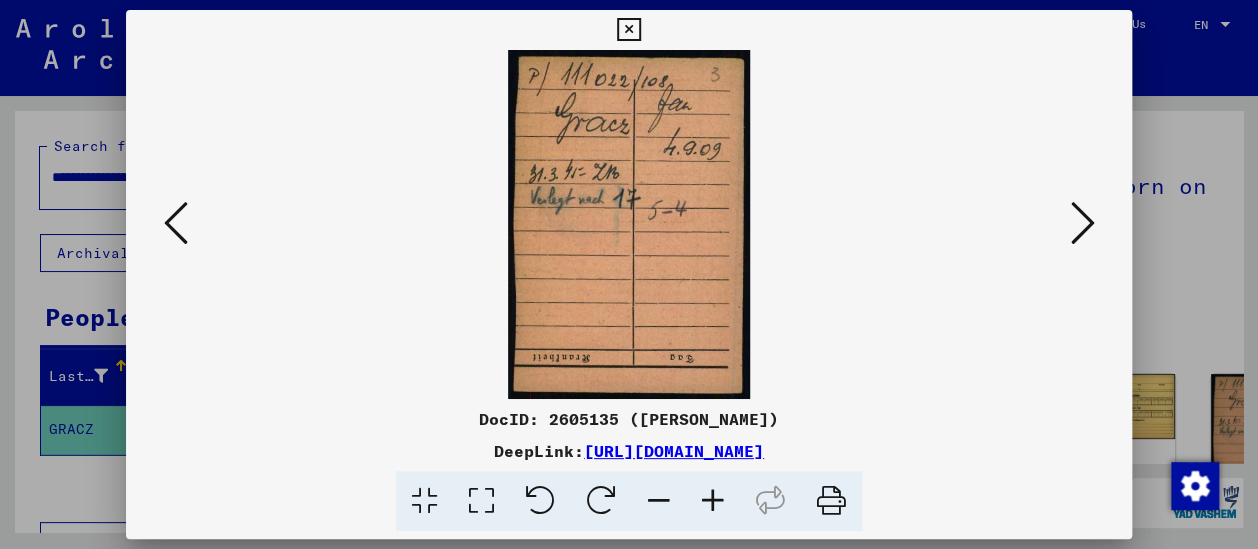 drag, startPoint x: 579, startPoint y: 228, endPoint x: 600, endPoint y: 270, distance: 46.957428 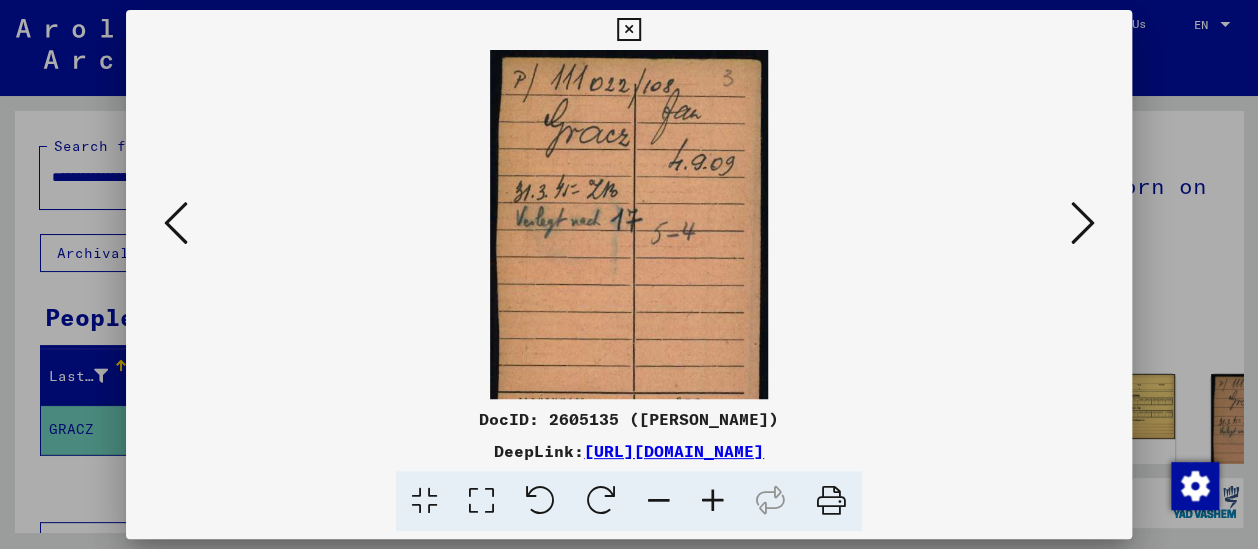 click at bounding box center [713, 501] 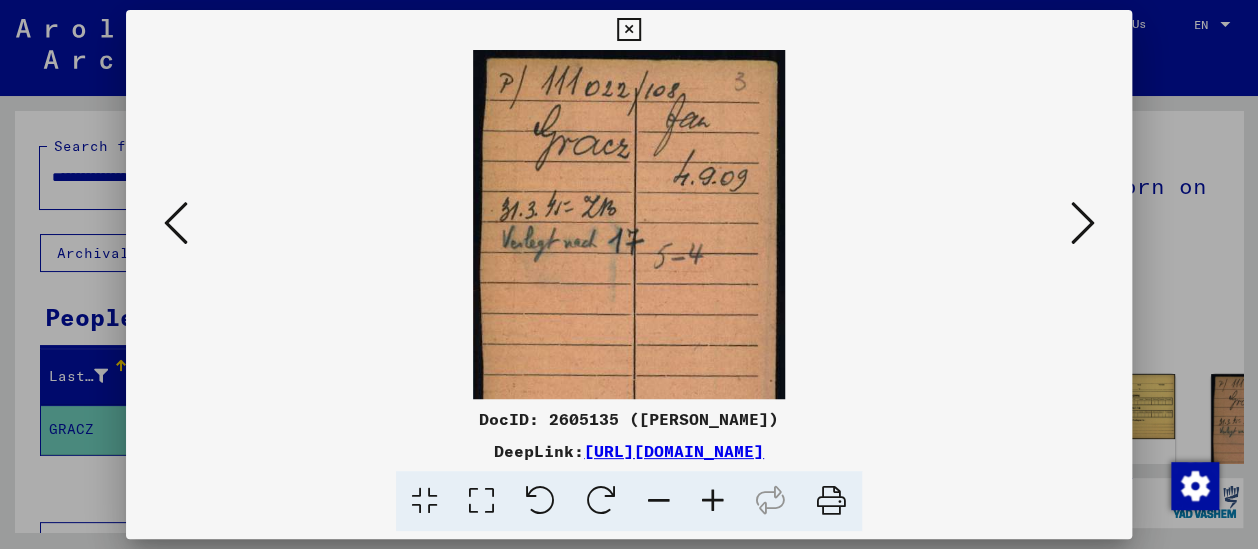 click at bounding box center [713, 501] 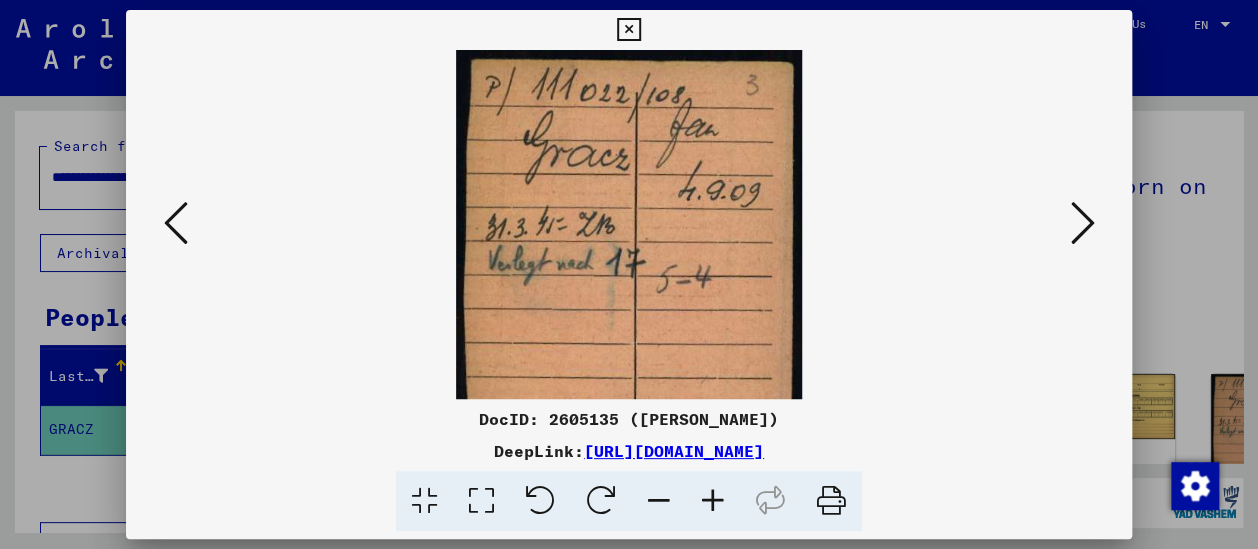 click at bounding box center [713, 501] 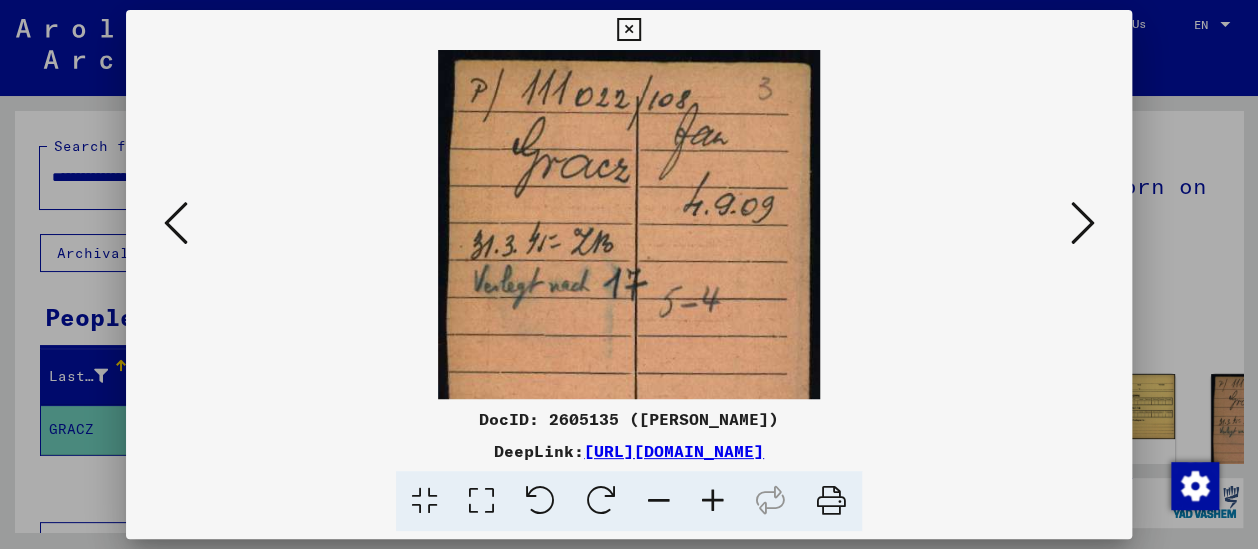click at bounding box center (713, 501) 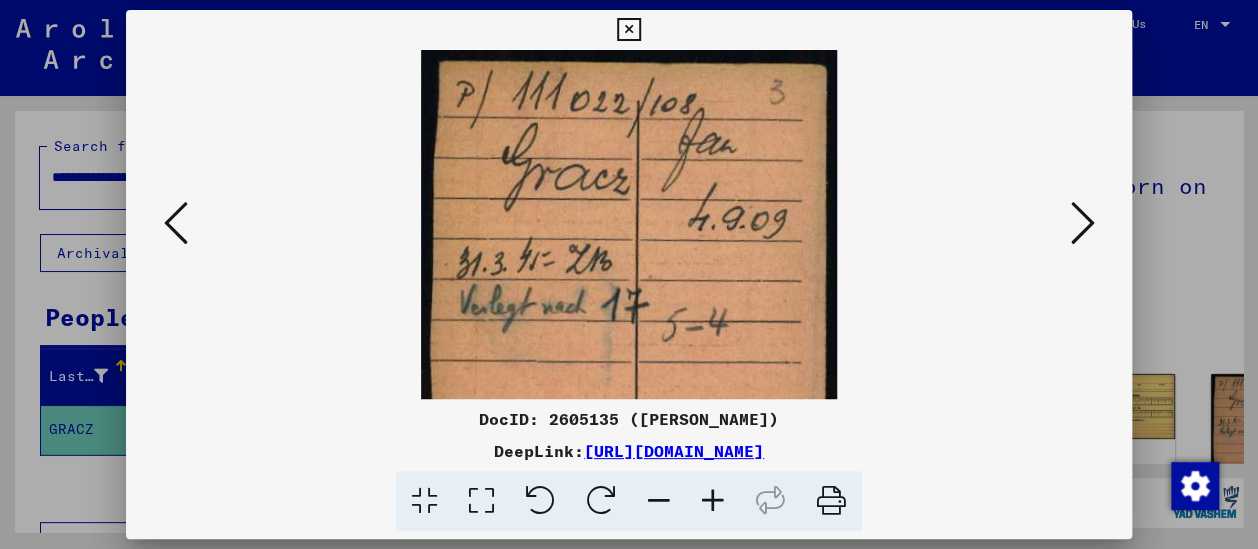 click at bounding box center (713, 501) 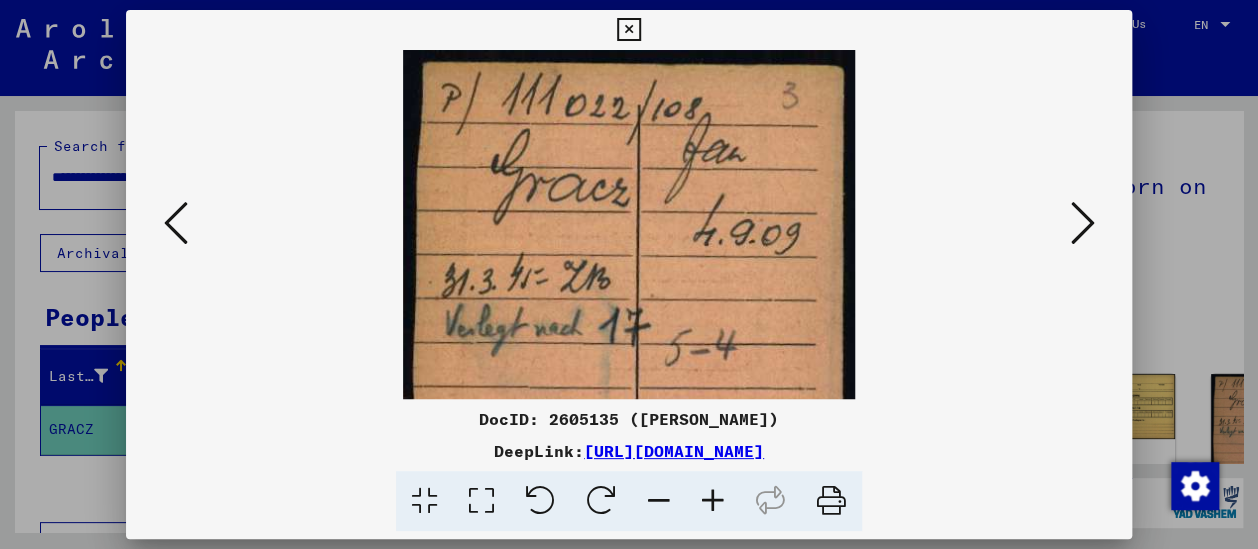 click at bounding box center [713, 501] 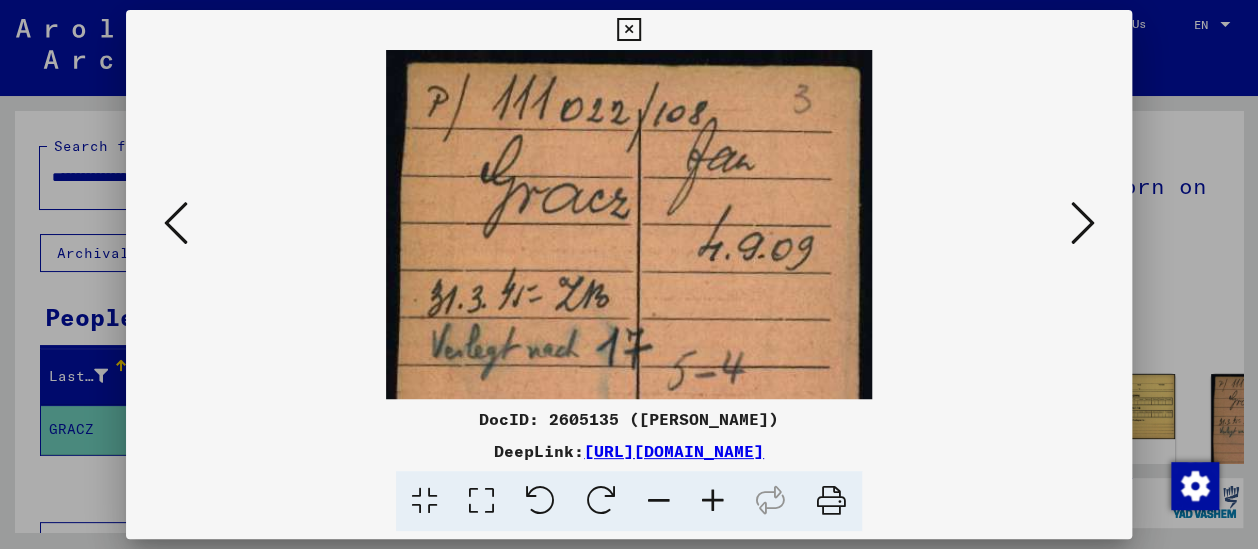 click at bounding box center [713, 501] 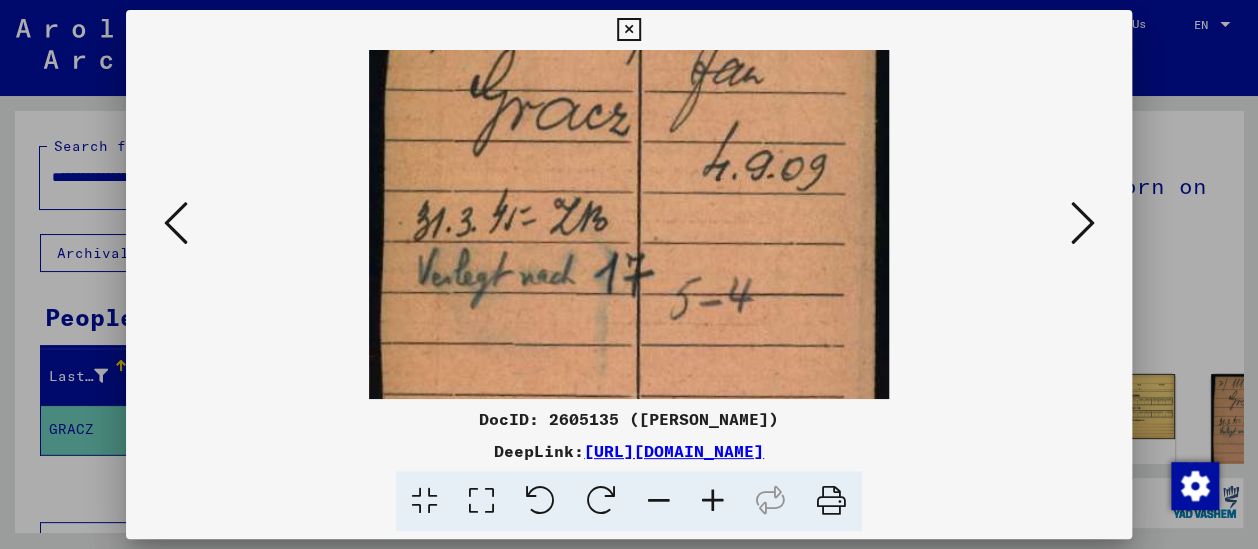scroll, scrollTop: 141, scrollLeft: 0, axis: vertical 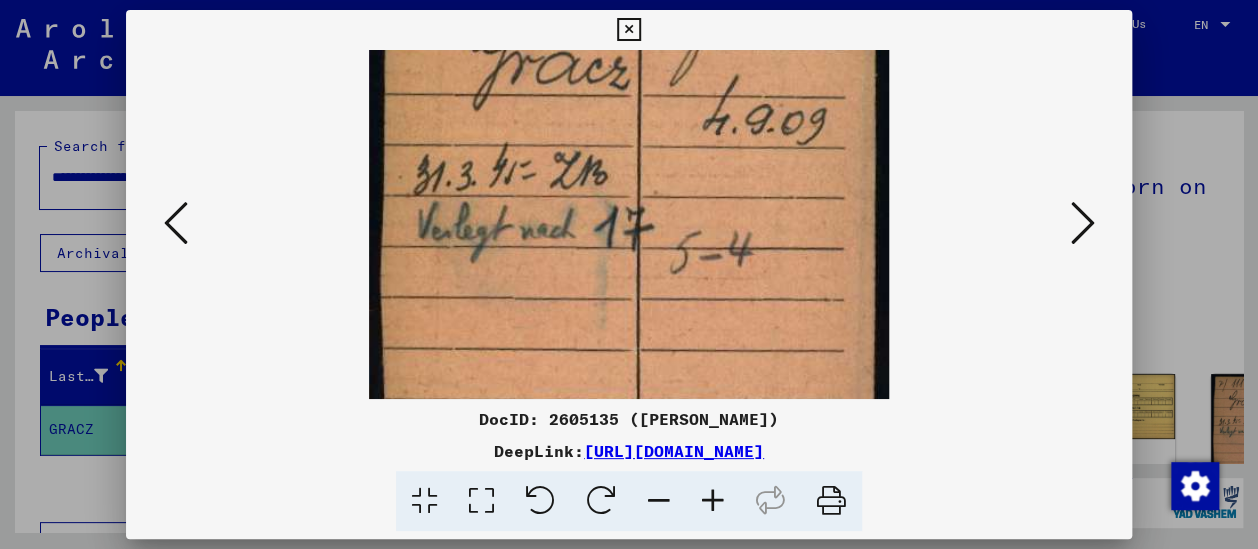 drag, startPoint x: 646, startPoint y: 316, endPoint x: 669, endPoint y: 175, distance: 142.86357 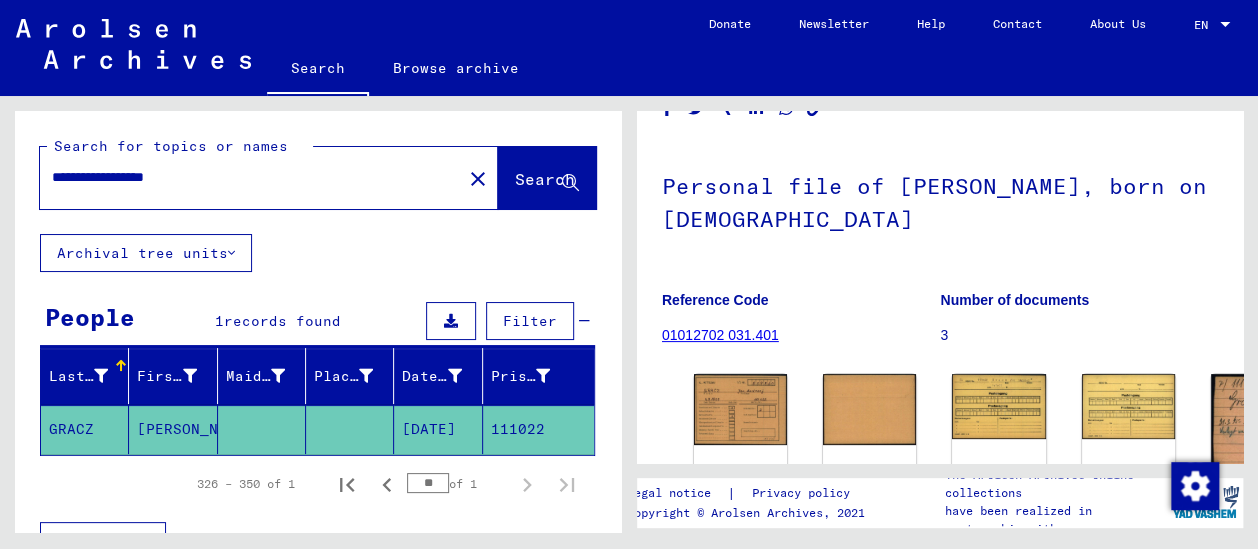 drag, startPoint x: 251, startPoint y: 185, endPoint x: -7, endPoint y: 165, distance: 258.77405 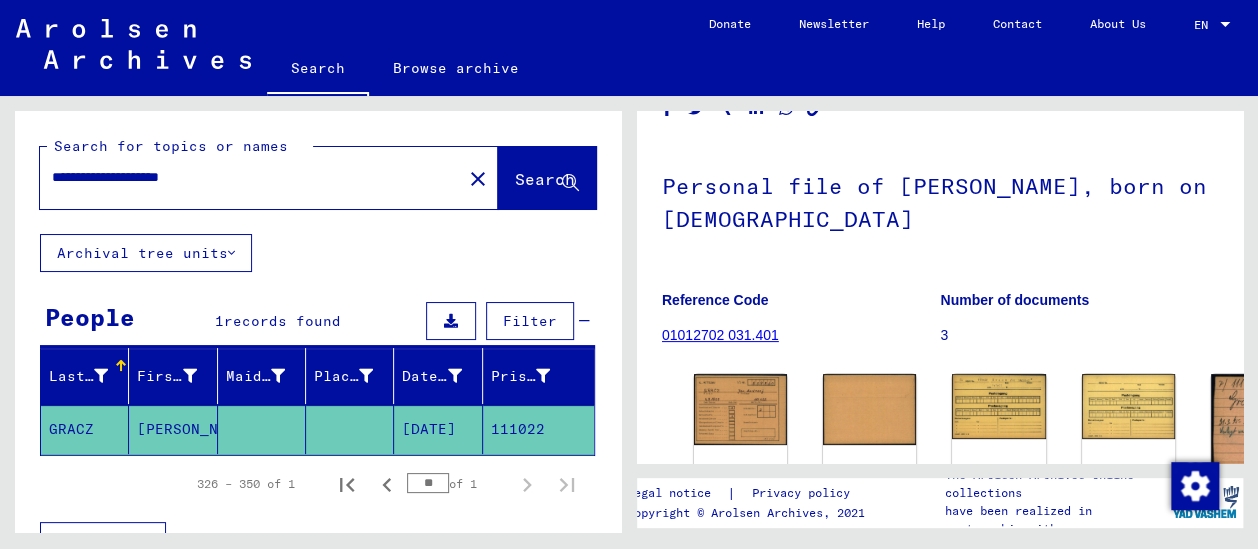 type on "**********" 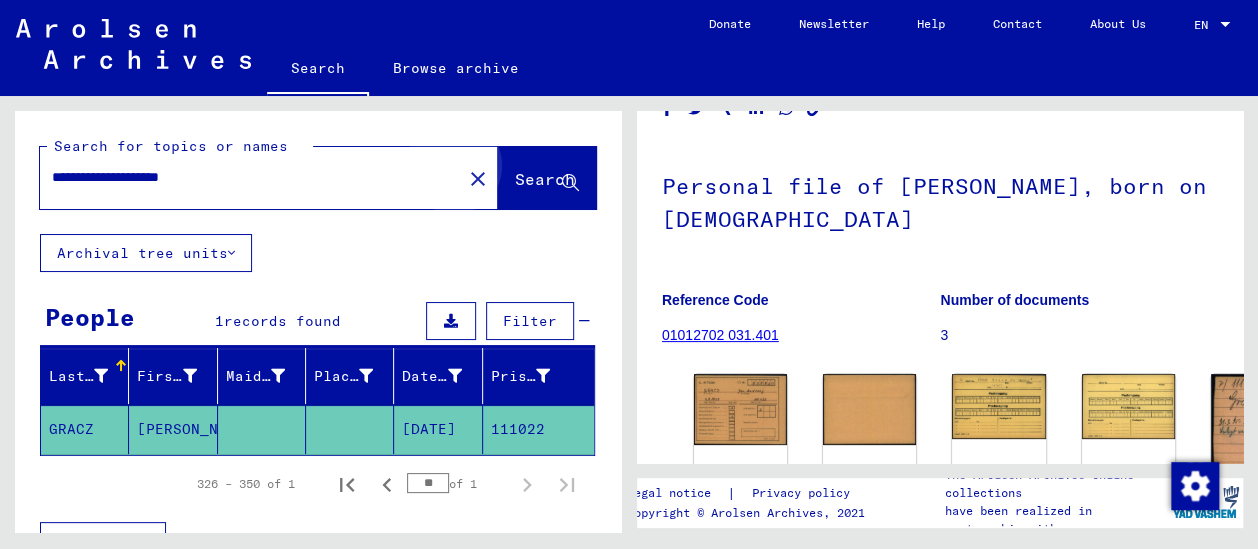 click on "Search" 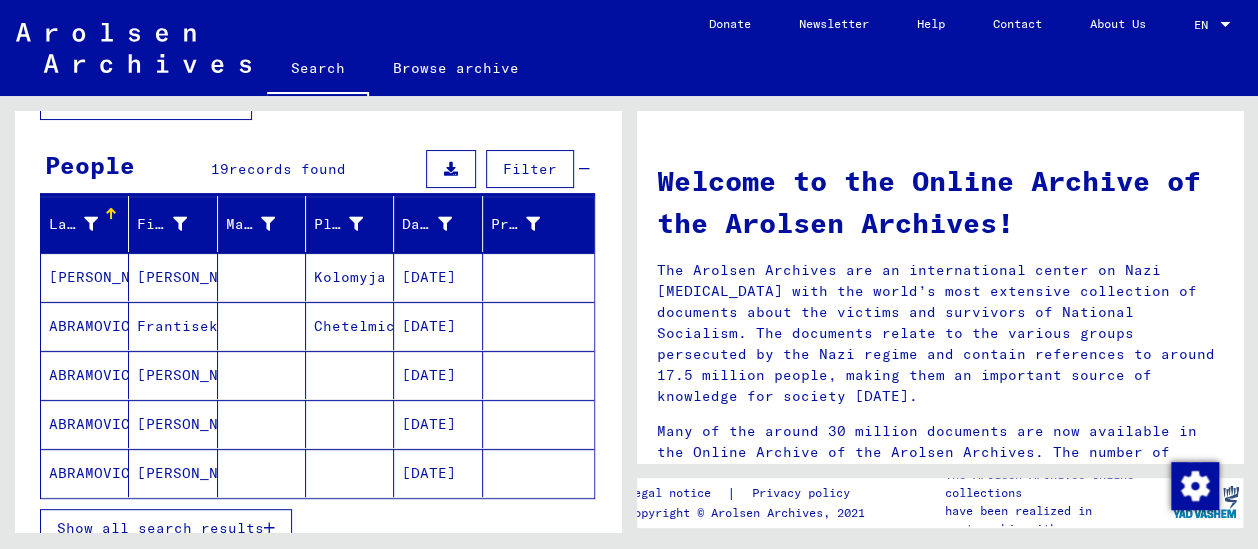 scroll, scrollTop: 170, scrollLeft: 0, axis: vertical 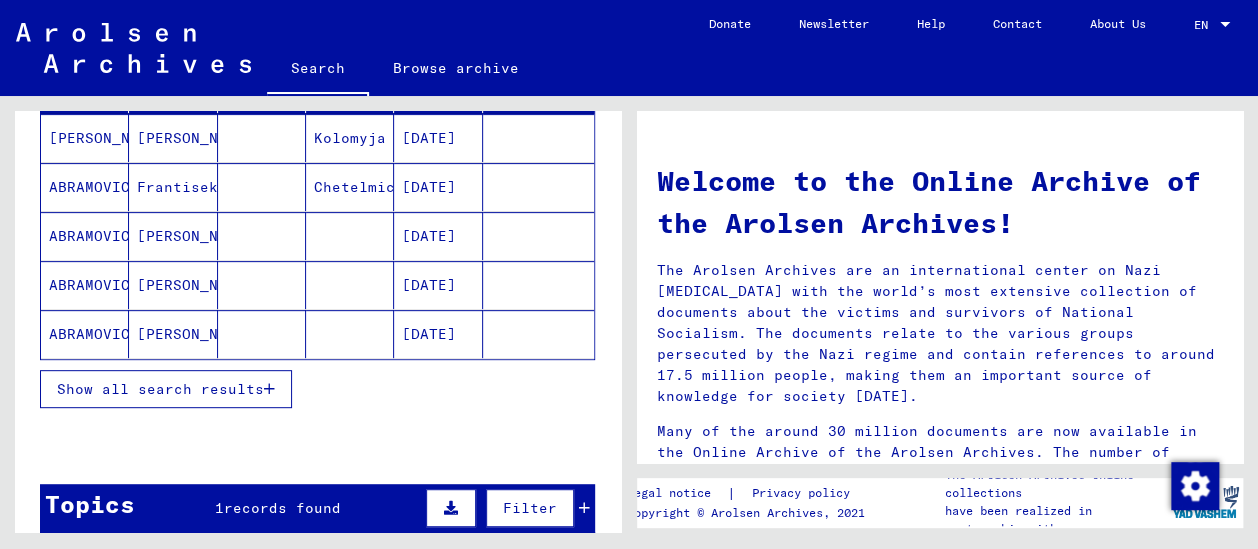 click on "Show all search results" at bounding box center (160, 389) 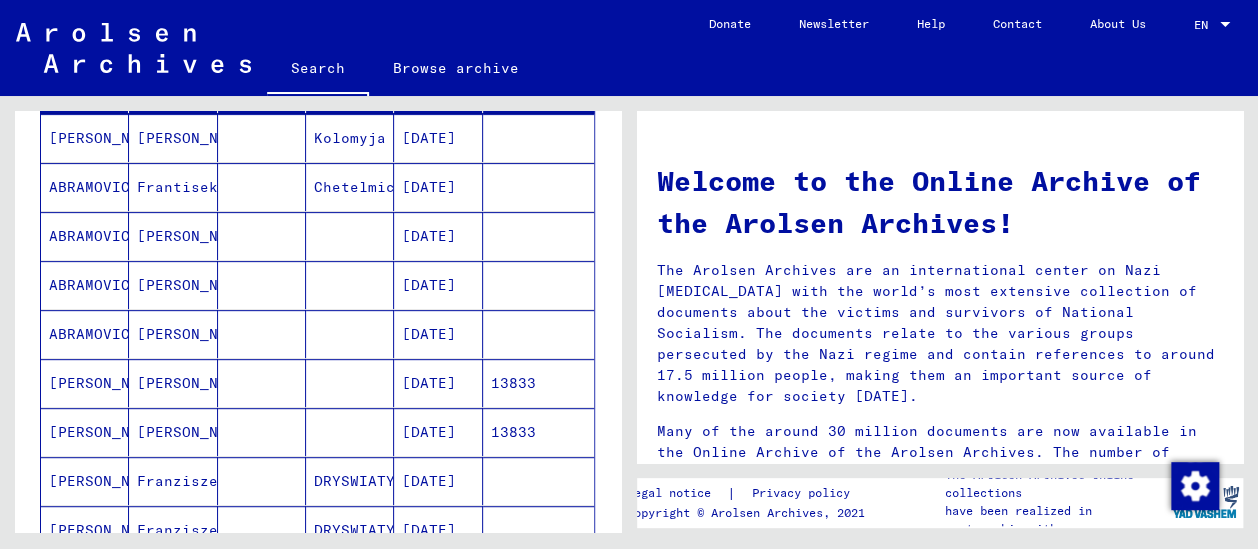 click at bounding box center [262, 432] 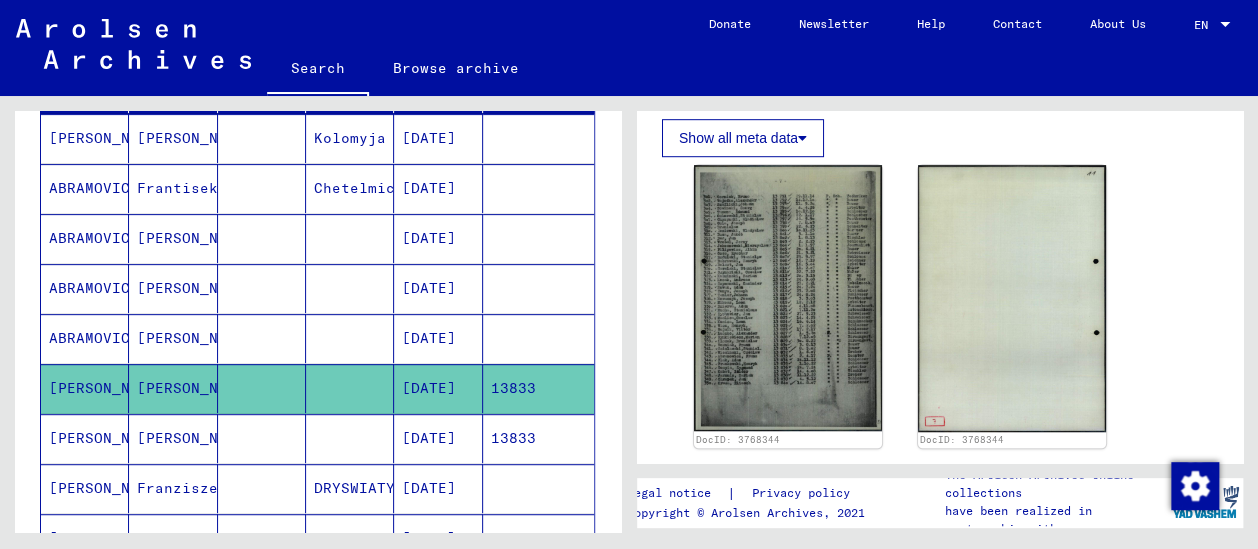 scroll, scrollTop: 566, scrollLeft: 0, axis: vertical 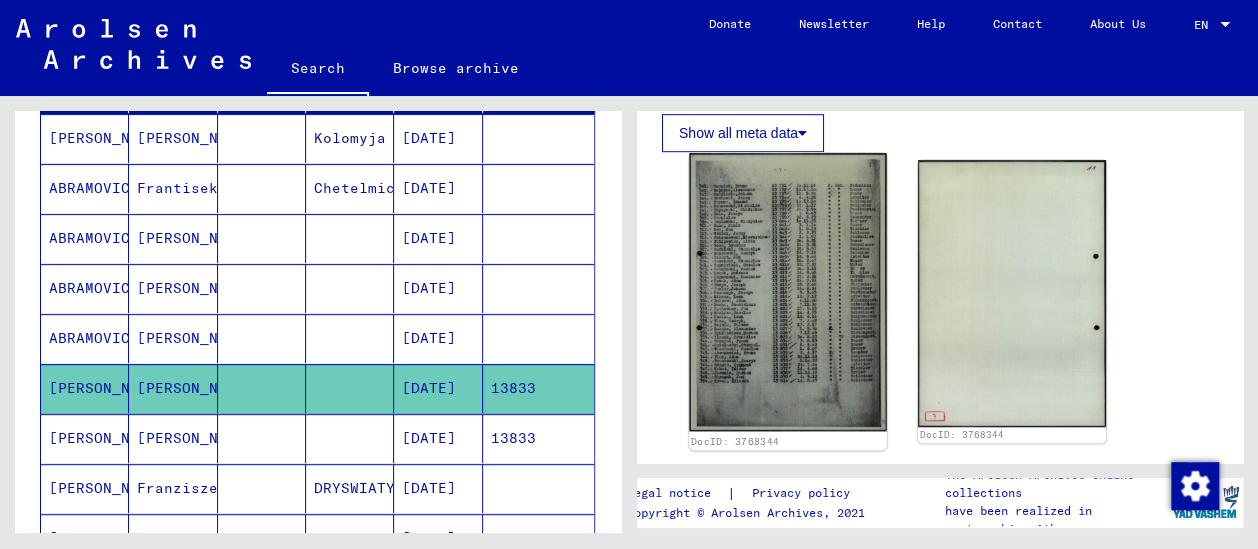 click 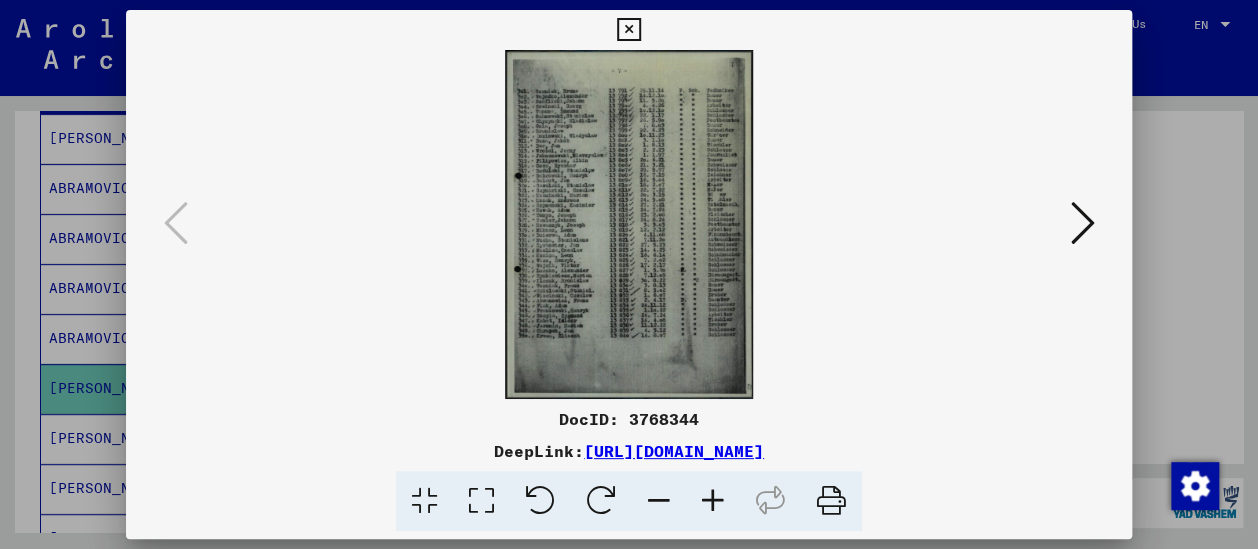 click at bounding box center (713, 501) 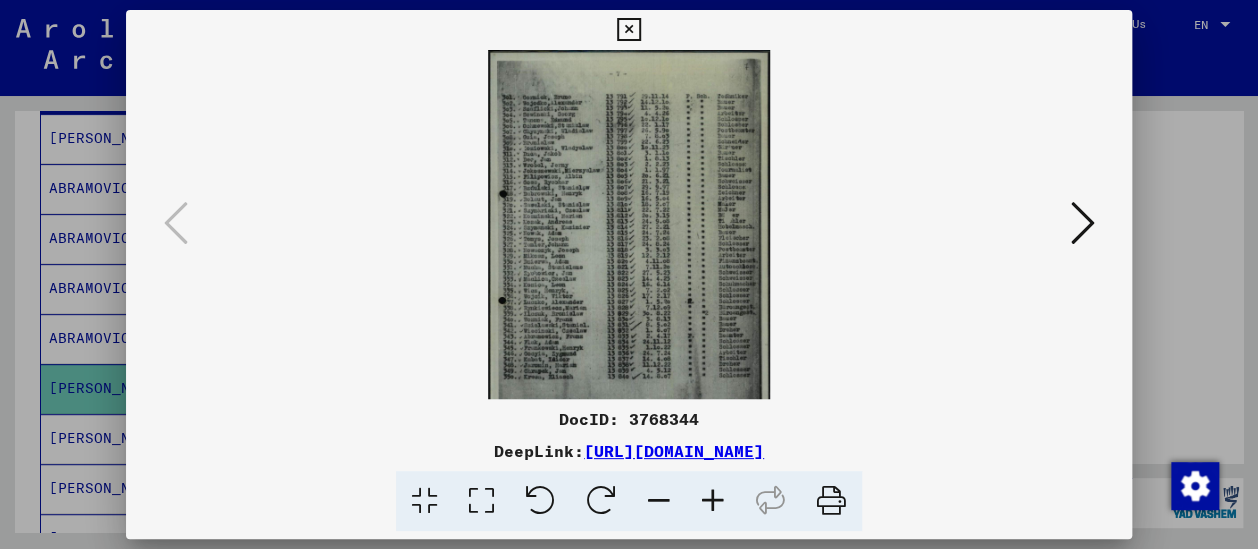 click at bounding box center [713, 501] 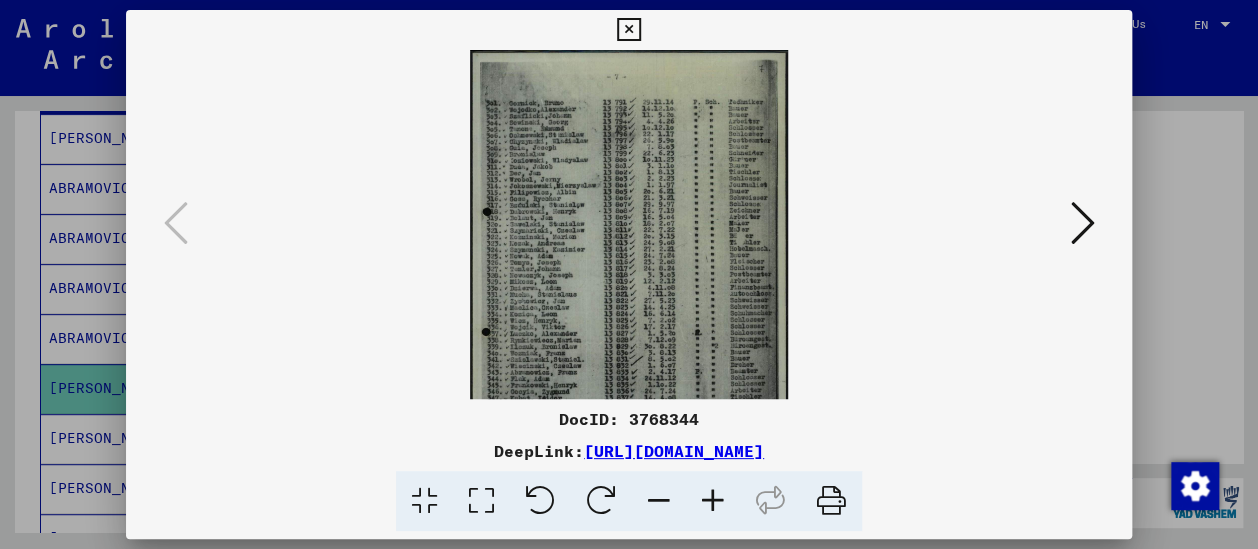 click at bounding box center (713, 501) 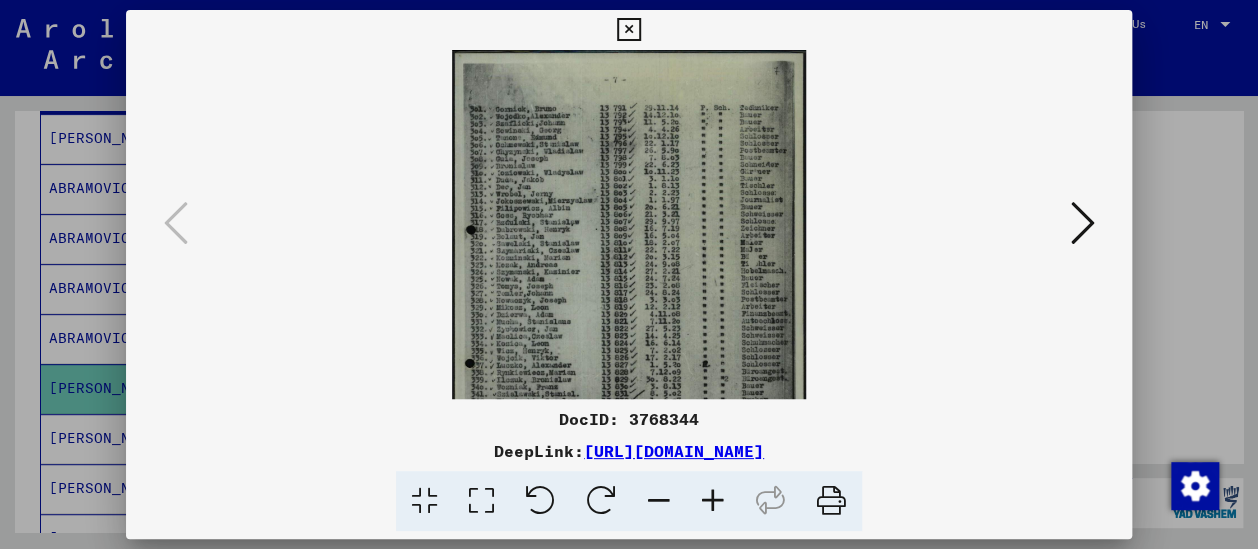 click at bounding box center (713, 501) 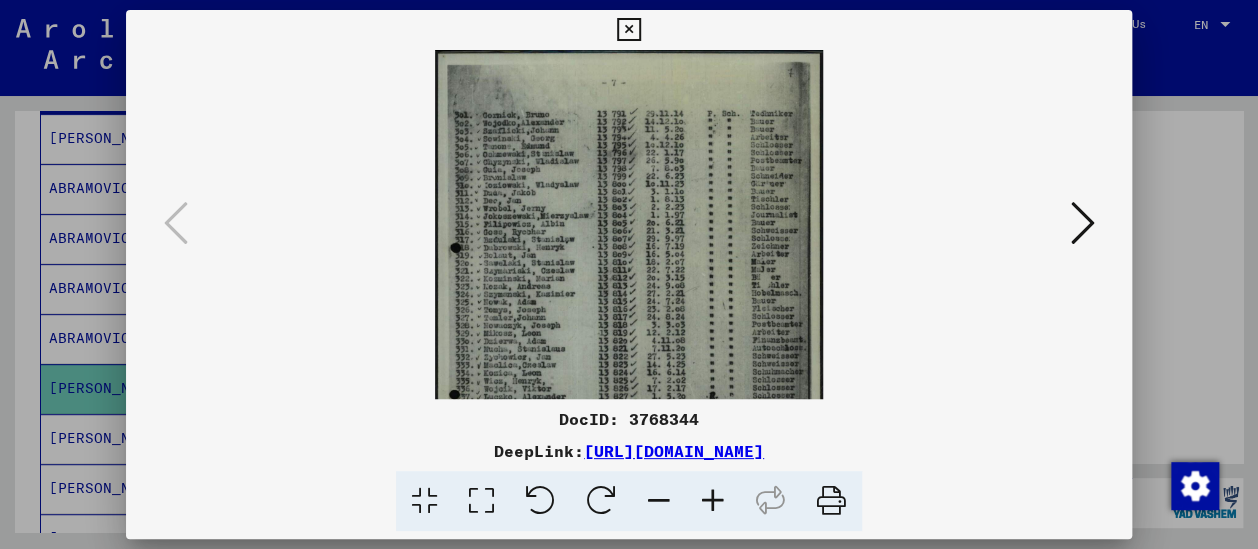 click at bounding box center (713, 501) 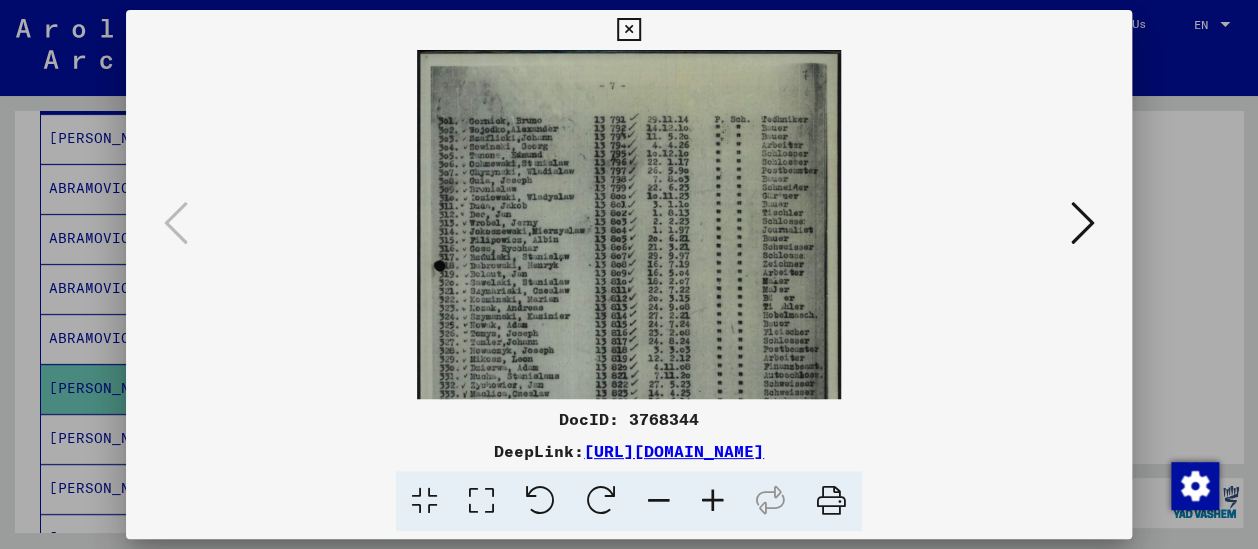 click at bounding box center [713, 501] 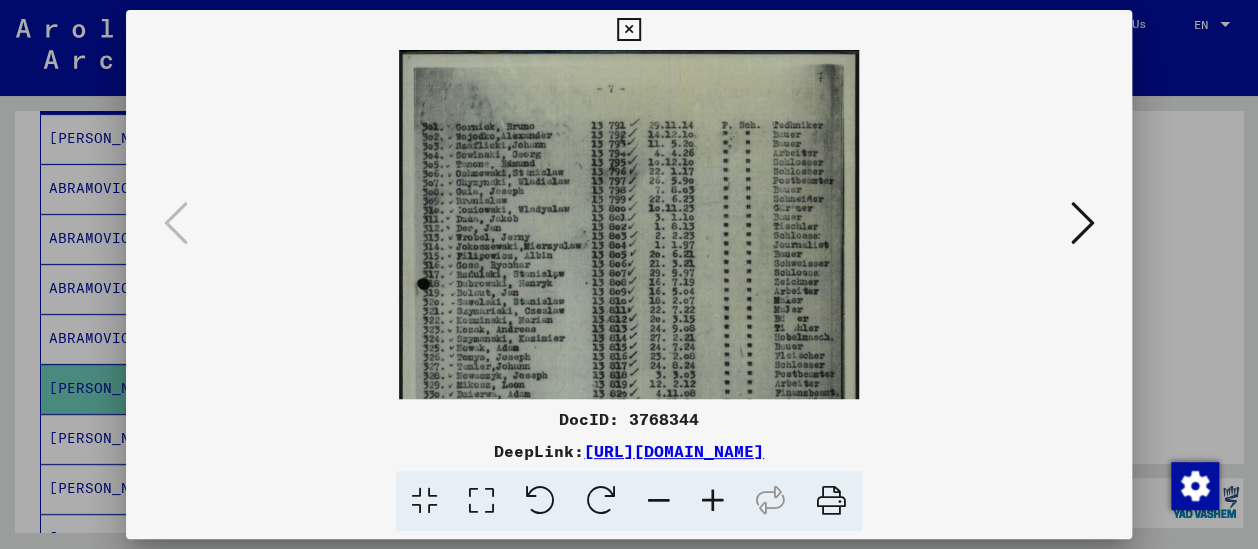 click at bounding box center (713, 501) 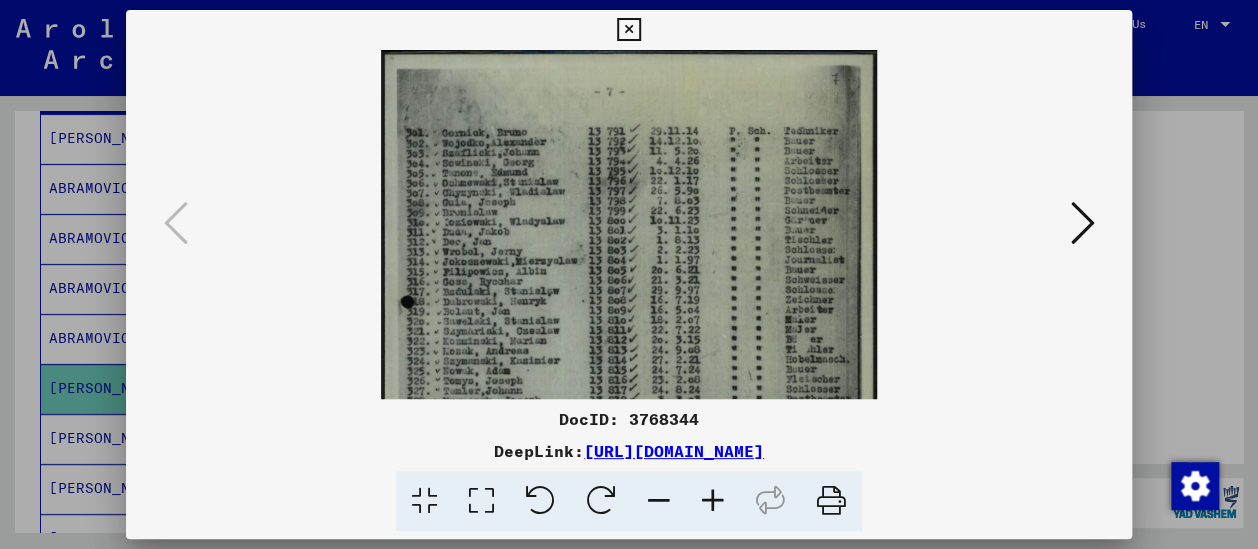 click at bounding box center [713, 501] 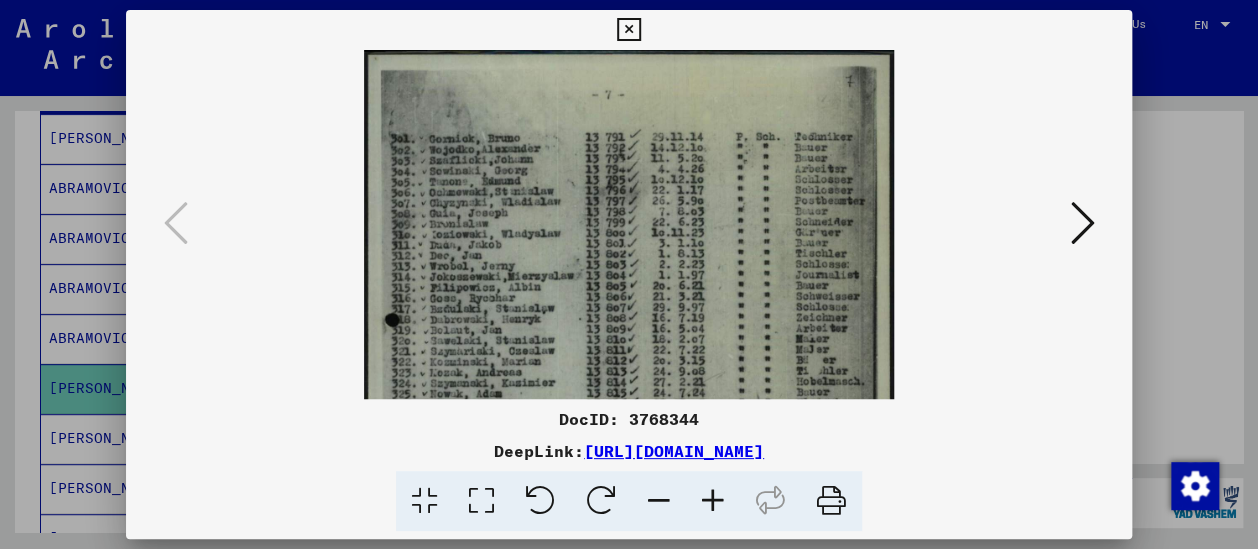 click at bounding box center [713, 501] 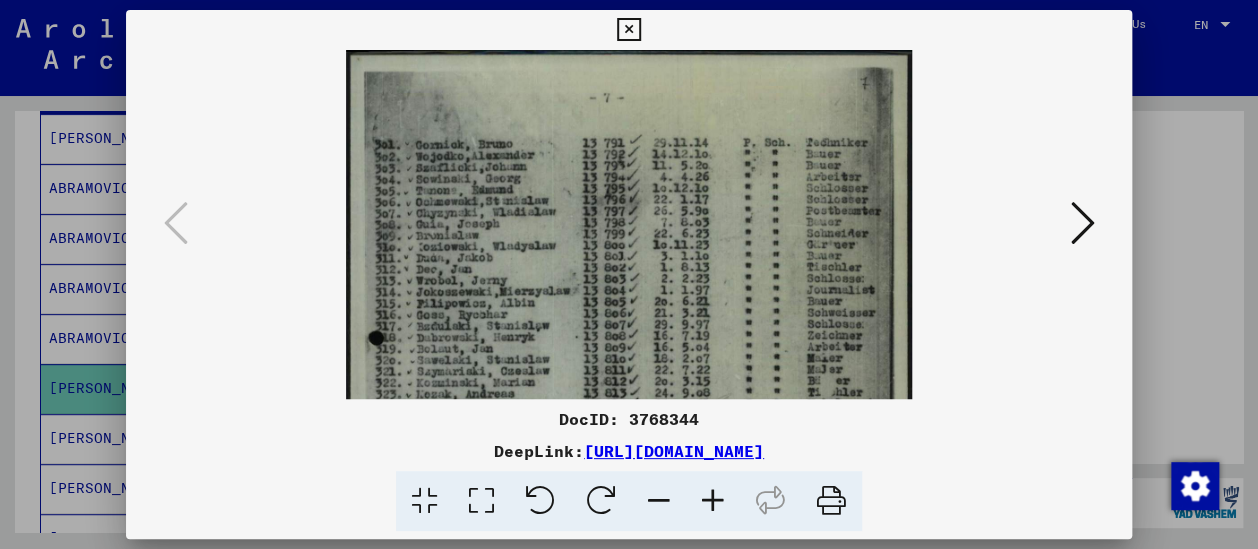 click at bounding box center [713, 501] 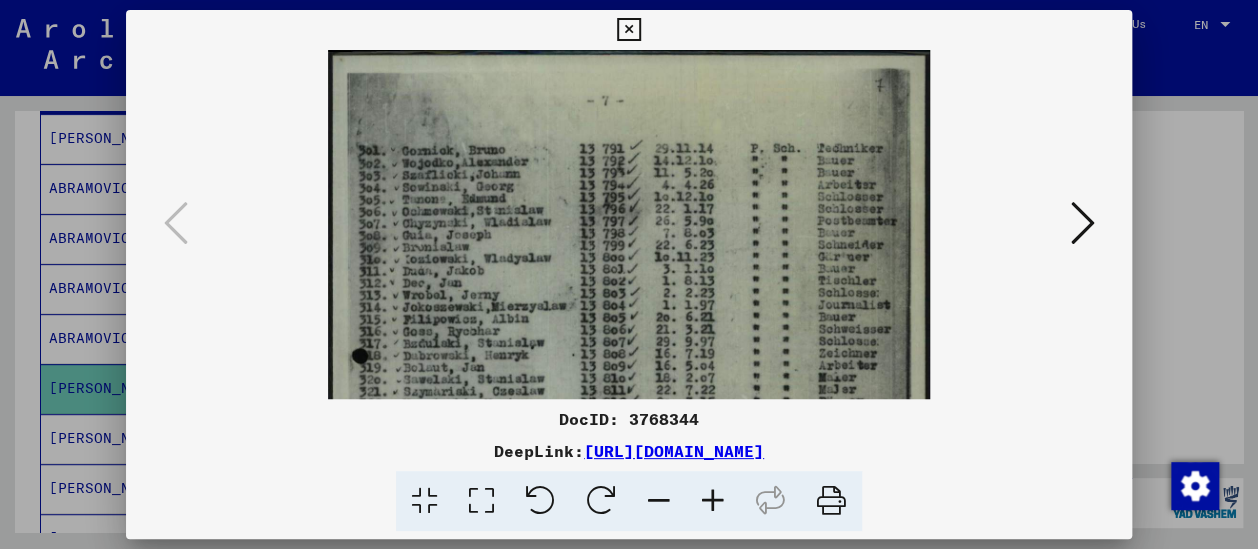 click at bounding box center (713, 501) 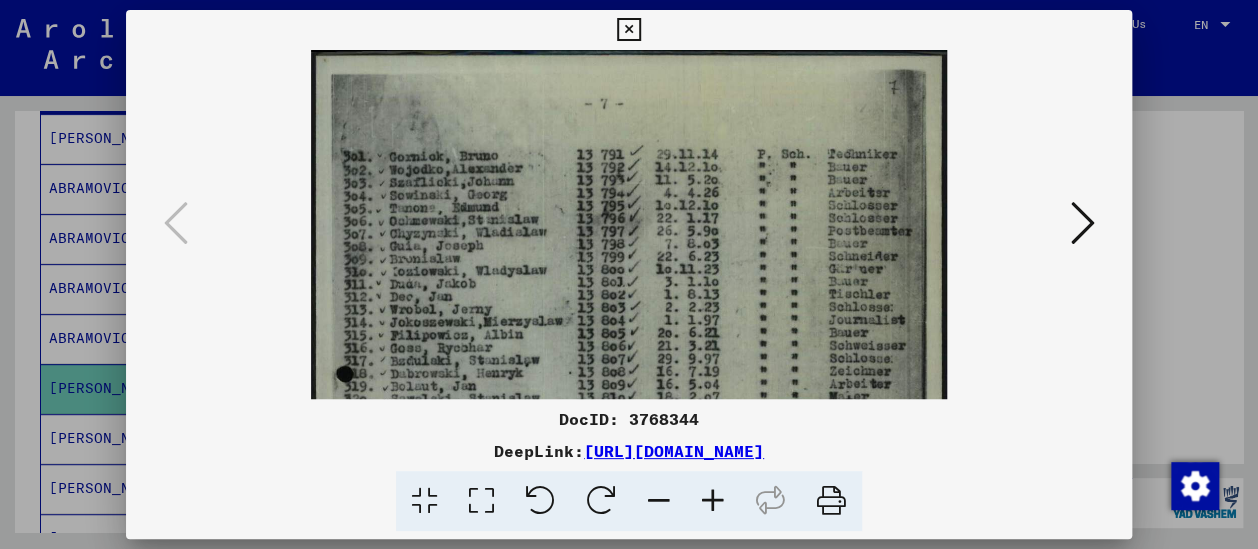 click at bounding box center [713, 501] 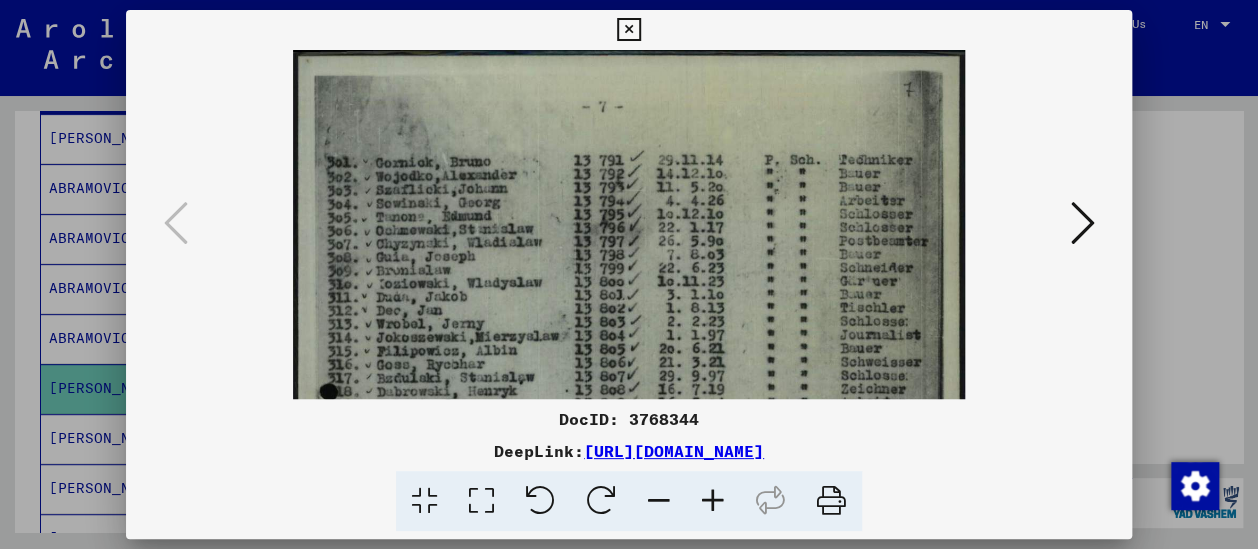 click at bounding box center (713, 501) 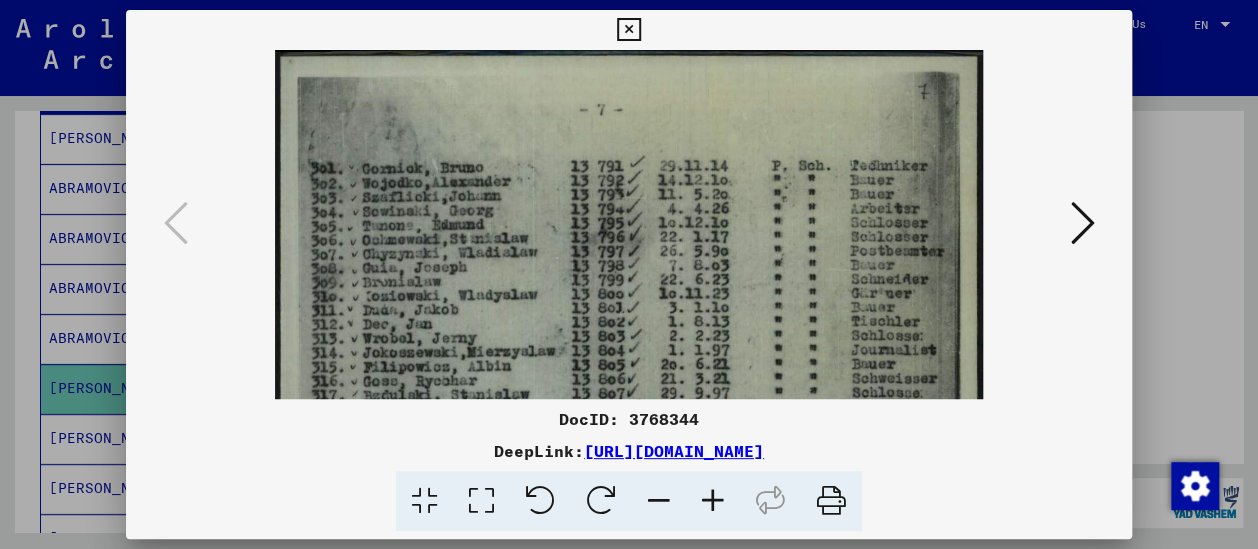 click at bounding box center (713, 501) 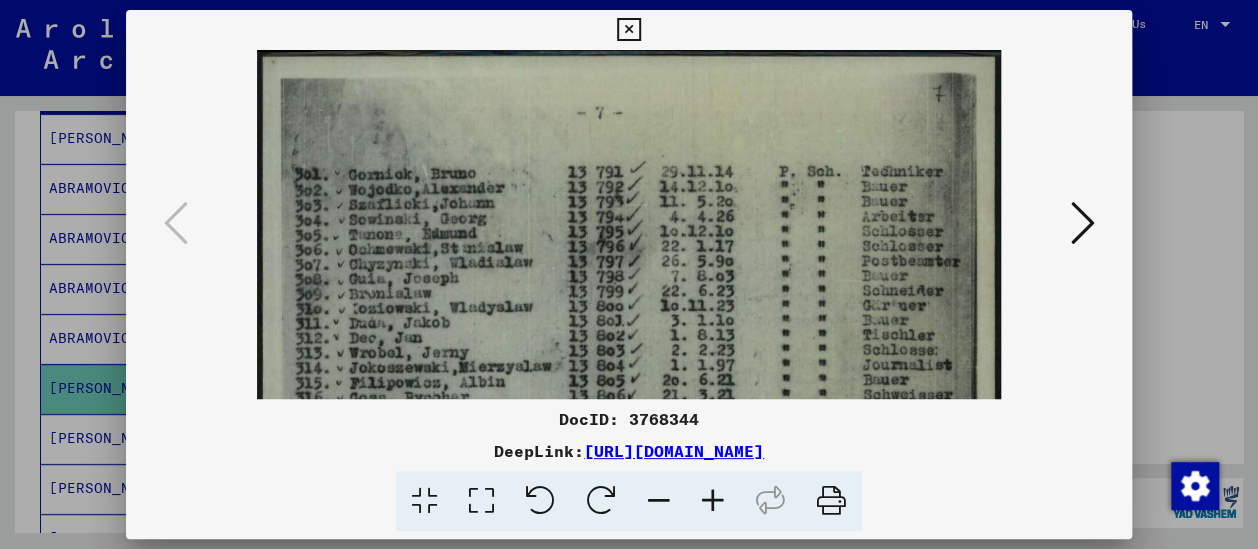 click at bounding box center [713, 501] 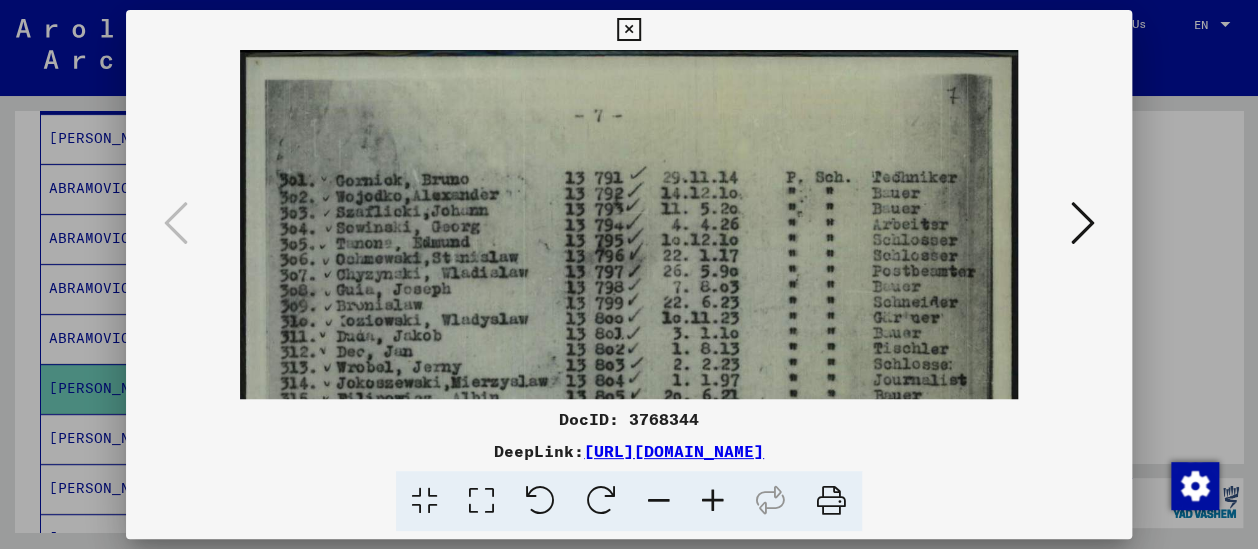 click at bounding box center [713, 501] 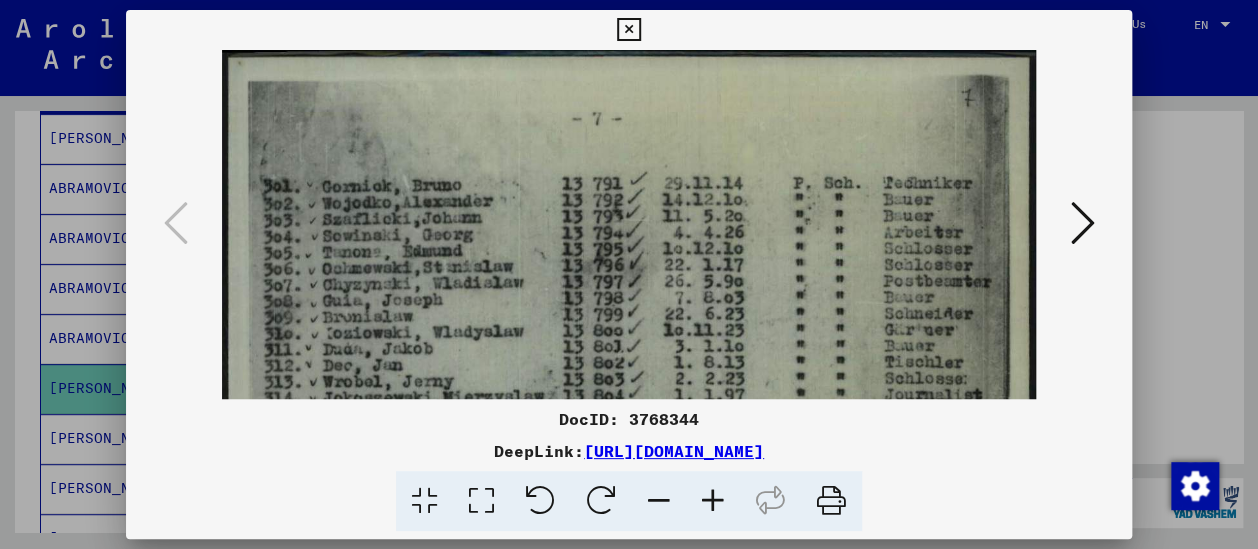 click at bounding box center (713, 501) 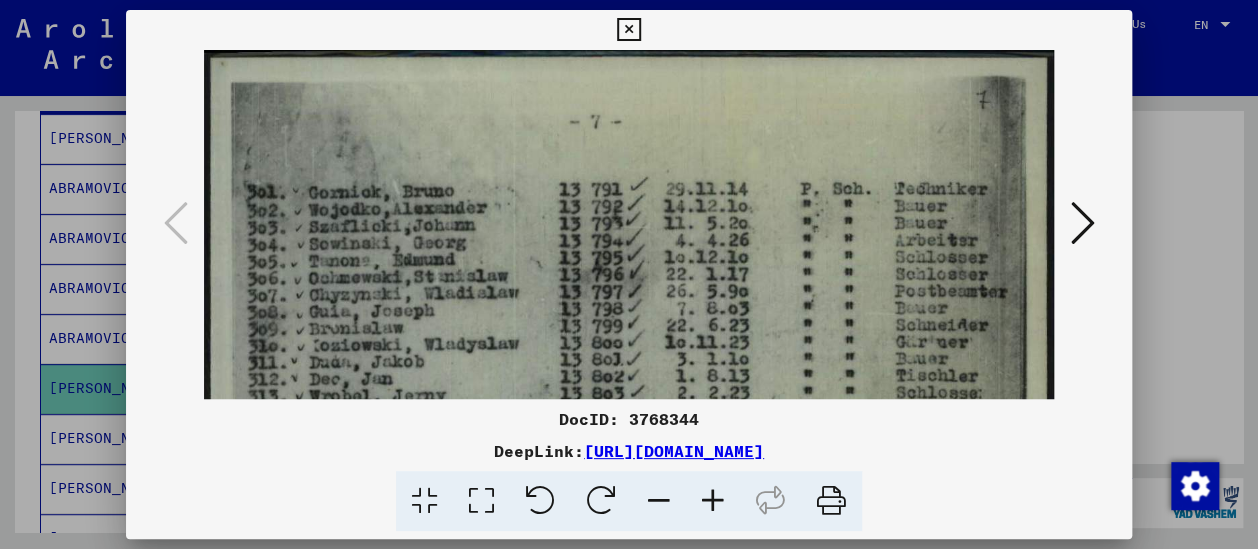 click at bounding box center (713, 501) 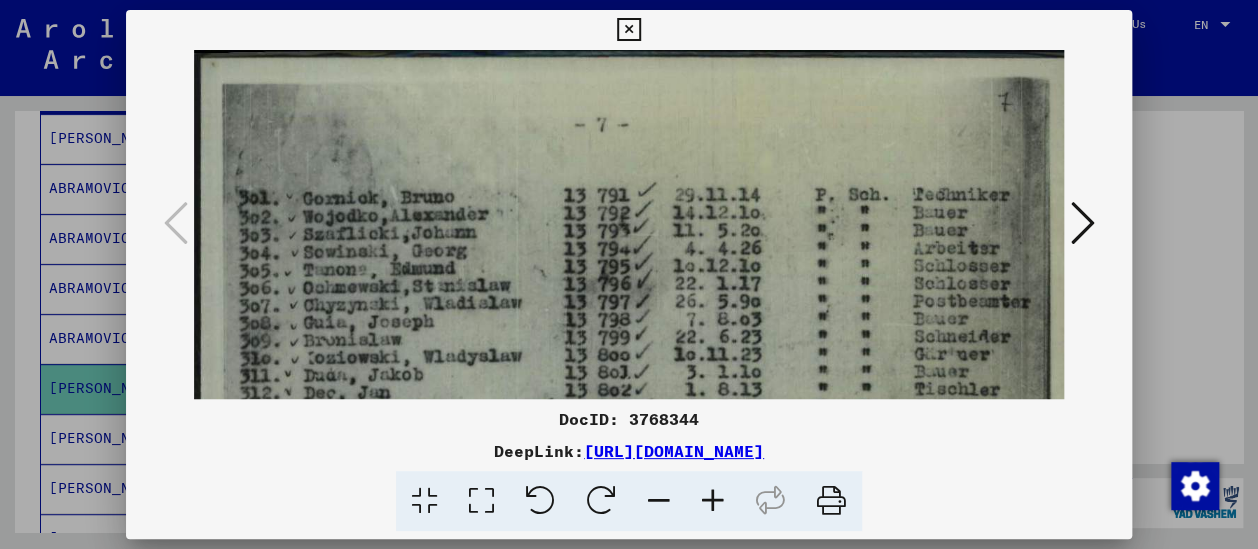click at bounding box center [713, 501] 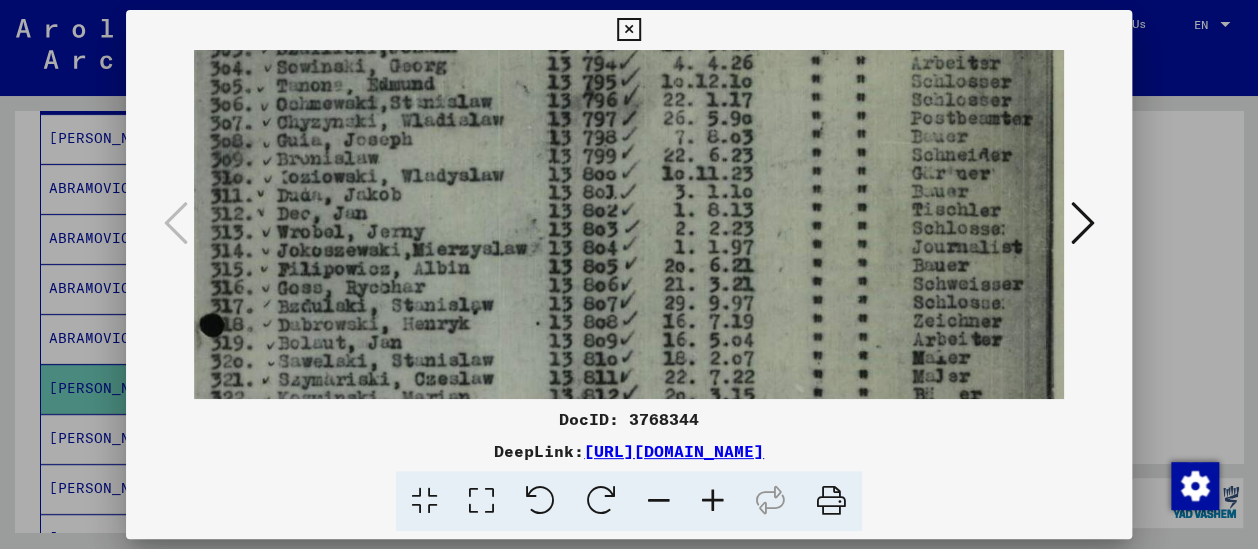 scroll, scrollTop: 237, scrollLeft: 42, axis: both 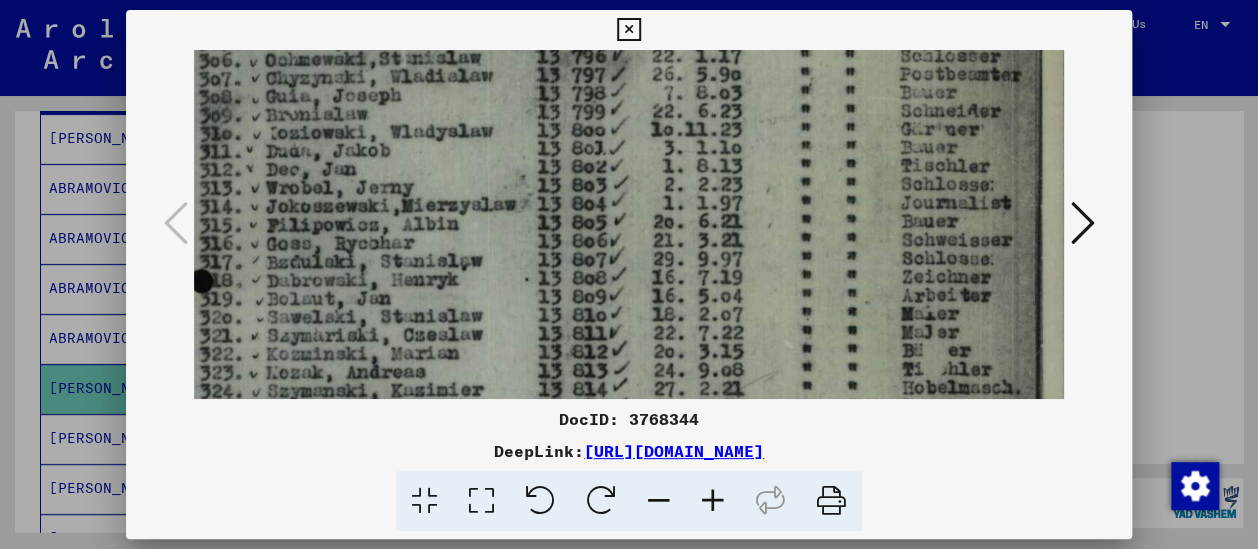 drag, startPoint x: 325, startPoint y: 250, endPoint x: 550, endPoint y: 34, distance: 311.89902 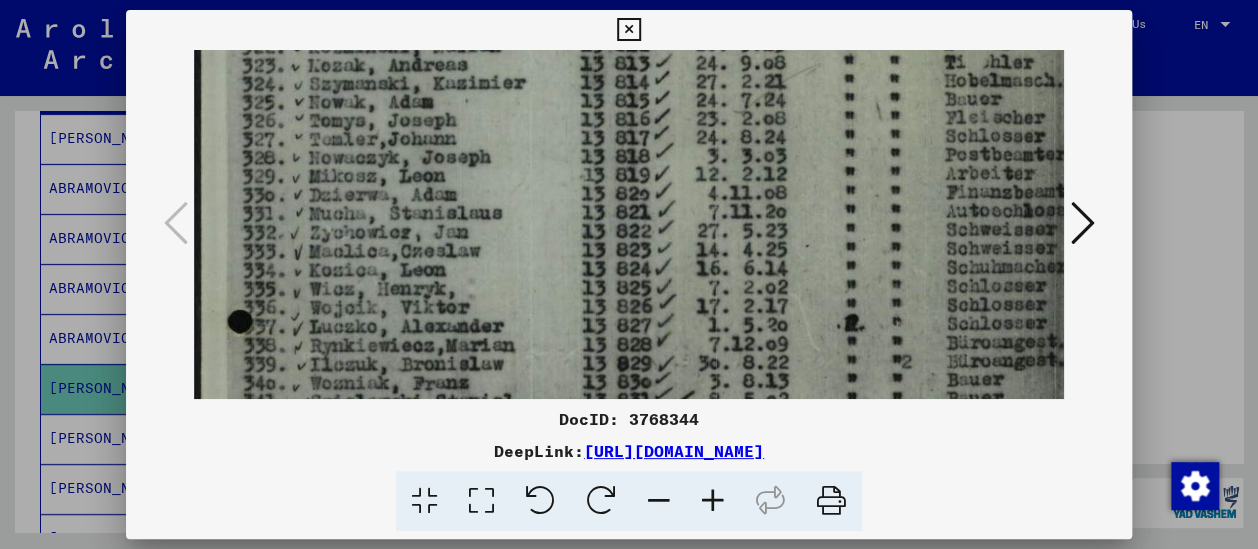 drag, startPoint x: 428, startPoint y: 301, endPoint x: 496, endPoint y: -15, distance: 323.23367 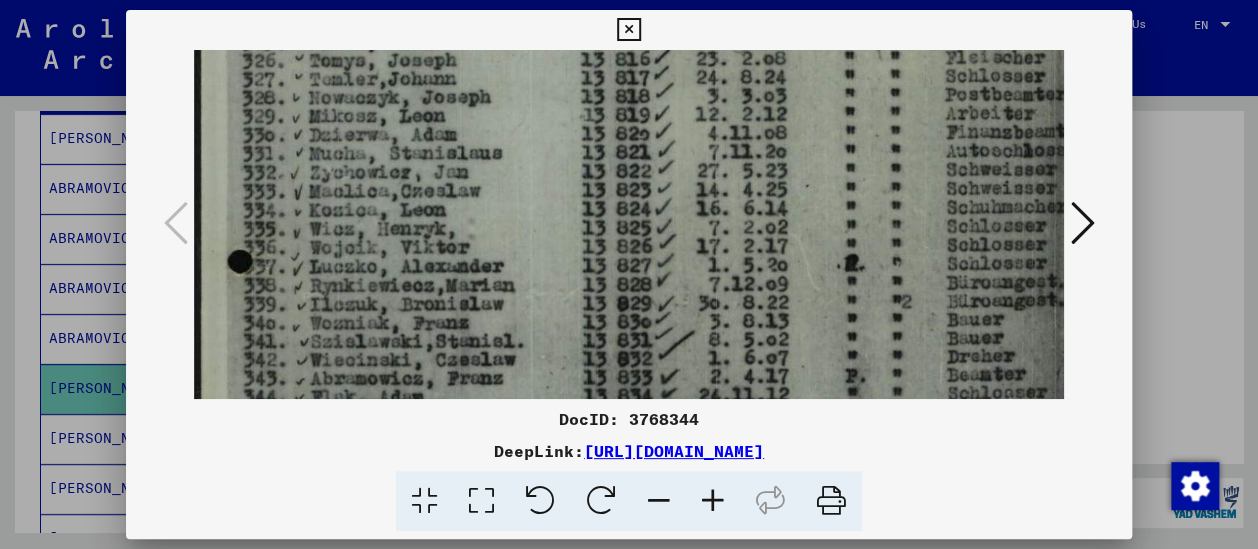 scroll, scrollTop: 665, scrollLeft: 0, axis: vertical 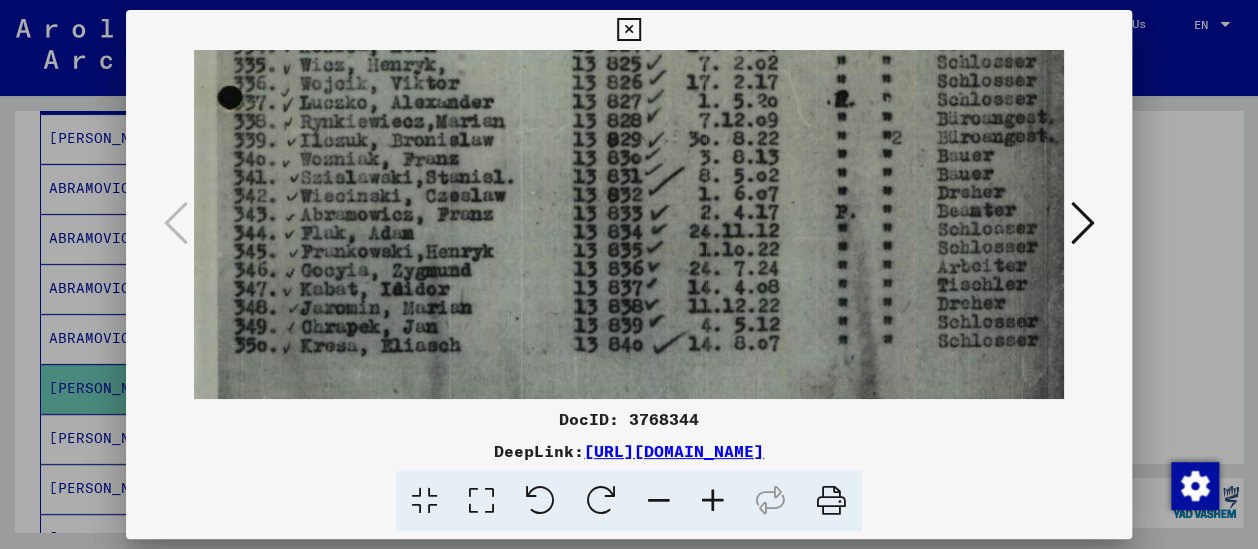 drag, startPoint x: 575, startPoint y: 254, endPoint x: 563, endPoint y: -6, distance: 260.27676 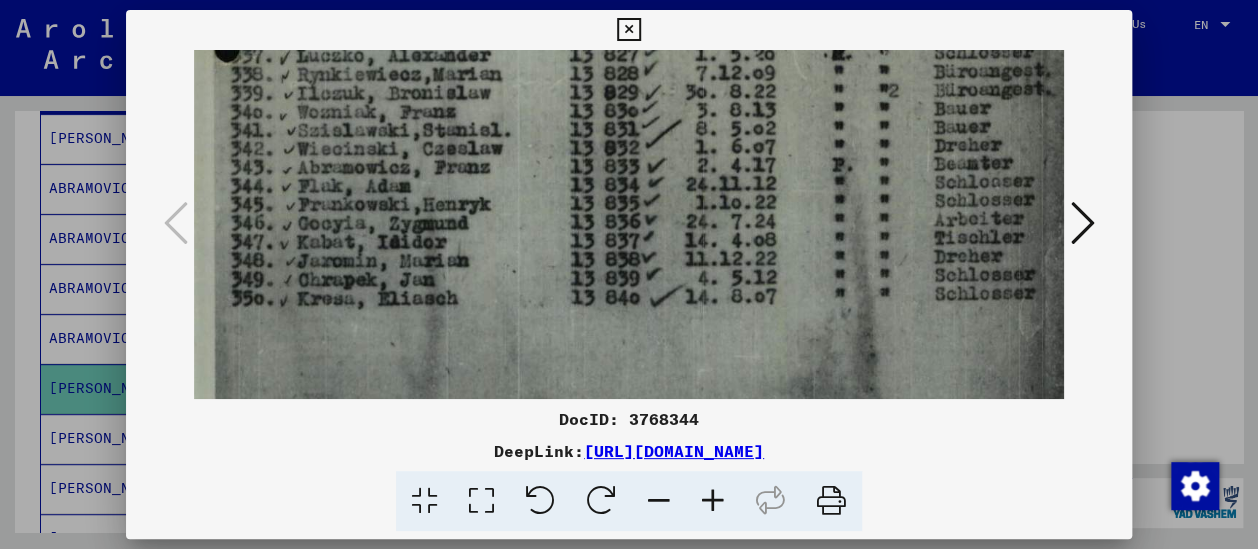 click at bounding box center (713, 501) 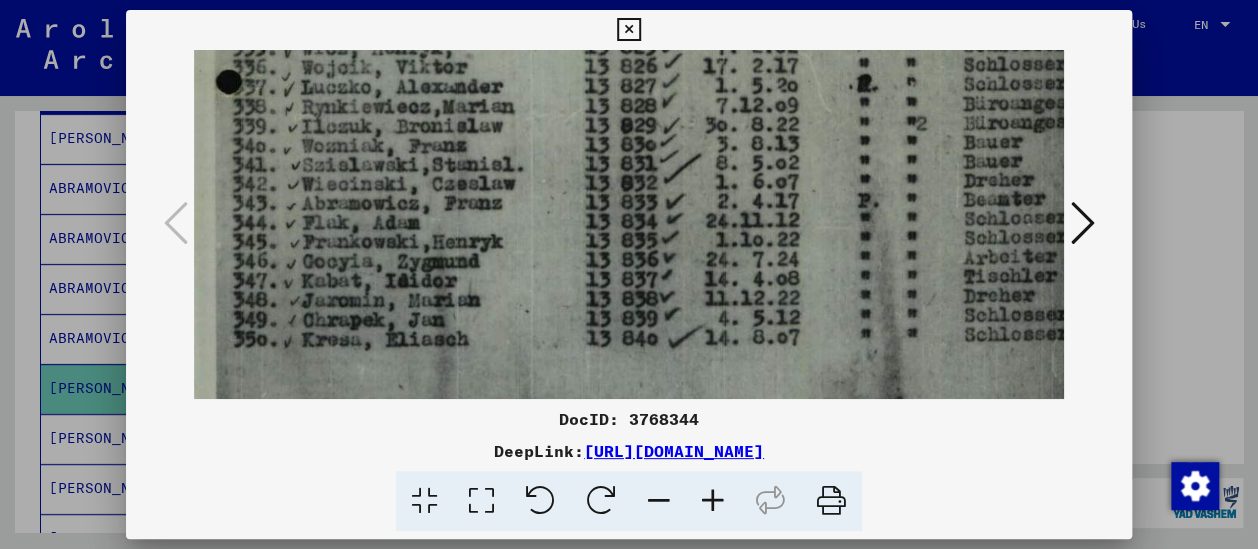click at bounding box center [713, 501] 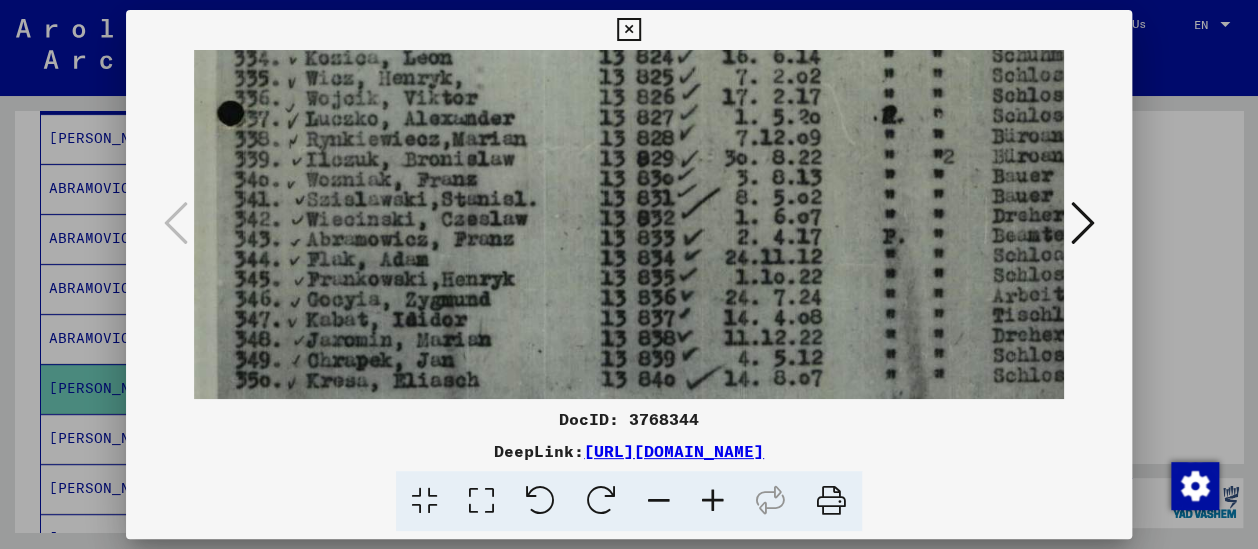click at bounding box center (713, 501) 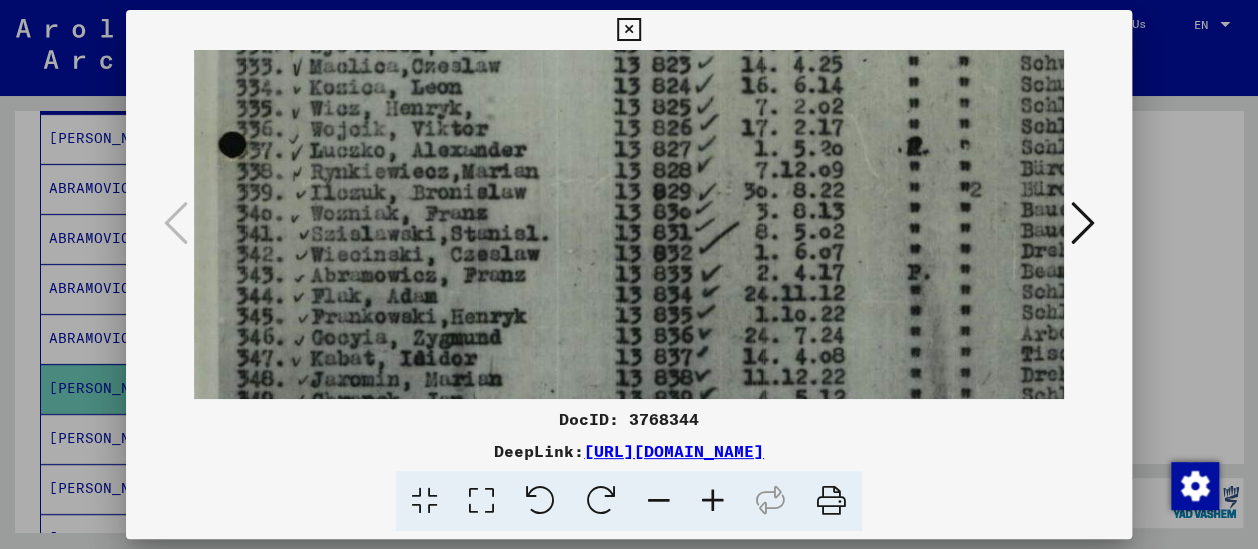 click at bounding box center (713, 501) 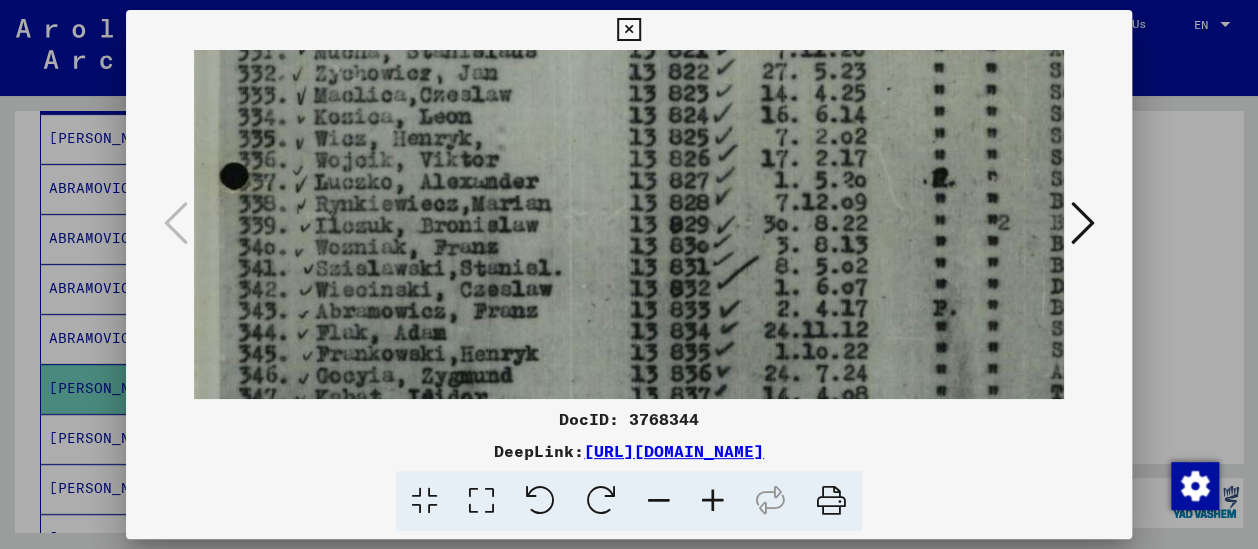 click at bounding box center [713, 501] 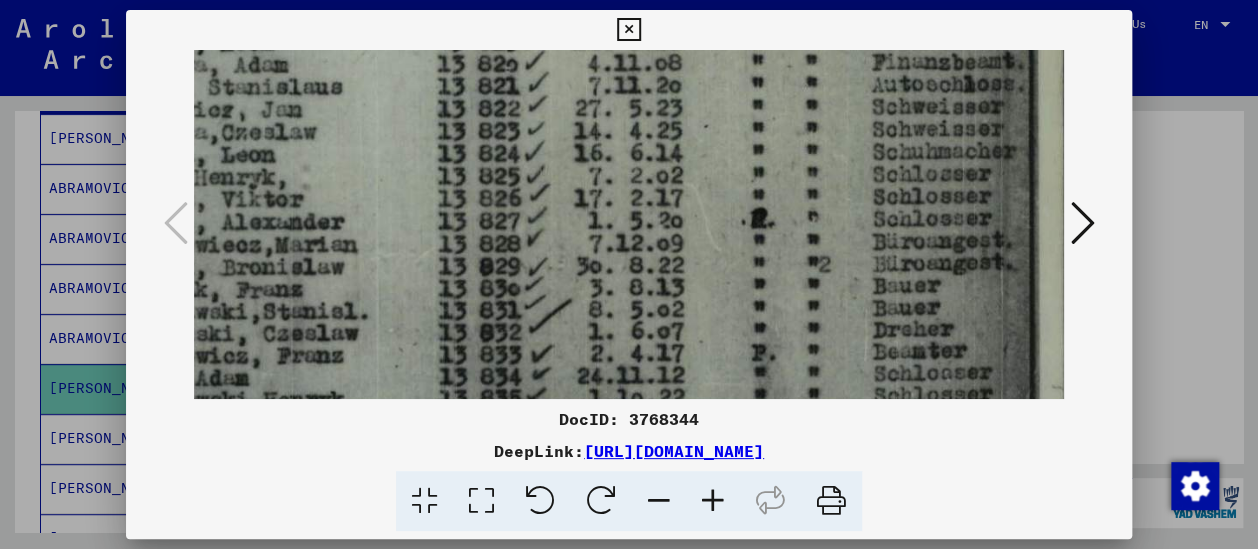 scroll, scrollTop: 797, scrollLeft: 219, axis: both 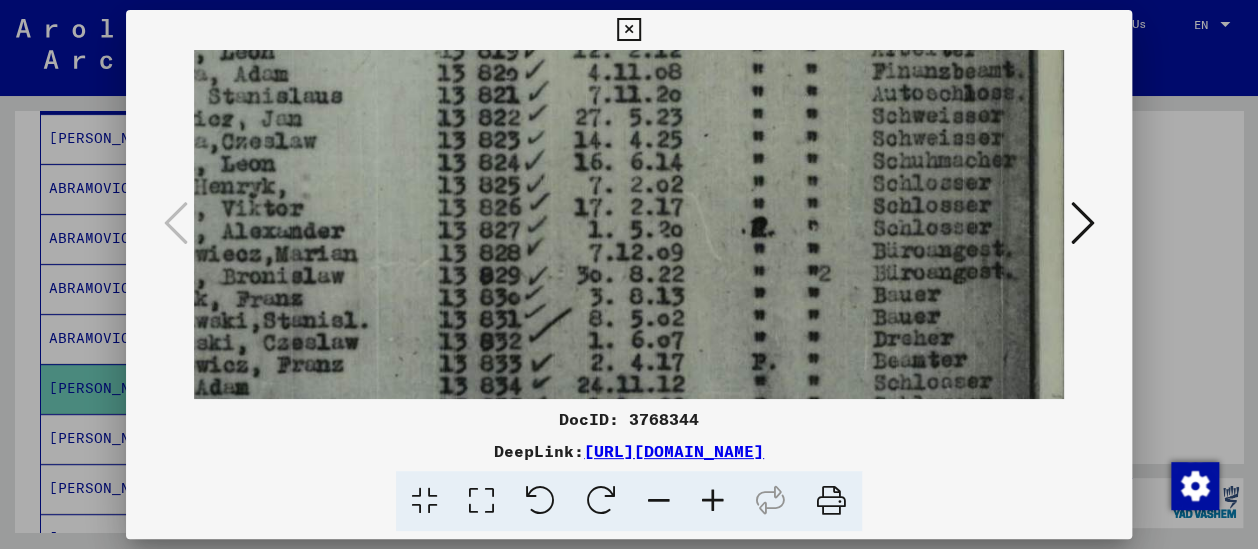 drag, startPoint x: 826, startPoint y: 322, endPoint x: 584, endPoint y: 340, distance: 242.6685 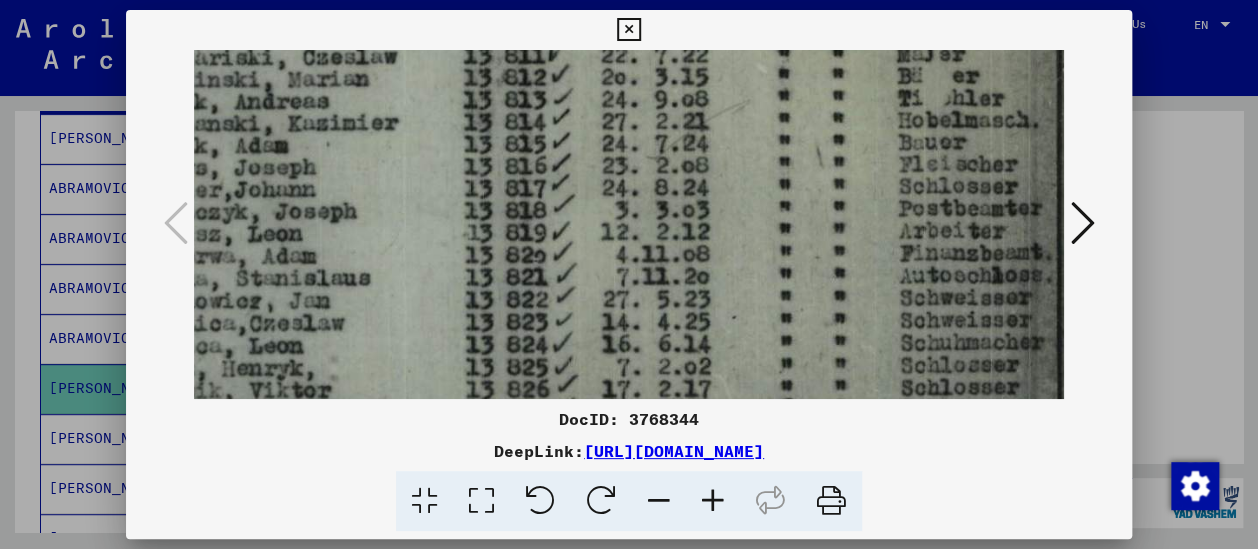 drag, startPoint x: 751, startPoint y: 185, endPoint x: 732, endPoint y: 374, distance: 189.95262 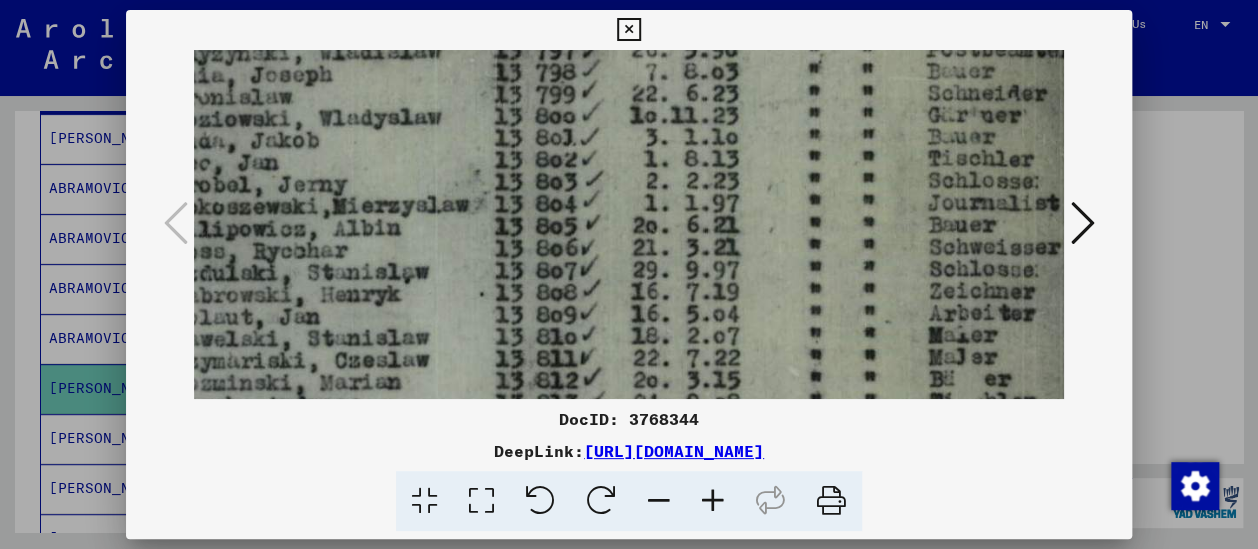 drag, startPoint x: 586, startPoint y: 248, endPoint x: 610, endPoint y: 436, distance: 189.52573 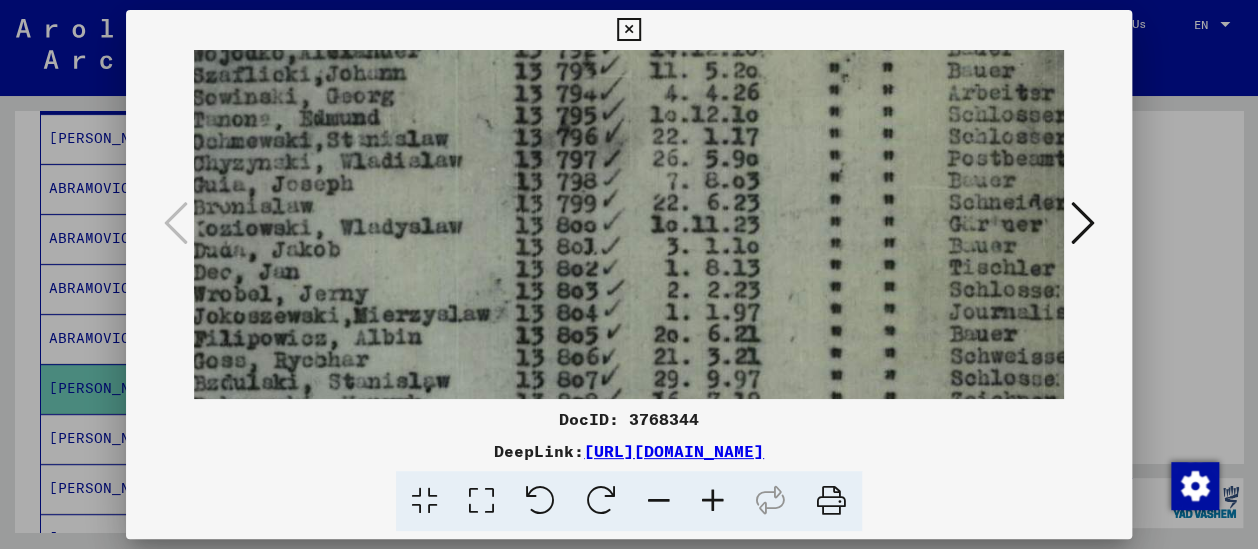 scroll, scrollTop: 110, scrollLeft: 45, axis: both 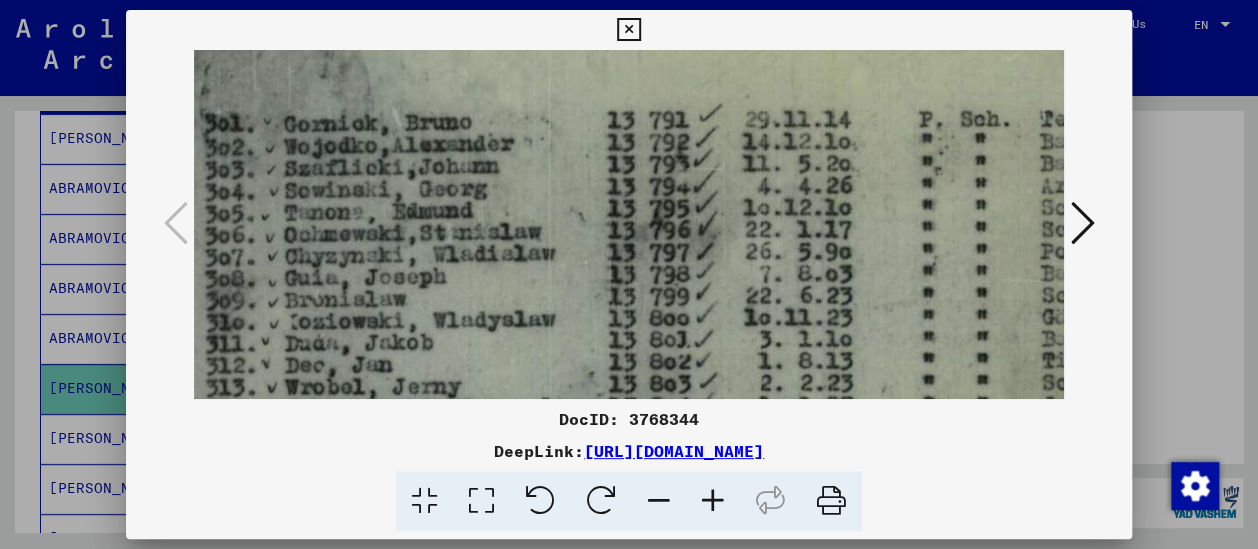 drag, startPoint x: 523, startPoint y: 366, endPoint x: 886, endPoint y: 459, distance: 374.7239 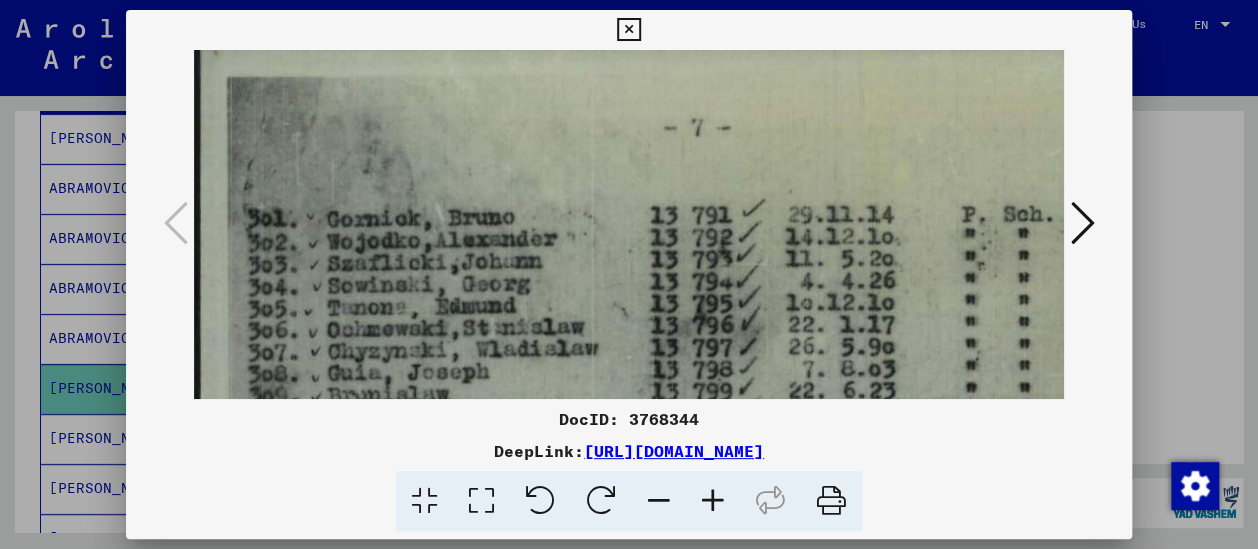scroll, scrollTop: 0, scrollLeft: 0, axis: both 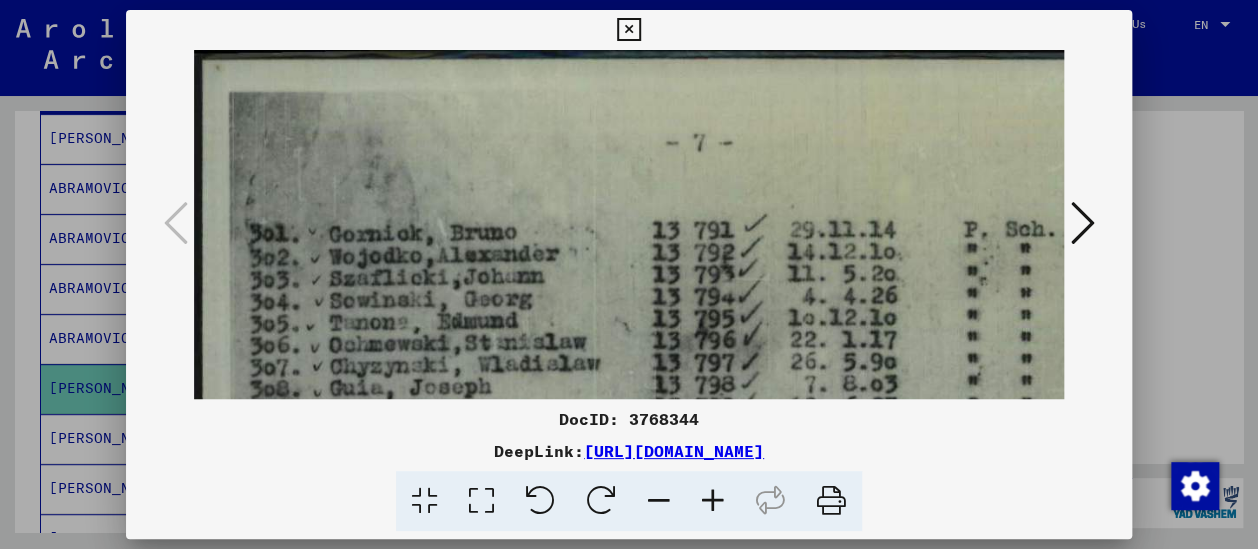 drag, startPoint x: 539, startPoint y: 222, endPoint x: 562, endPoint y: 337, distance: 117.27745 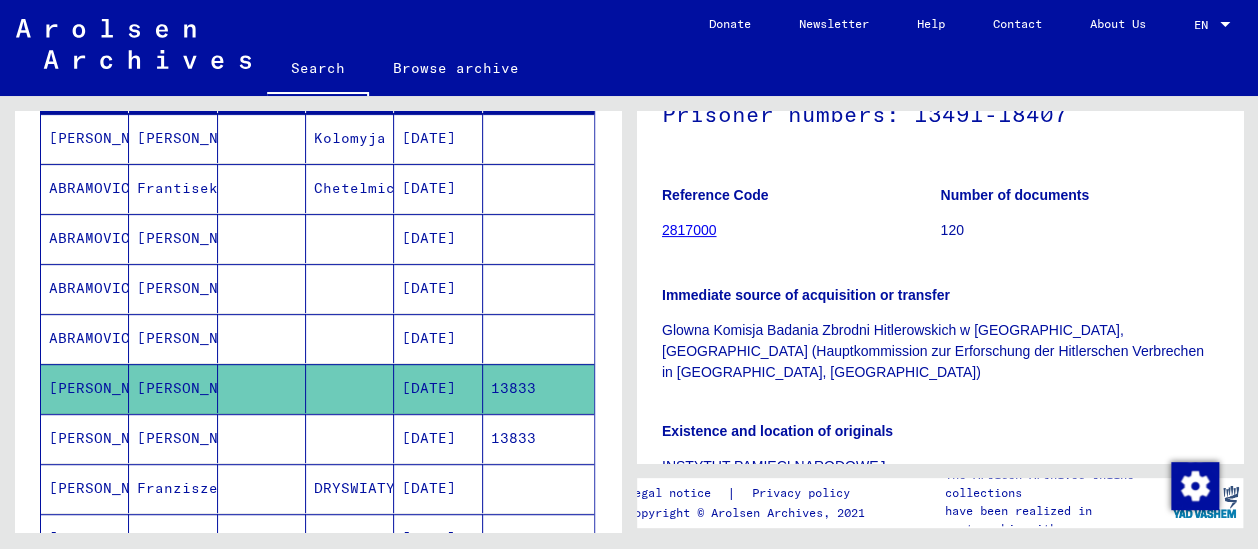 scroll, scrollTop: 142, scrollLeft: 0, axis: vertical 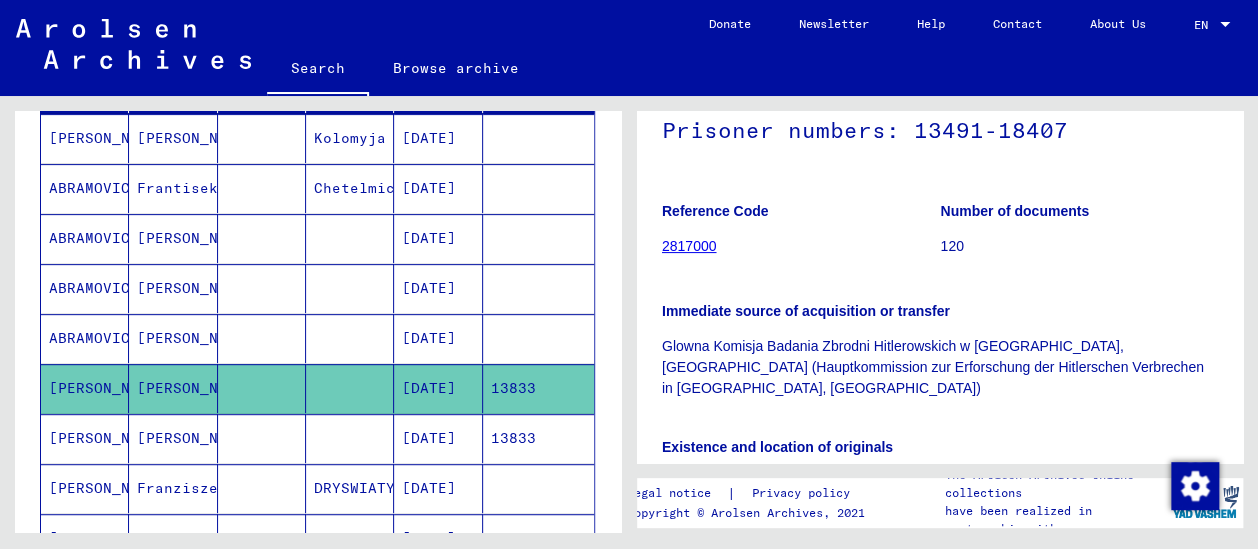 click at bounding box center [262, 488] 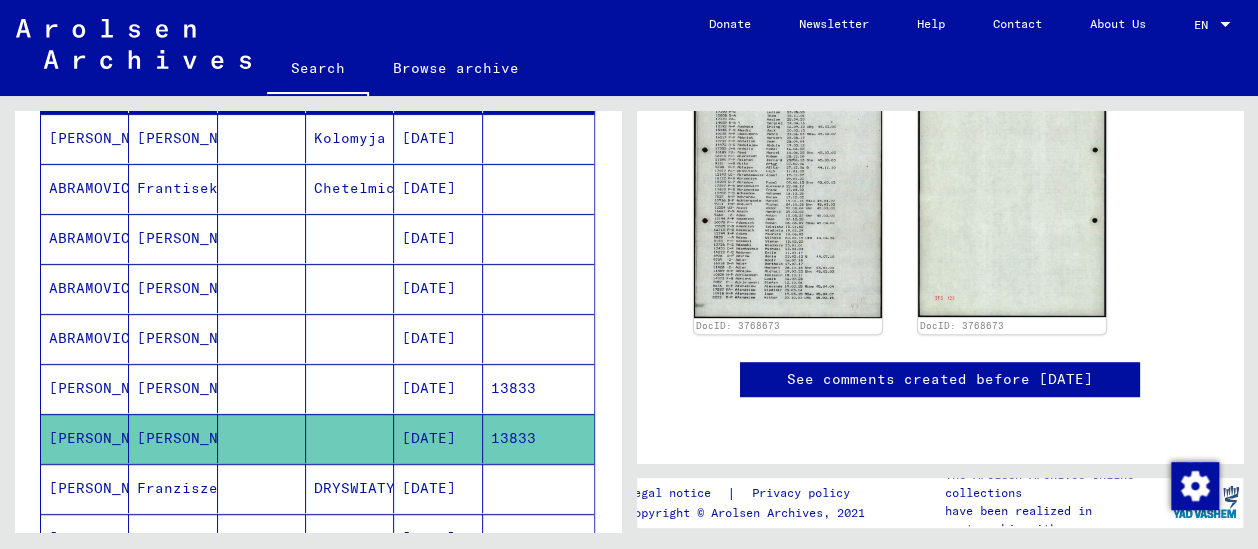 scroll, scrollTop: 555, scrollLeft: 0, axis: vertical 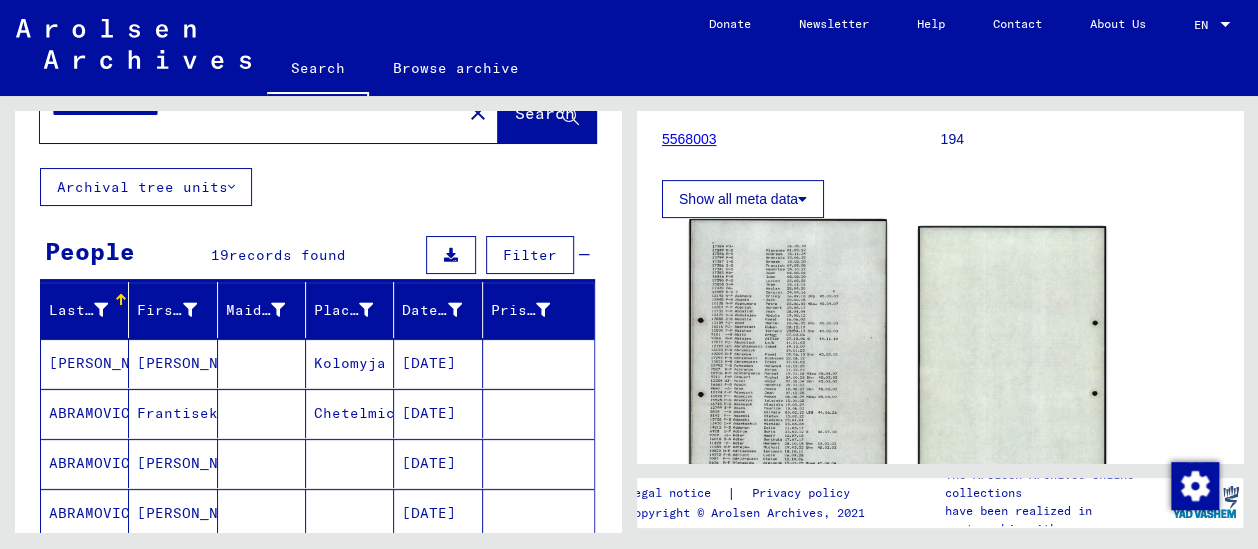 click 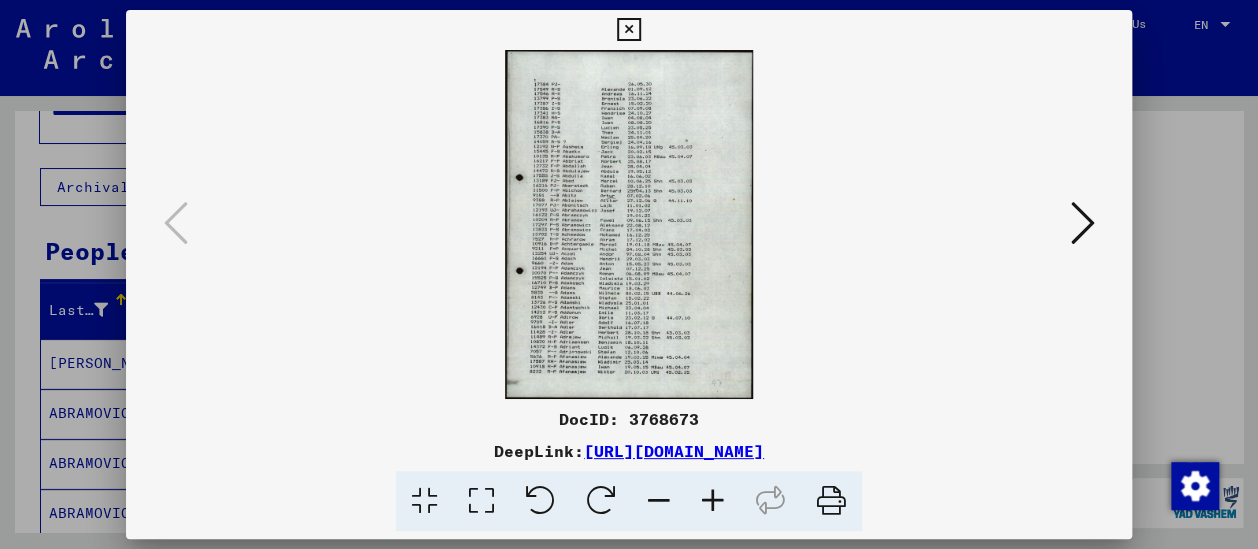 click at bounding box center (713, 501) 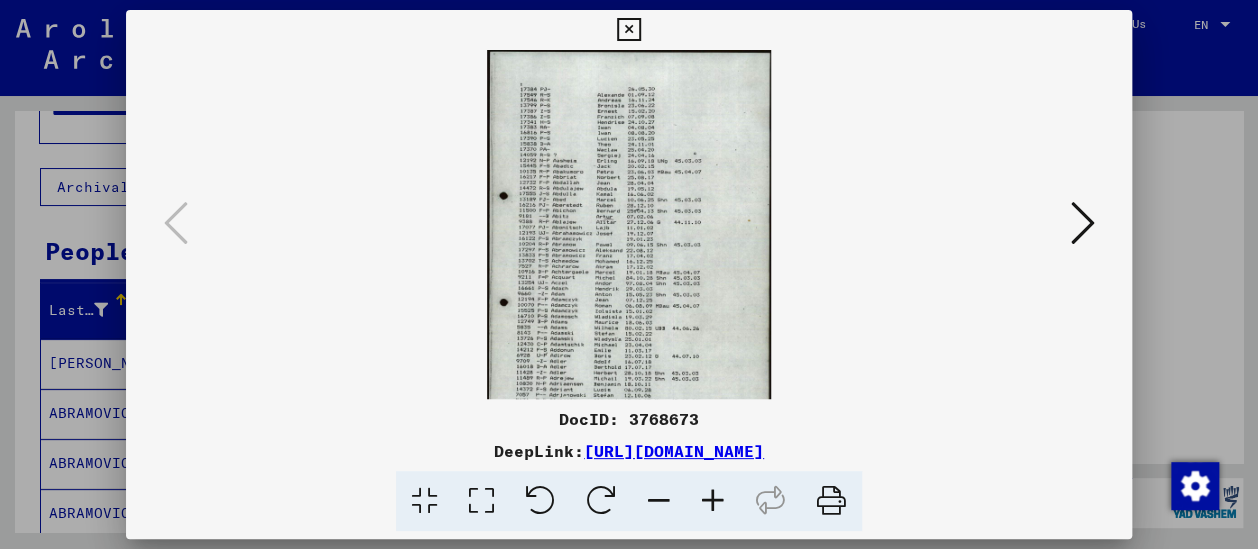 click at bounding box center (713, 501) 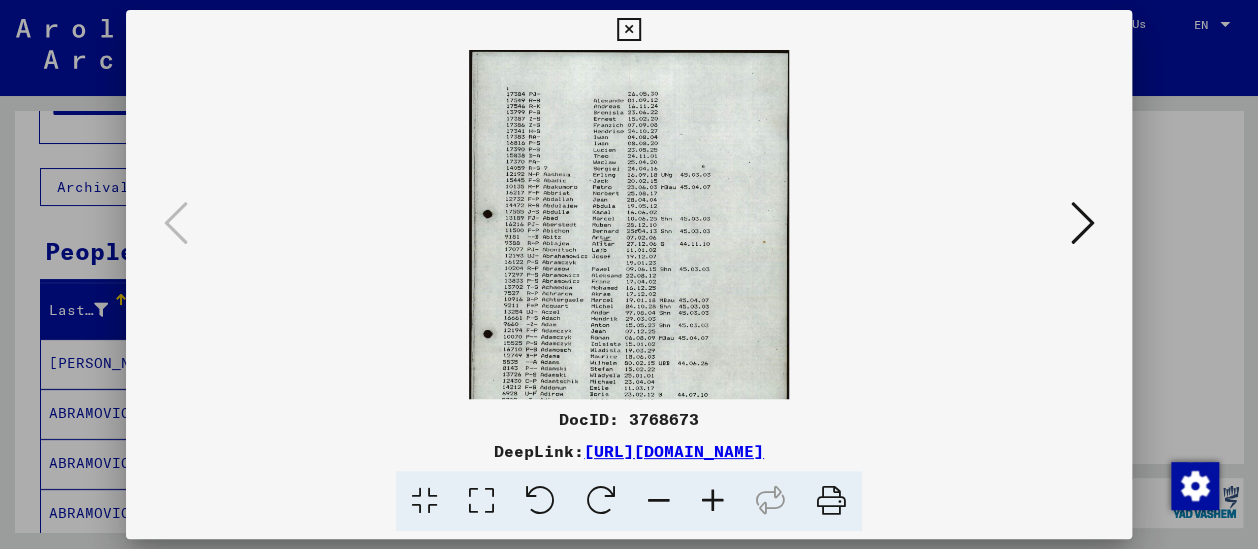 click at bounding box center [713, 501] 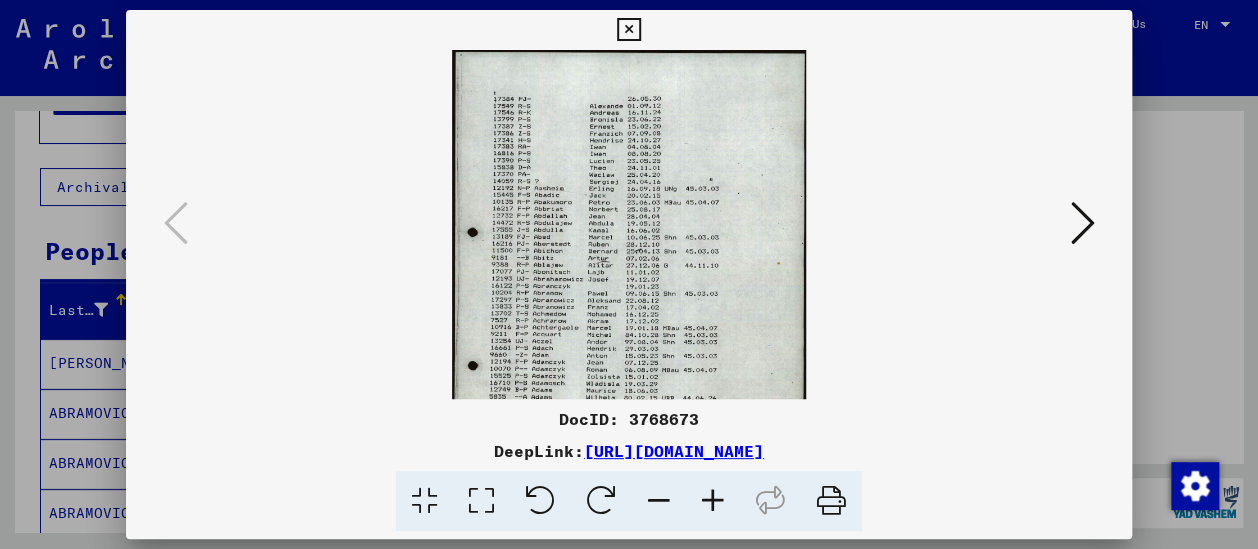 click at bounding box center (713, 501) 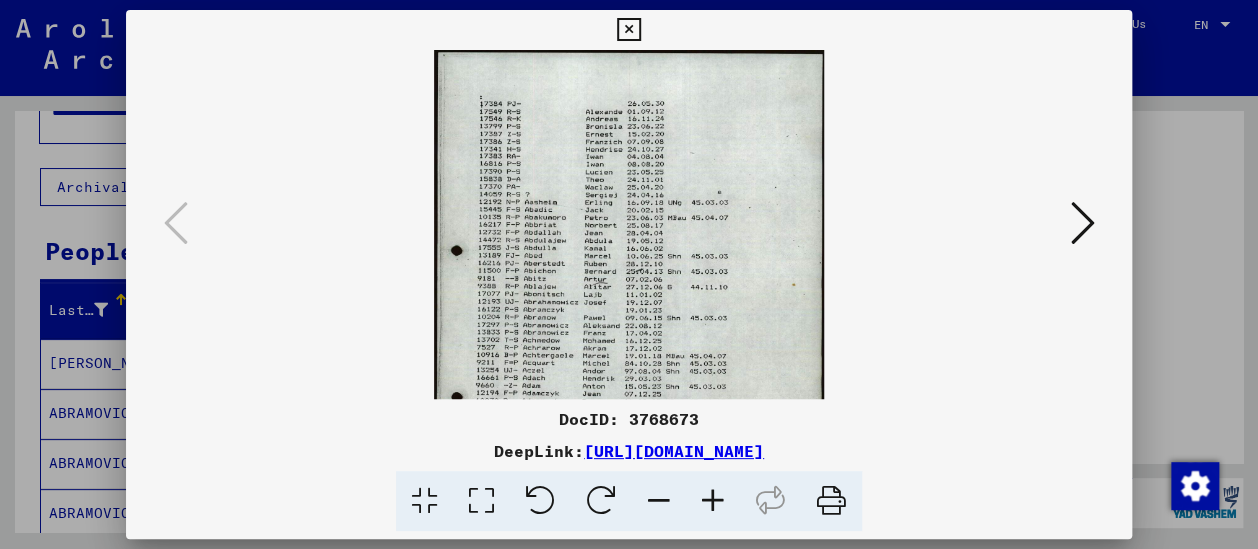 click at bounding box center (713, 501) 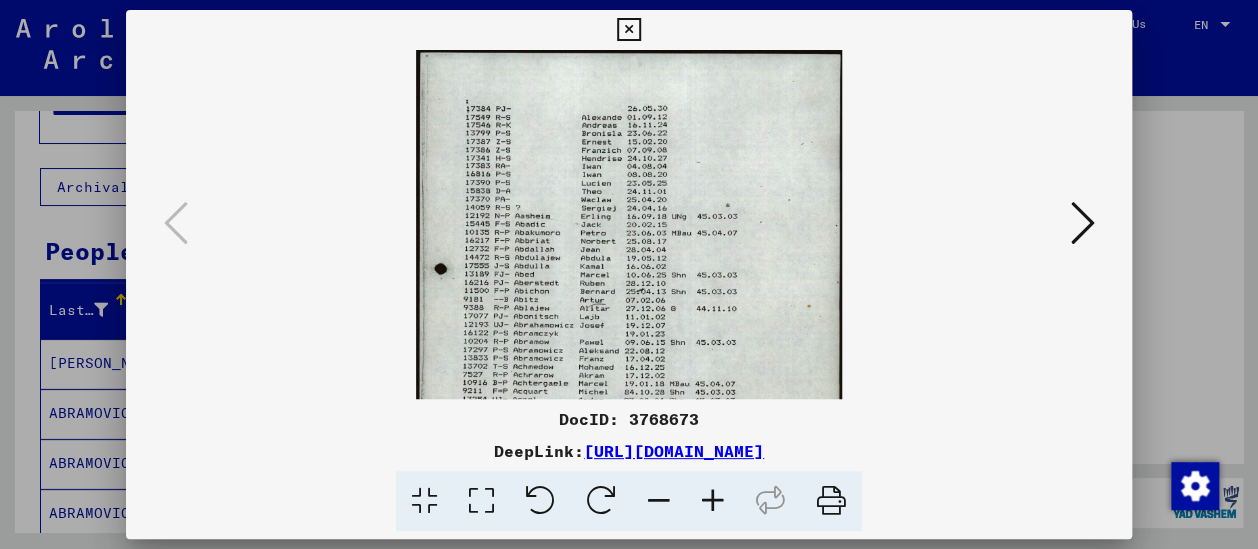 click at bounding box center (713, 501) 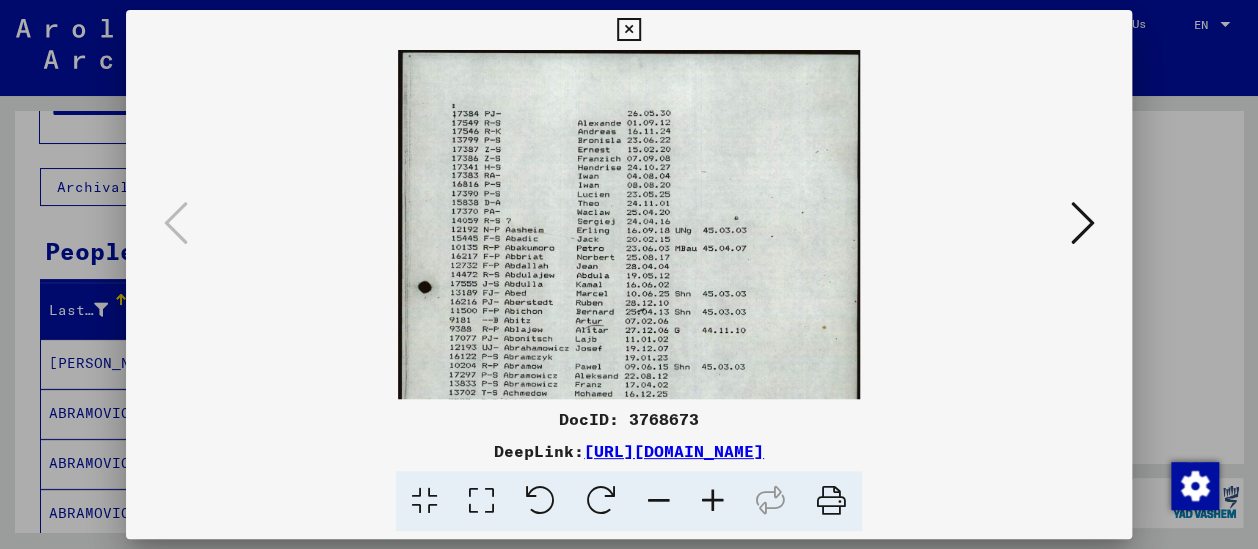 click at bounding box center (713, 501) 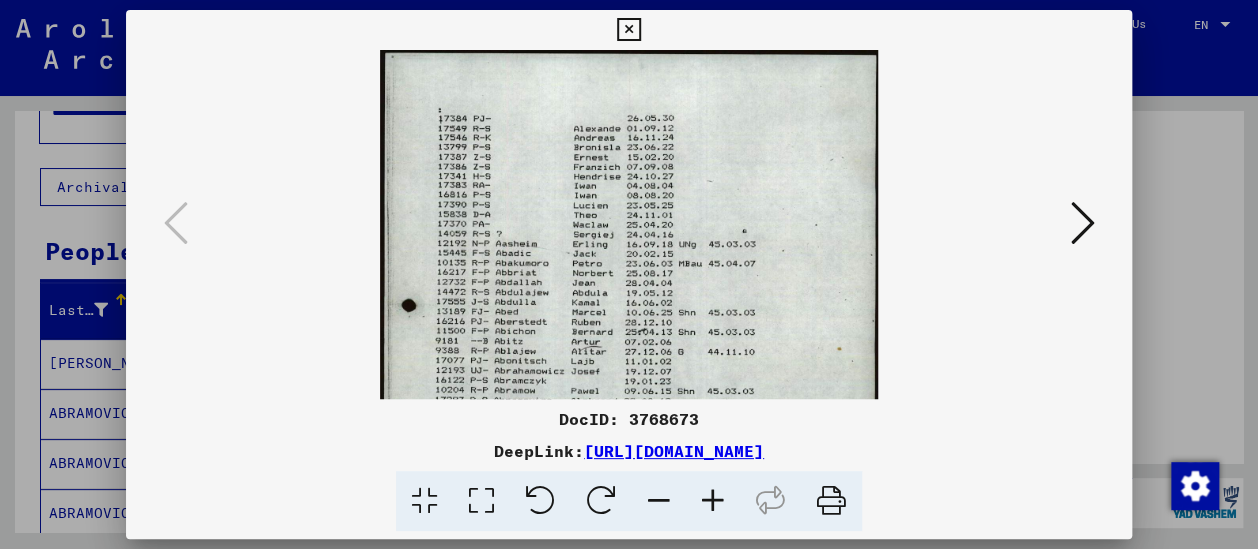 click at bounding box center [713, 501] 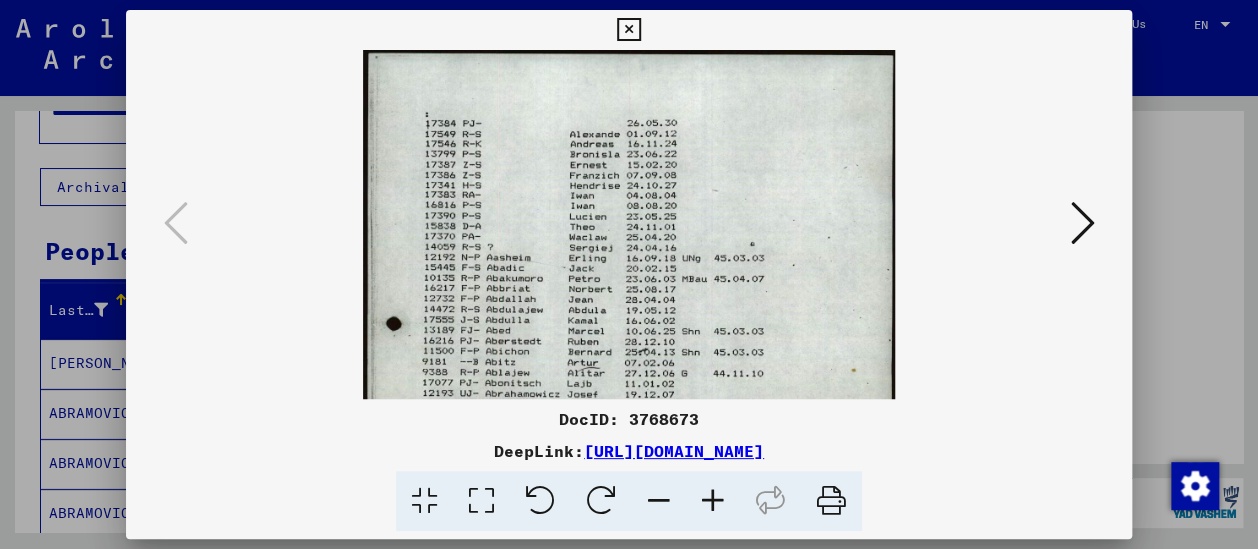 click at bounding box center (713, 501) 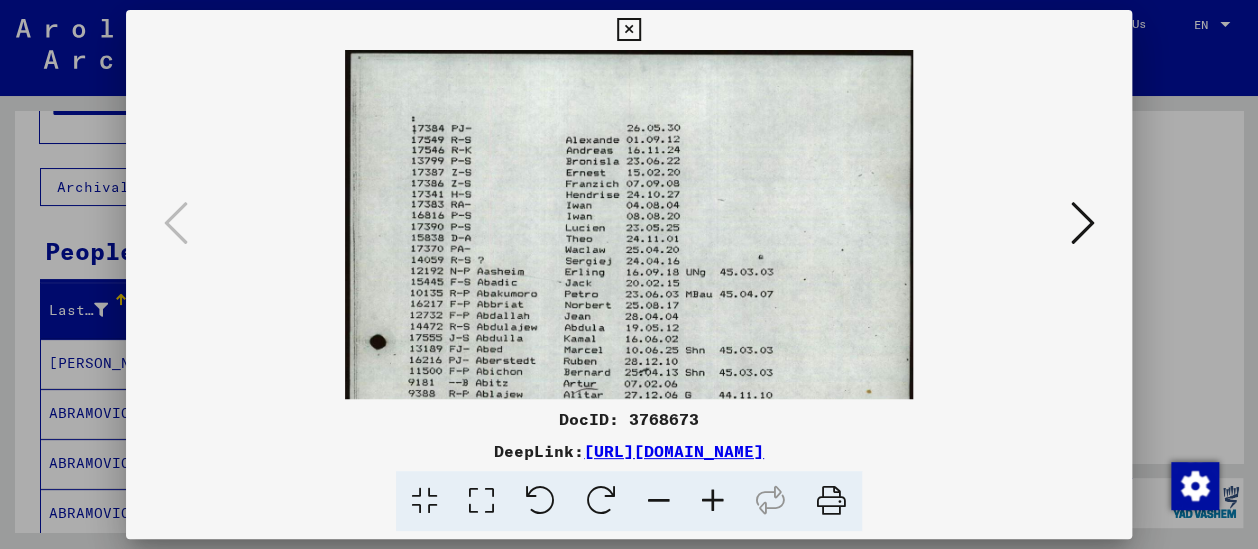 click at bounding box center [713, 501] 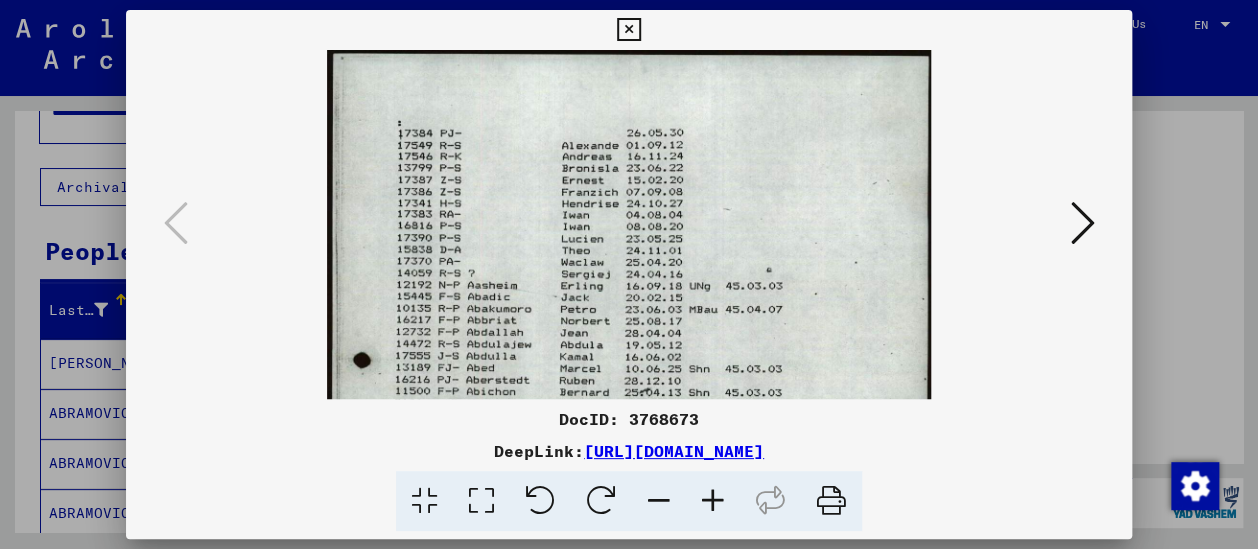 click at bounding box center (713, 501) 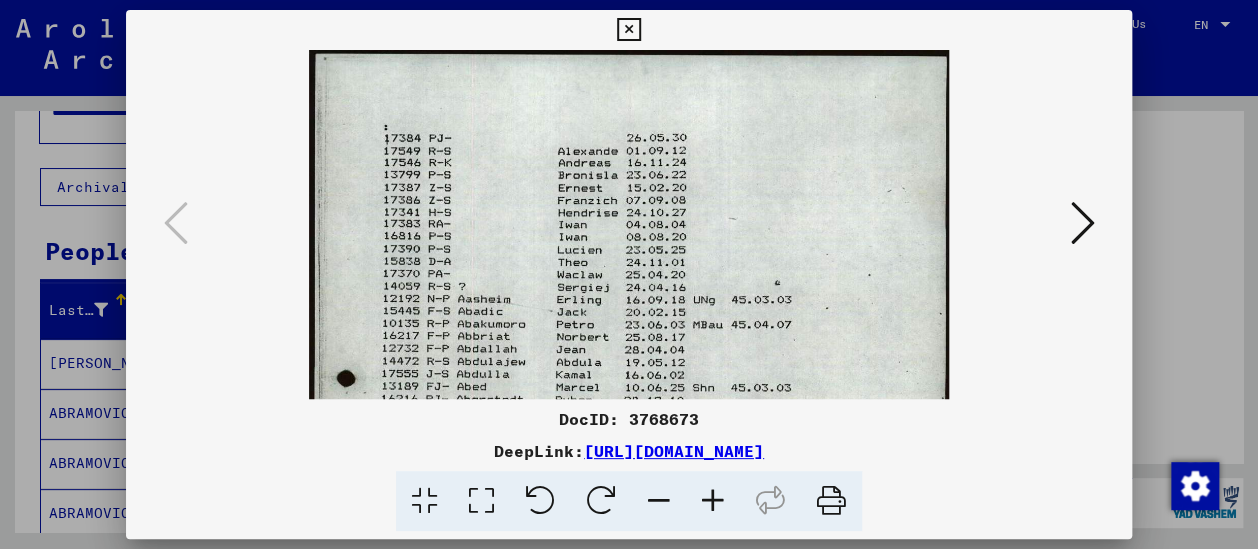 click at bounding box center (713, 501) 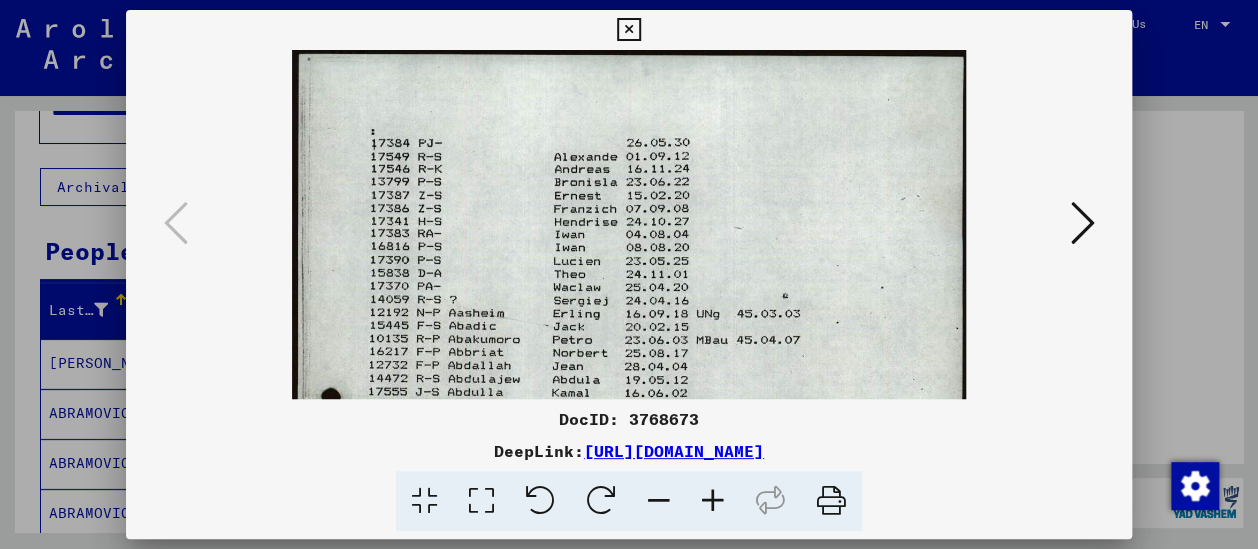 click at bounding box center (713, 501) 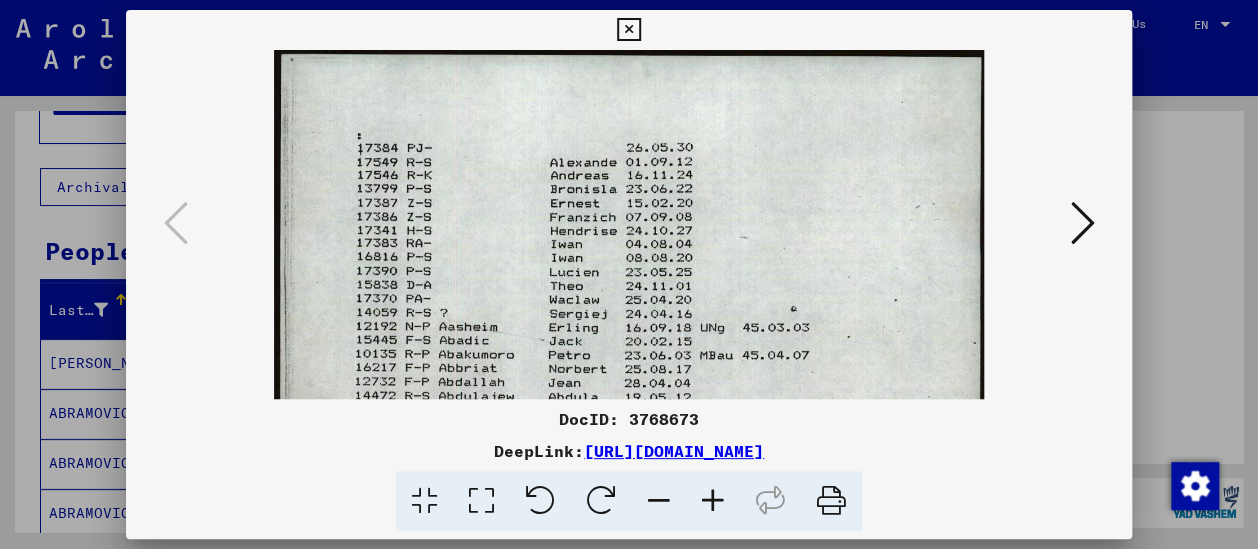 click at bounding box center [713, 501] 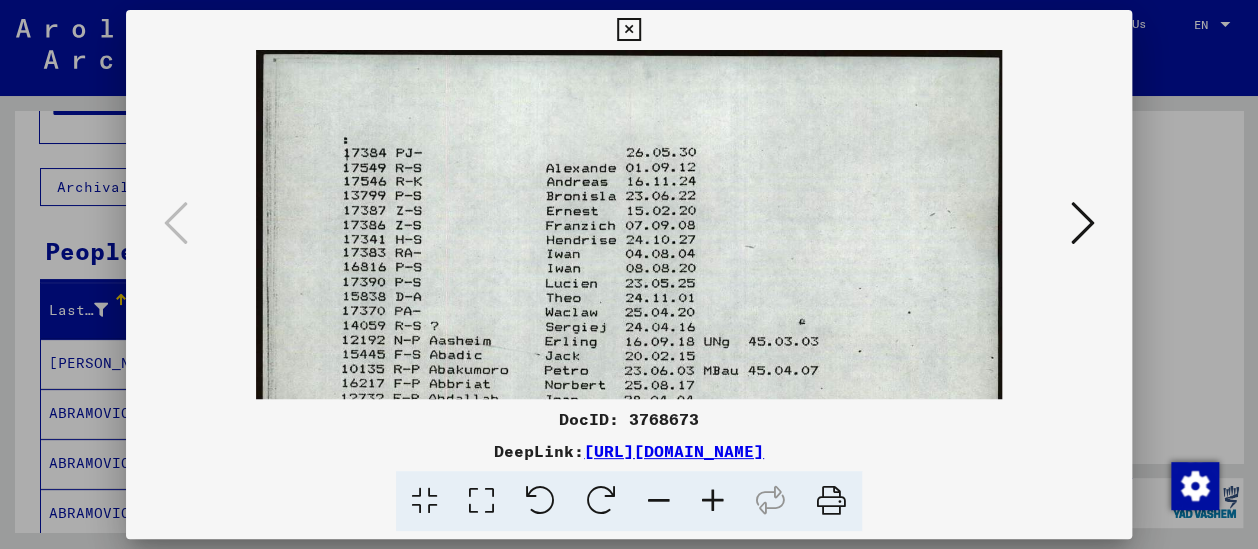 click at bounding box center (713, 501) 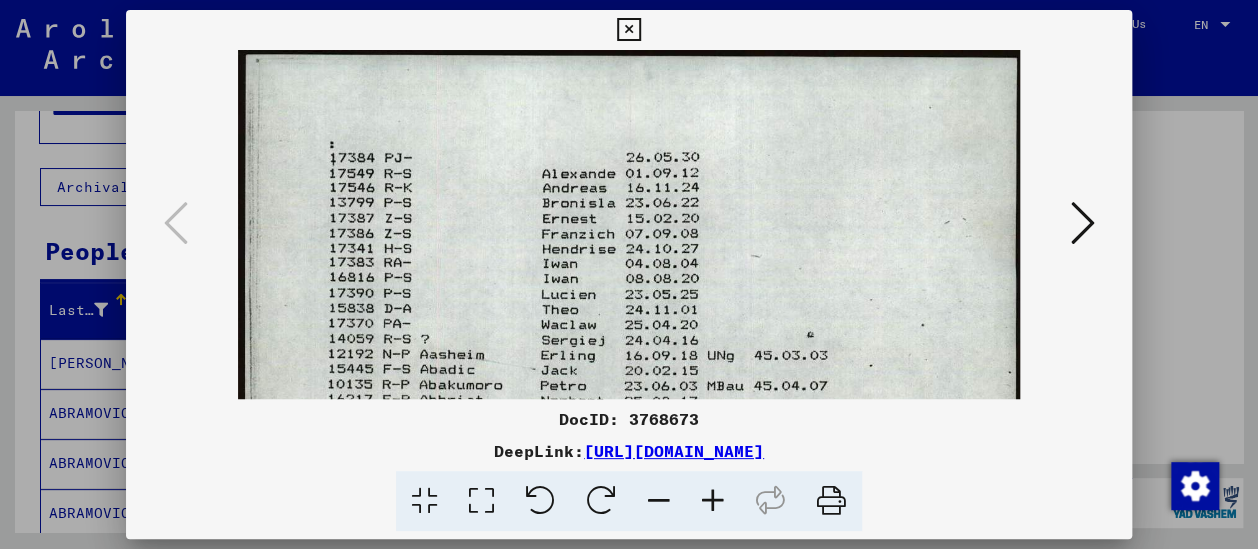 click at bounding box center (713, 501) 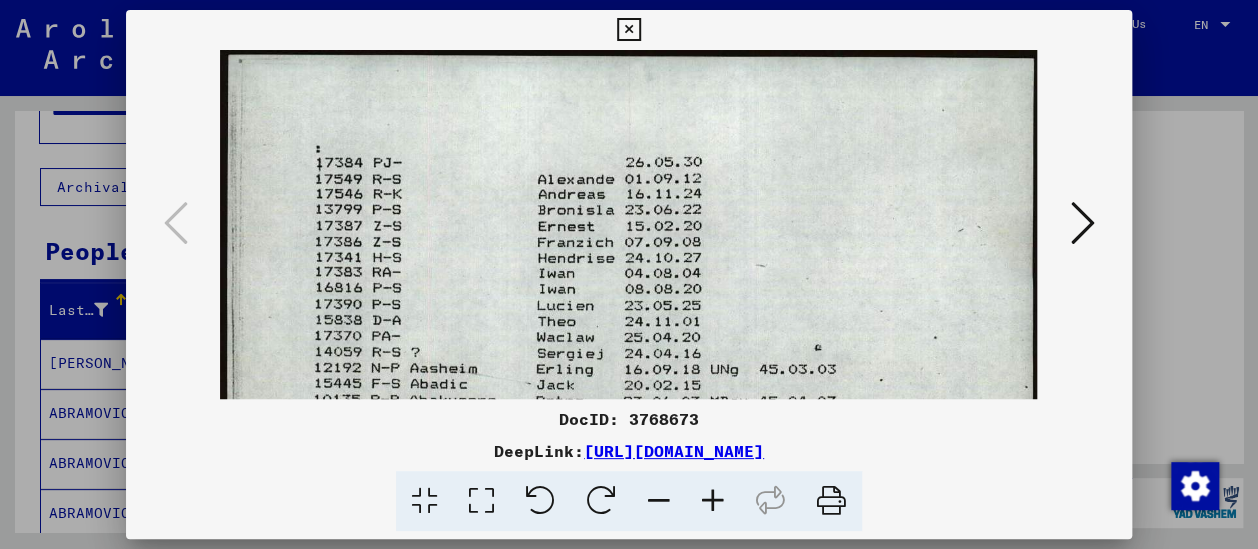 click at bounding box center [713, 501] 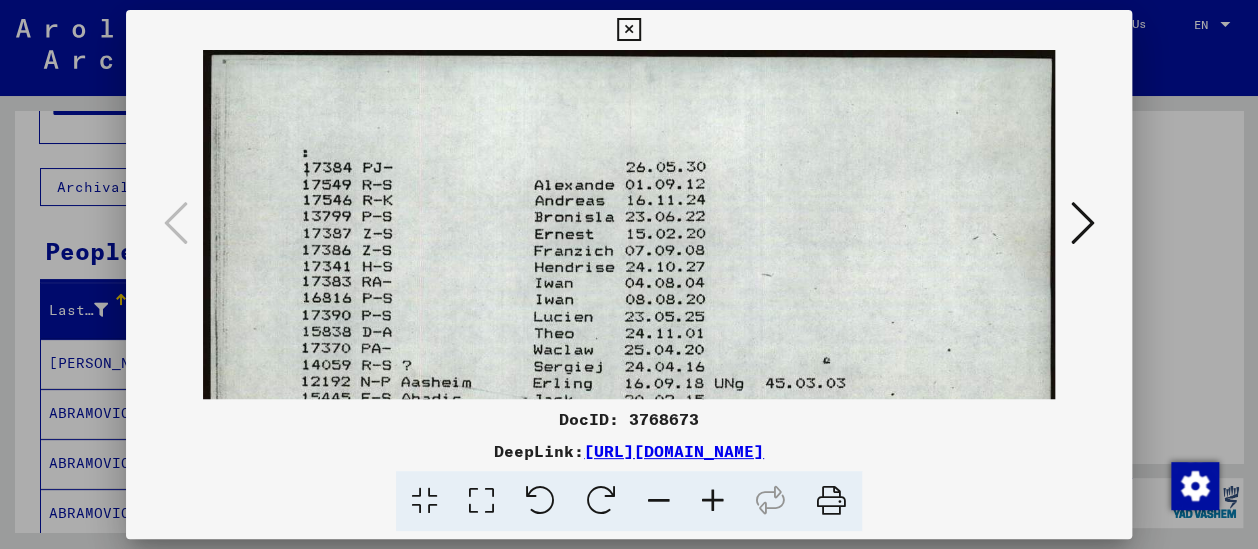 click at bounding box center [713, 501] 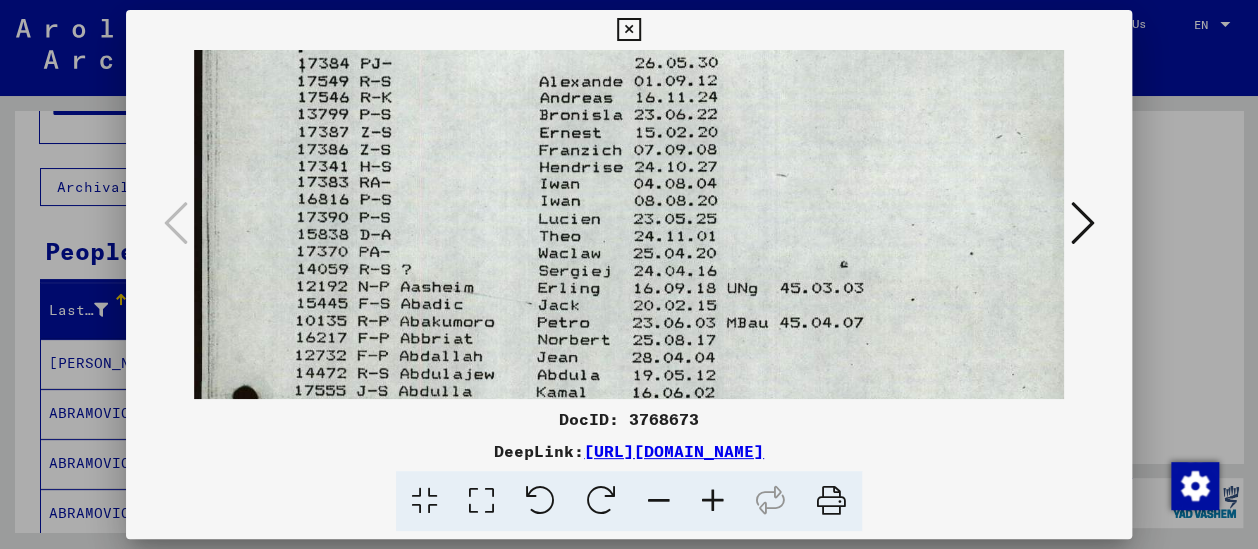 scroll, scrollTop: 139, scrollLeft: 0, axis: vertical 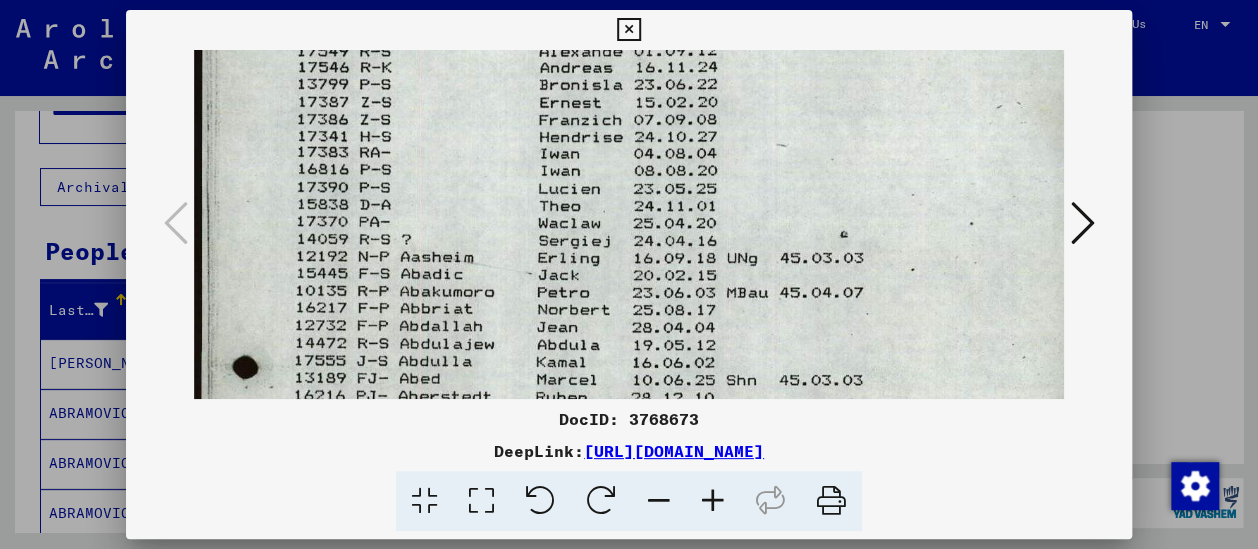 drag, startPoint x: 551, startPoint y: 351, endPoint x: 577, endPoint y: 212, distance: 141.41075 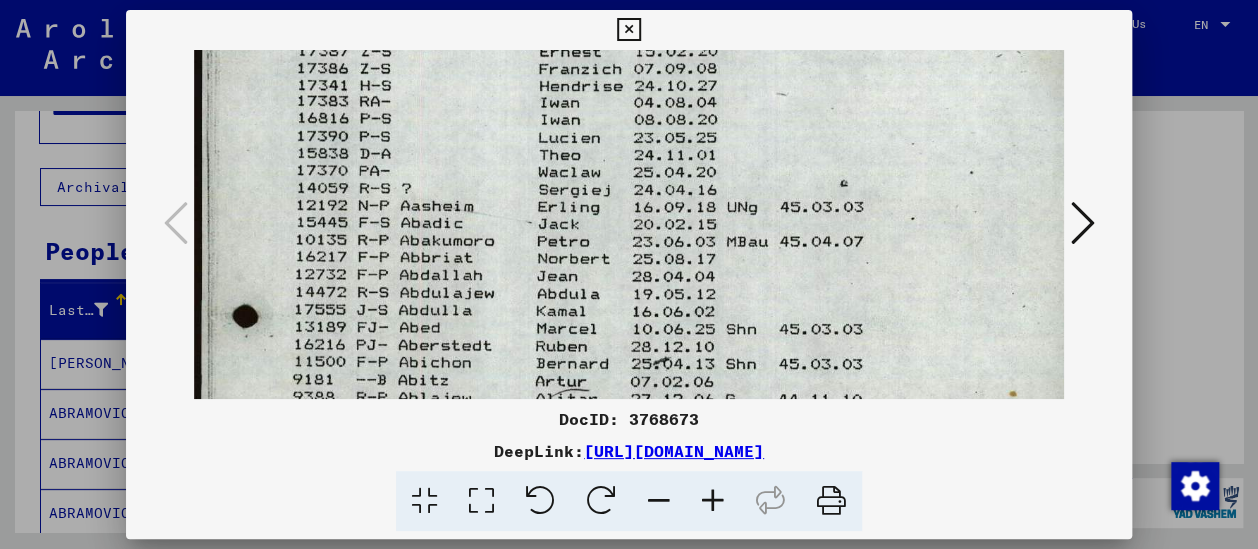 scroll, scrollTop: 192, scrollLeft: 0, axis: vertical 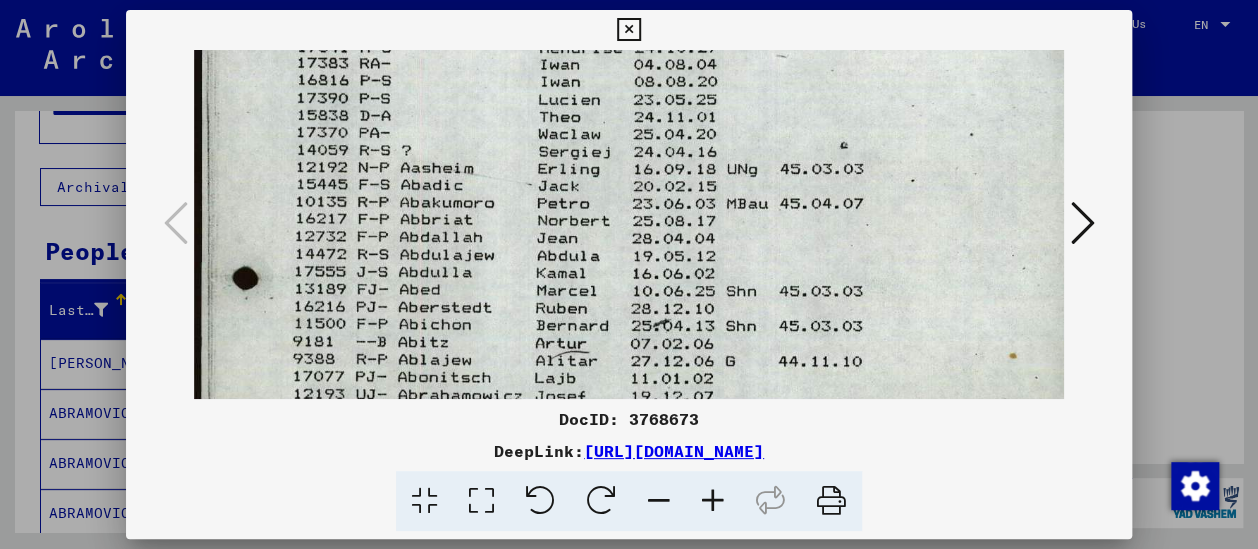 drag, startPoint x: 454, startPoint y: 370, endPoint x: 498, endPoint y: 284, distance: 96.60228 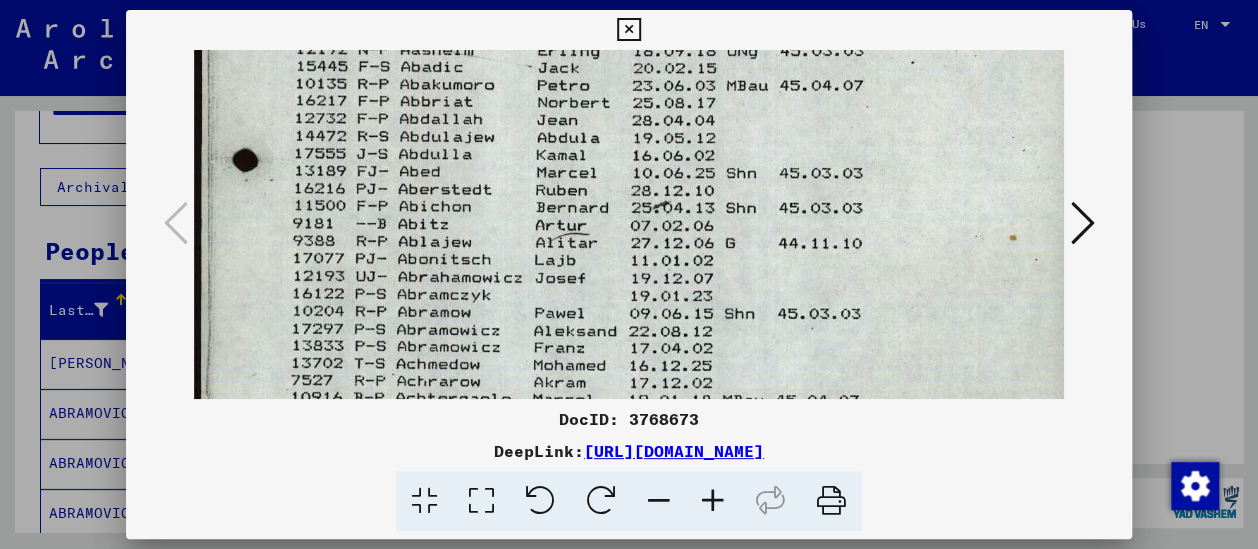drag, startPoint x: 486, startPoint y: 342, endPoint x: 562, endPoint y: 226, distance: 138.67949 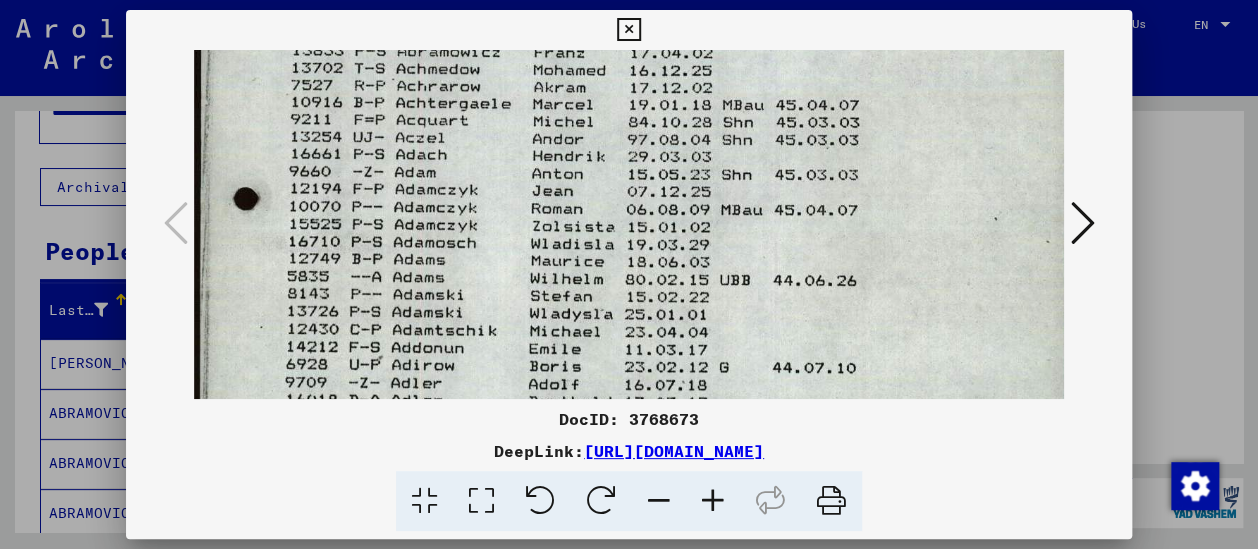 scroll, scrollTop: 645, scrollLeft: 0, axis: vertical 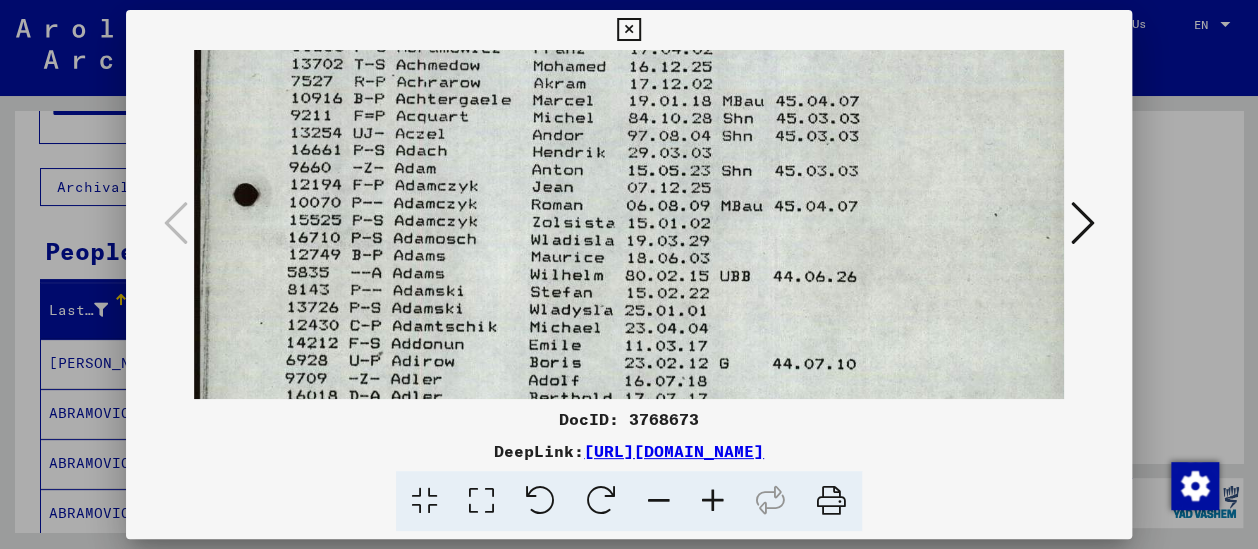 drag, startPoint x: 411, startPoint y: 314, endPoint x: 534, endPoint y: 19, distance: 319.6154 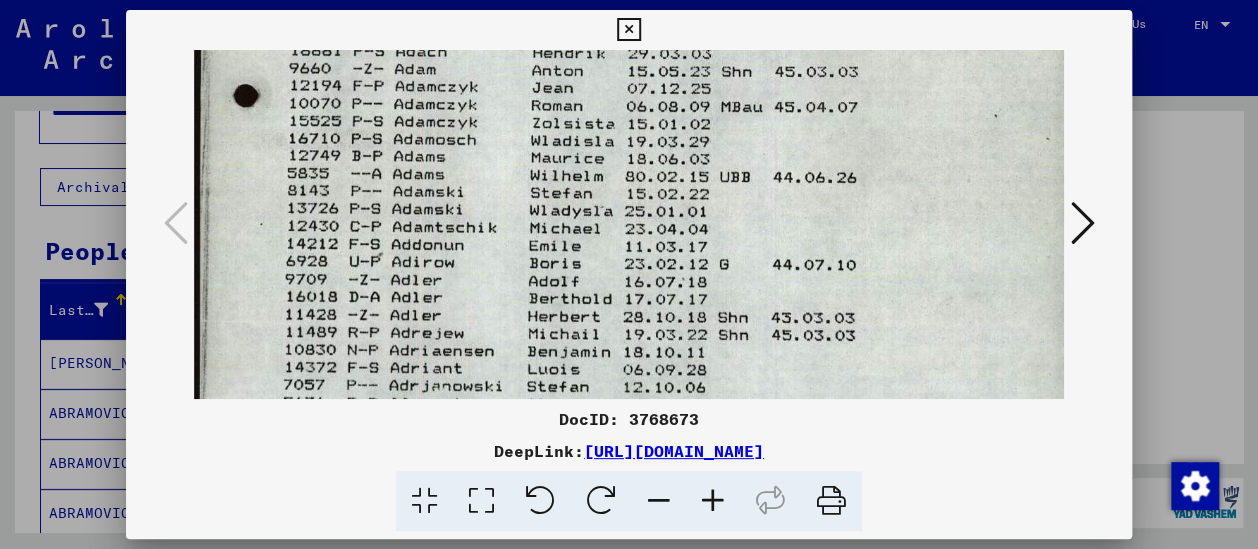 scroll, scrollTop: 793, scrollLeft: 0, axis: vertical 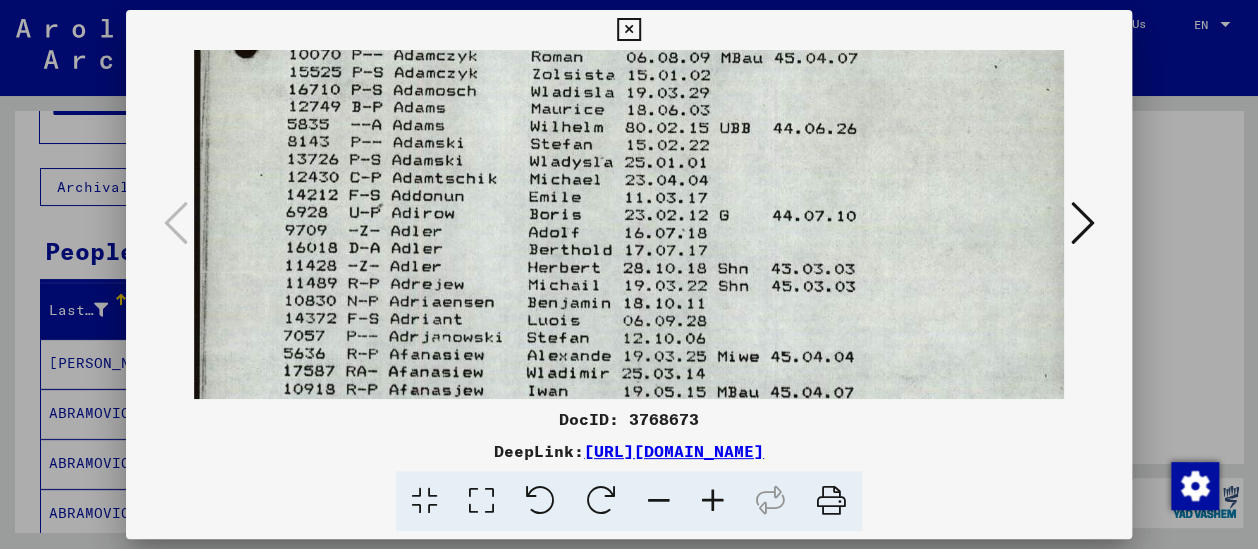 drag, startPoint x: 636, startPoint y: 318, endPoint x: 730, endPoint y: 170, distance: 175.32826 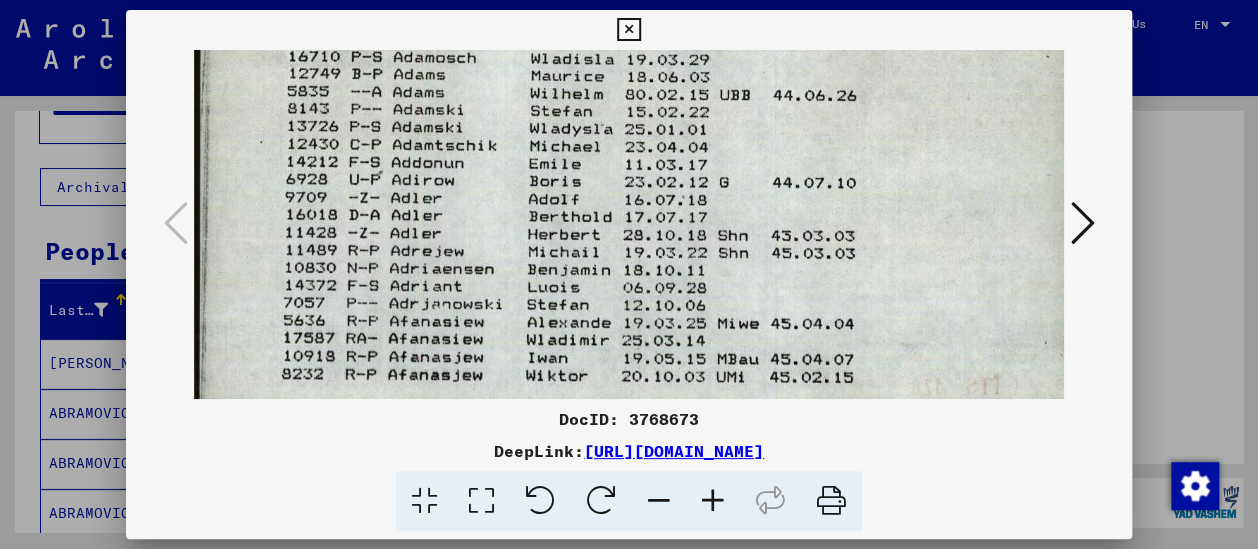 drag, startPoint x: 664, startPoint y: 262, endPoint x: 722, endPoint y: 231, distance: 65.76473 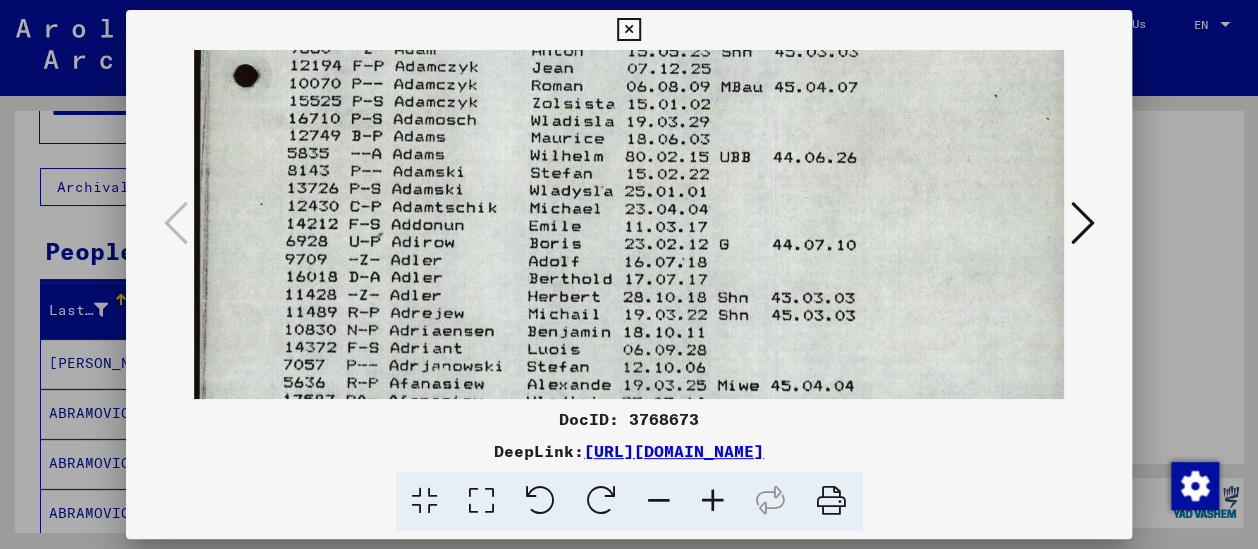 scroll, scrollTop: 714, scrollLeft: 0, axis: vertical 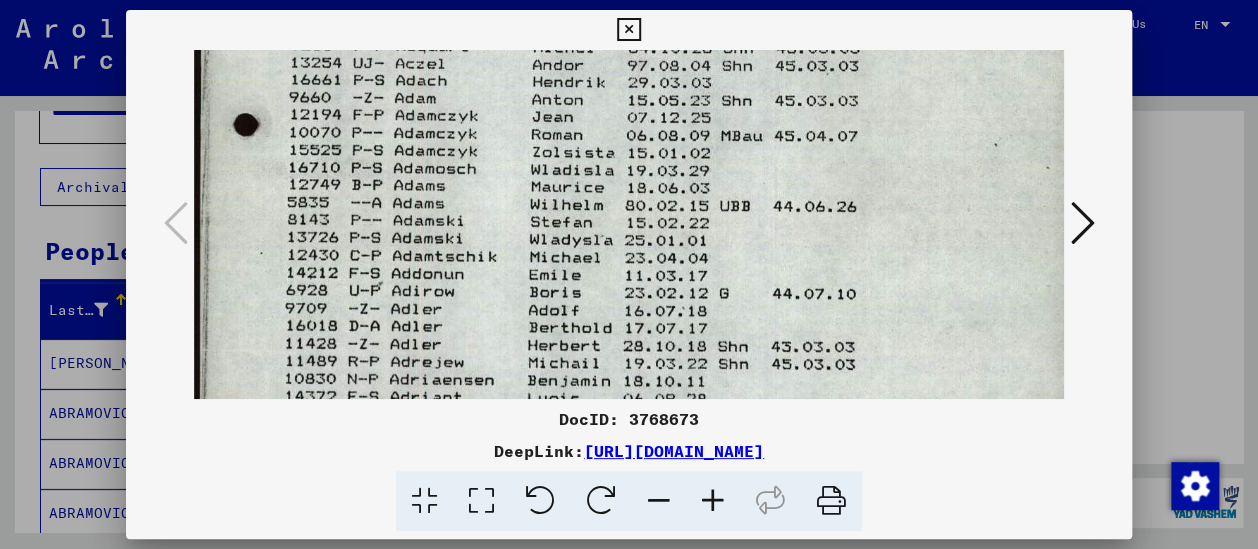 drag, startPoint x: 545, startPoint y: 303, endPoint x: 635, endPoint y: 412, distance: 141.35417 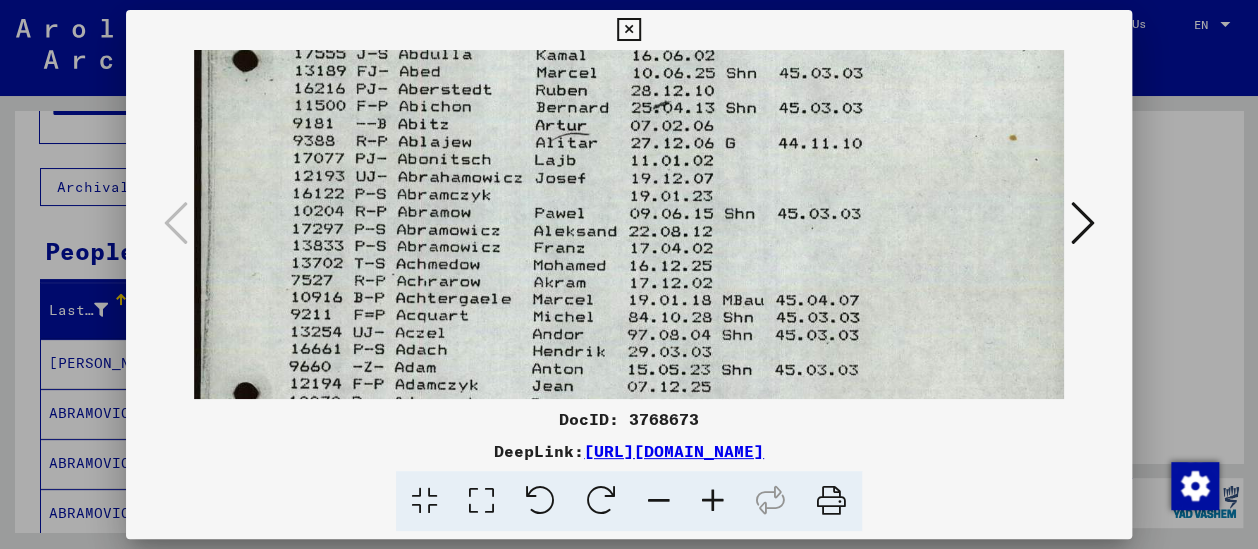 scroll, scrollTop: 402, scrollLeft: 0, axis: vertical 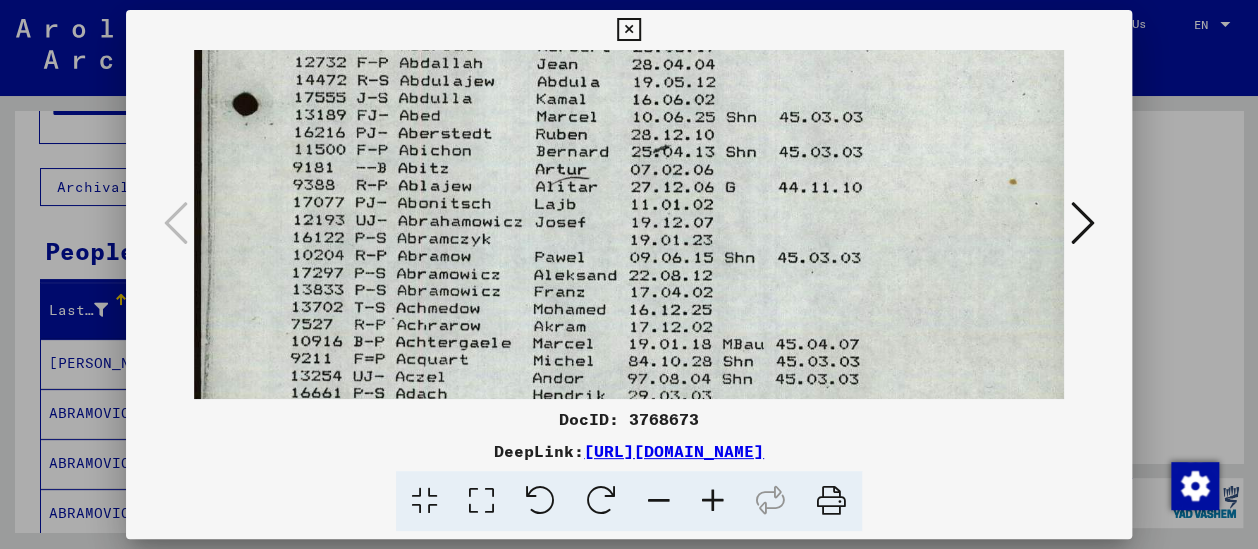 drag, startPoint x: 421, startPoint y: 154, endPoint x: 501, endPoint y: 418, distance: 275.85504 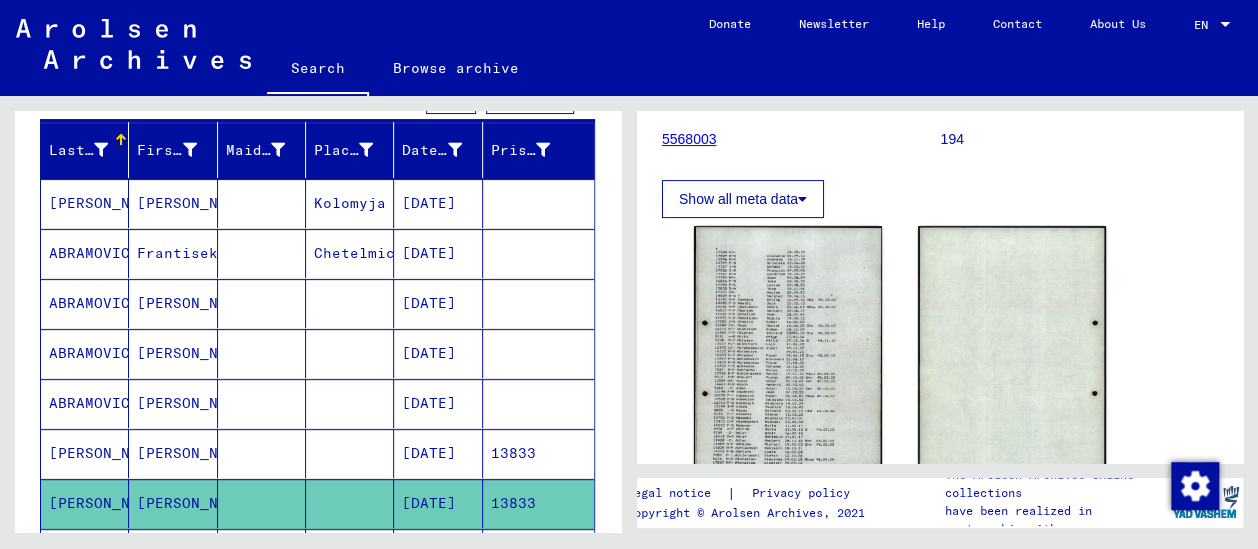 scroll, scrollTop: 238, scrollLeft: 0, axis: vertical 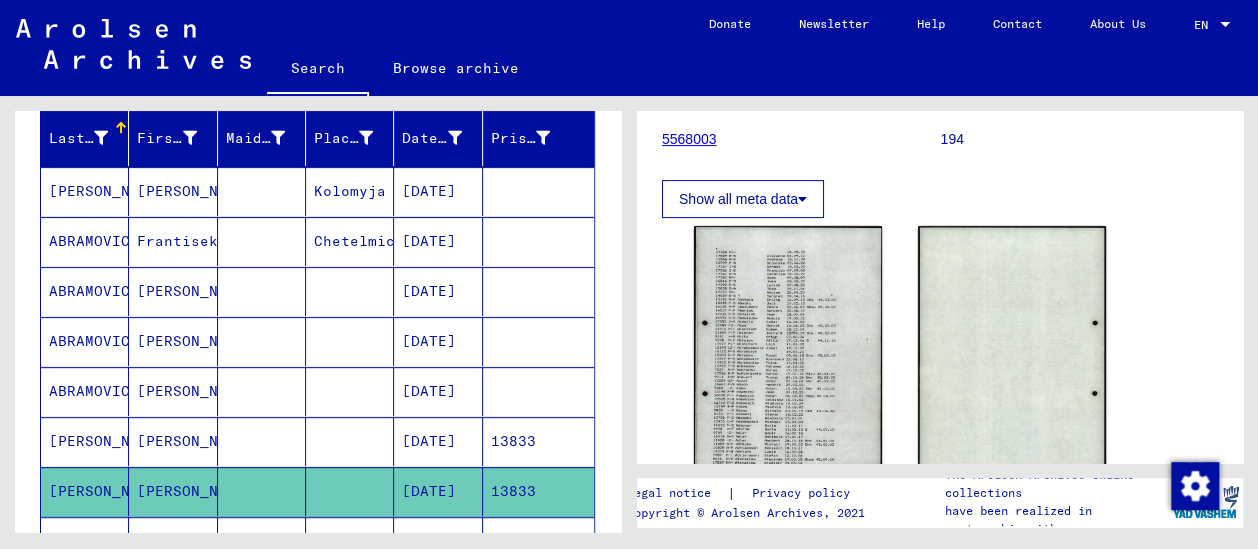 click on "[DATE]" at bounding box center [438, 491] 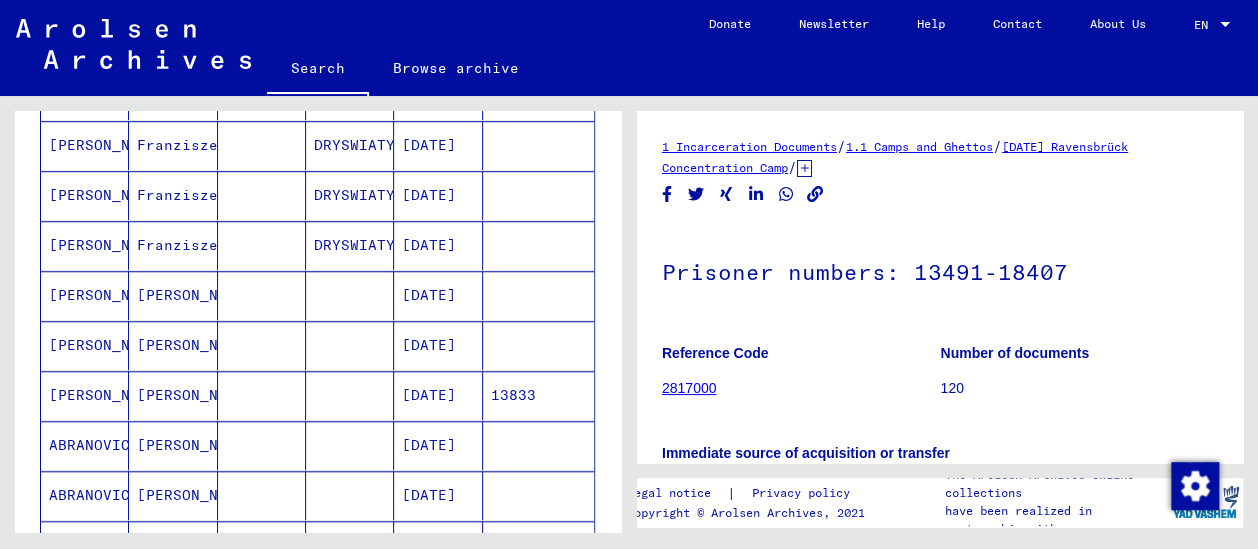 scroll, scrollTop: 641, scrollLeft: 0, axis: vertical 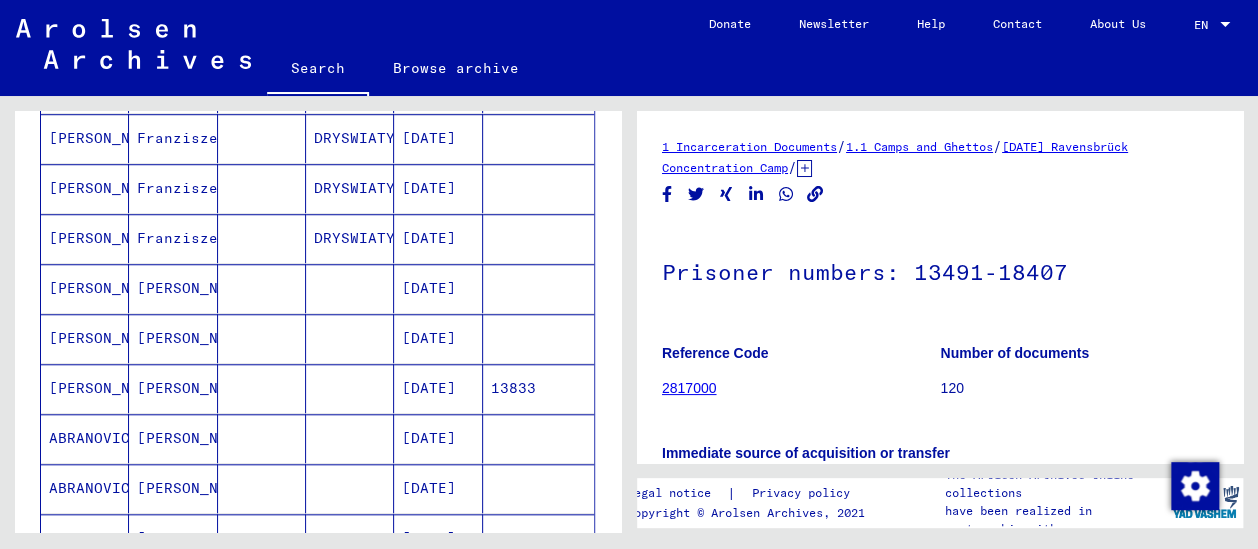 click on "[DATE]" at bounding box center (438, 438) 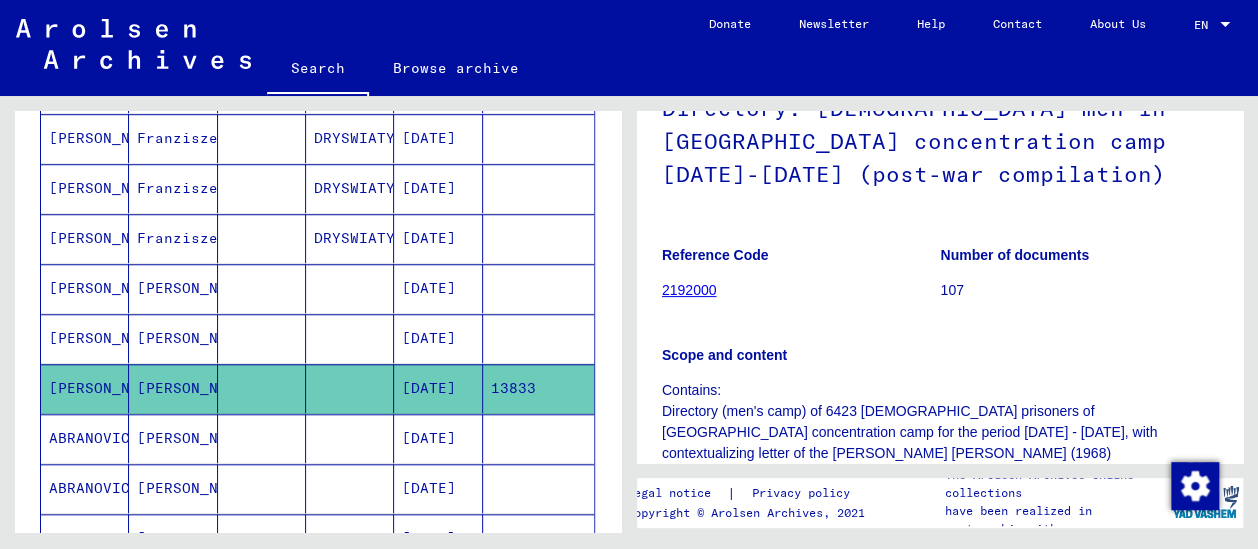 scroll, scrollTop: 40, scrollLeft: 0, axis: vertical 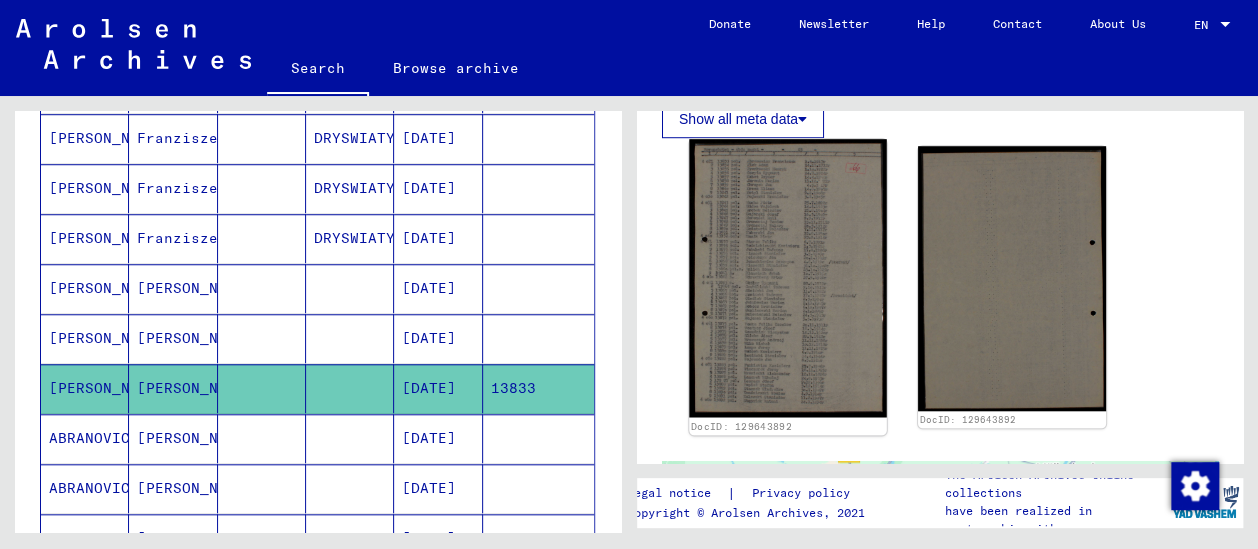 click 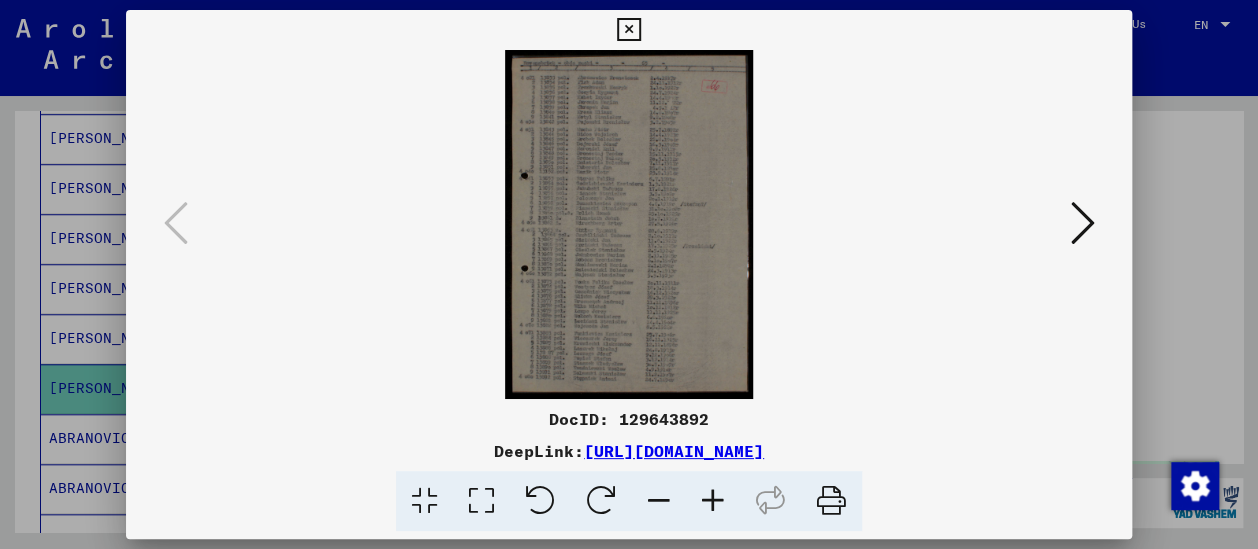 click at bounding box center (713, 501) 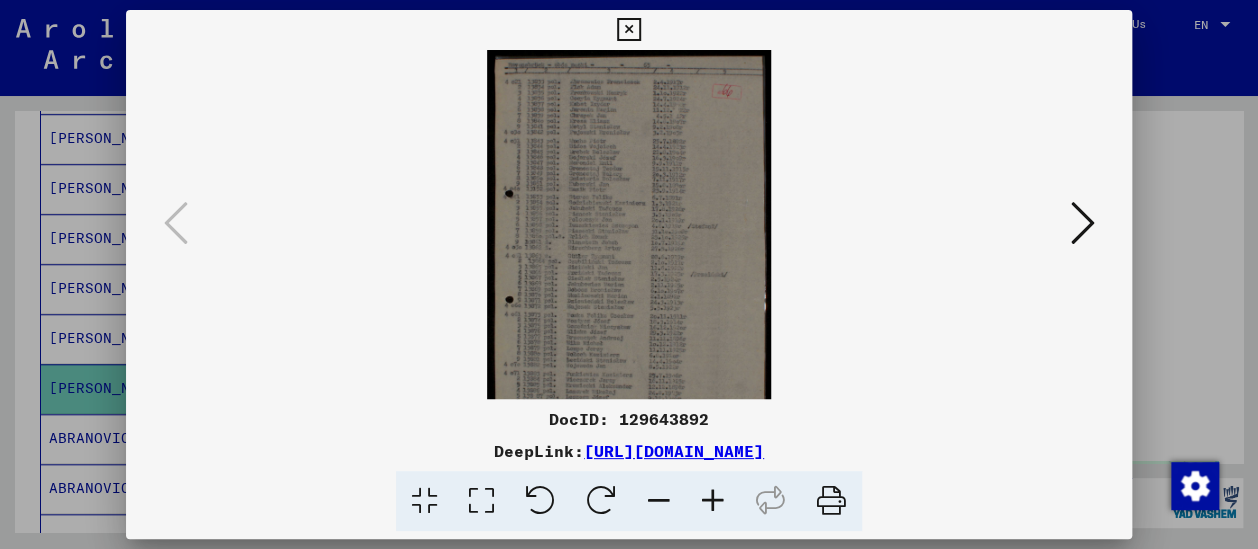 click at bounding box center [713, 501] 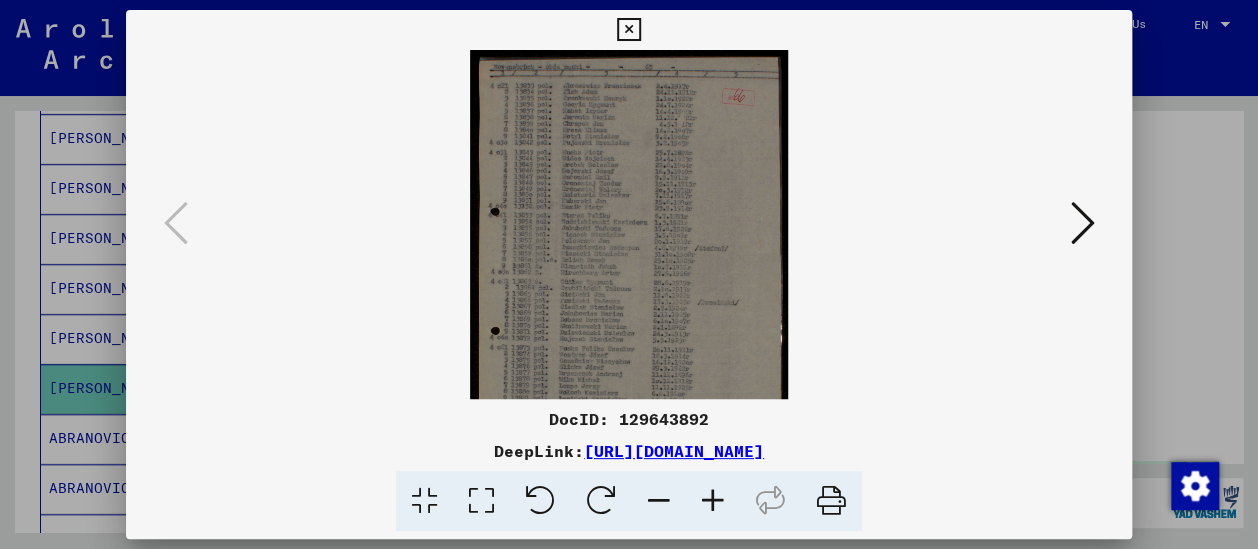 click at bounding box center (713, 501) 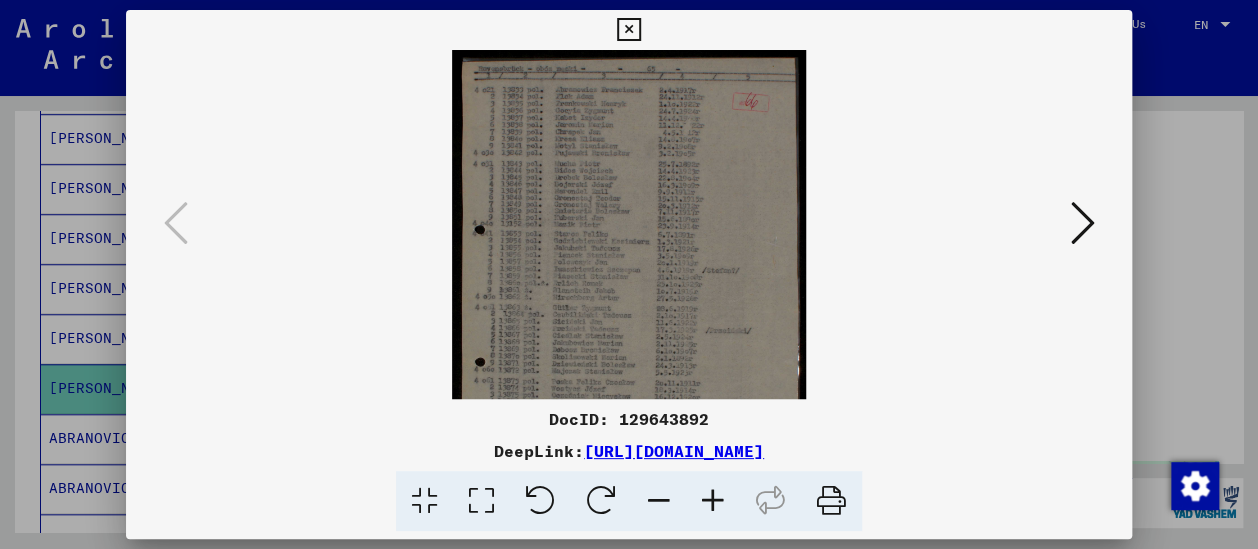 click at bounding box center [713, 501] 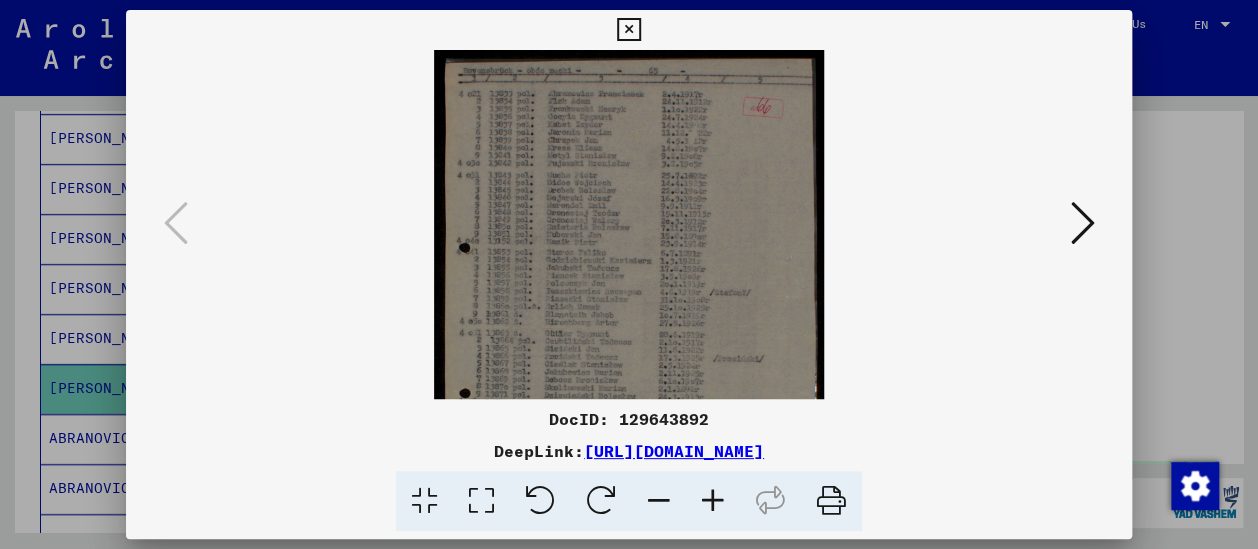 click at bounding box center (713, 501) 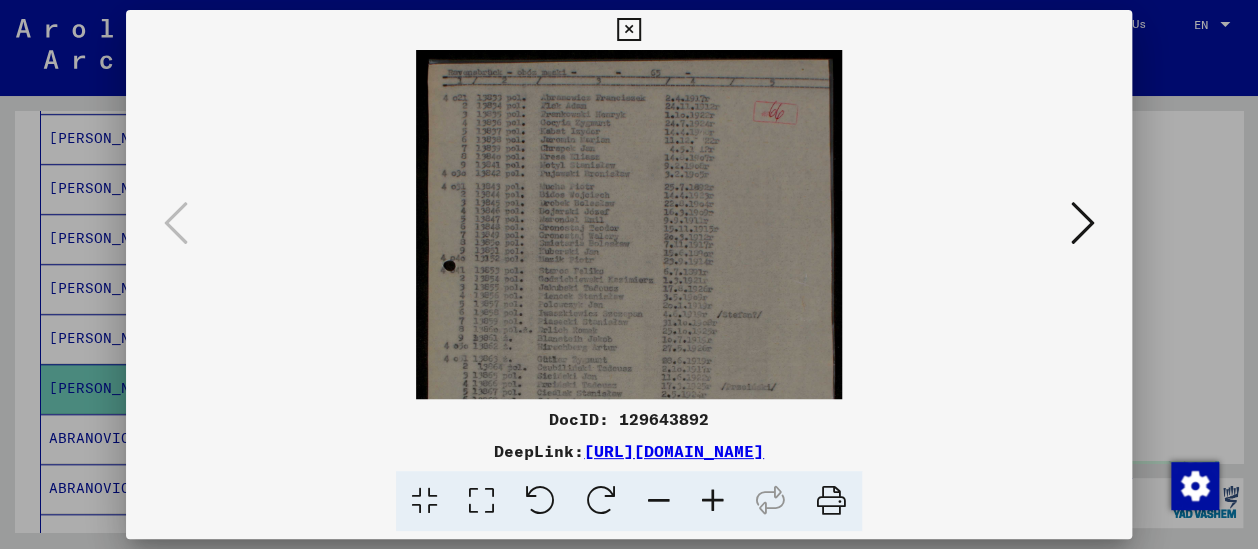 click at bounding box center [713, 501] 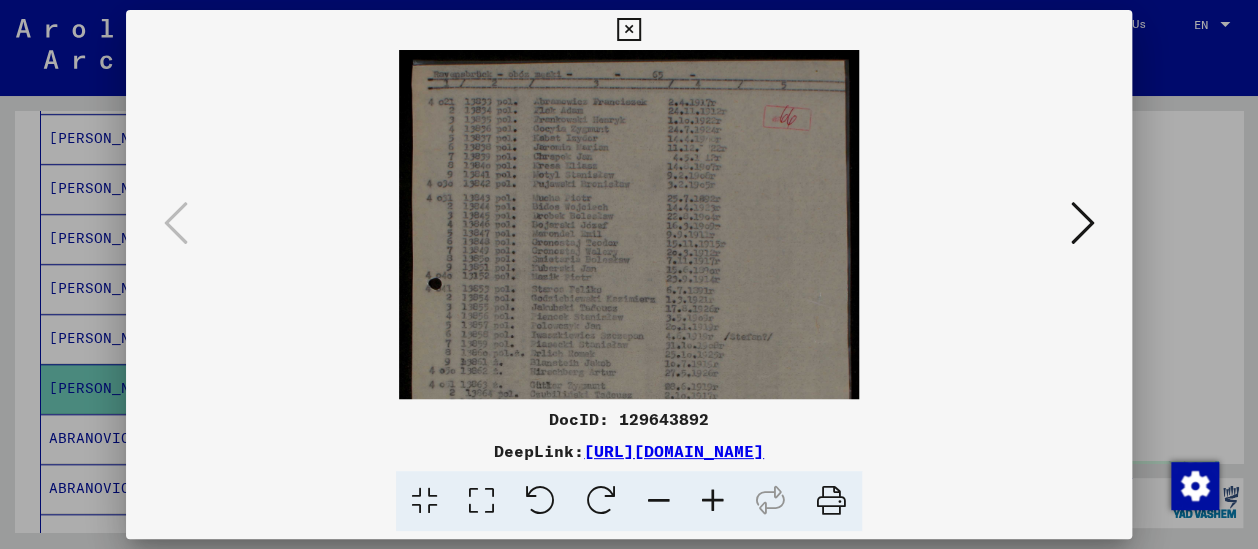 click at bounding box center (713, 501) 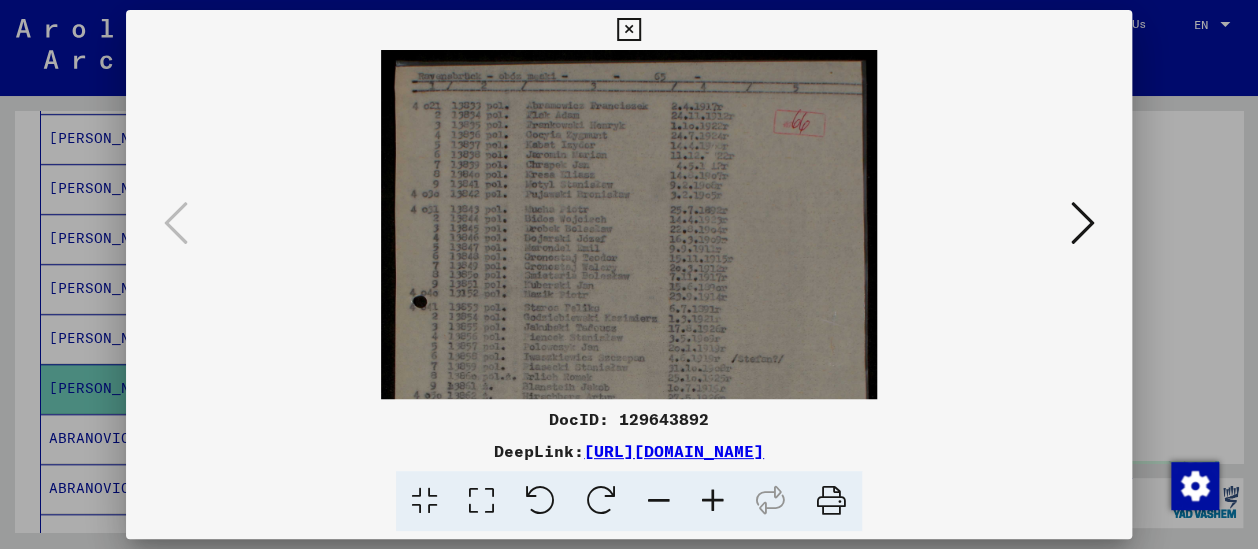 click at bounding box center [713, 501] 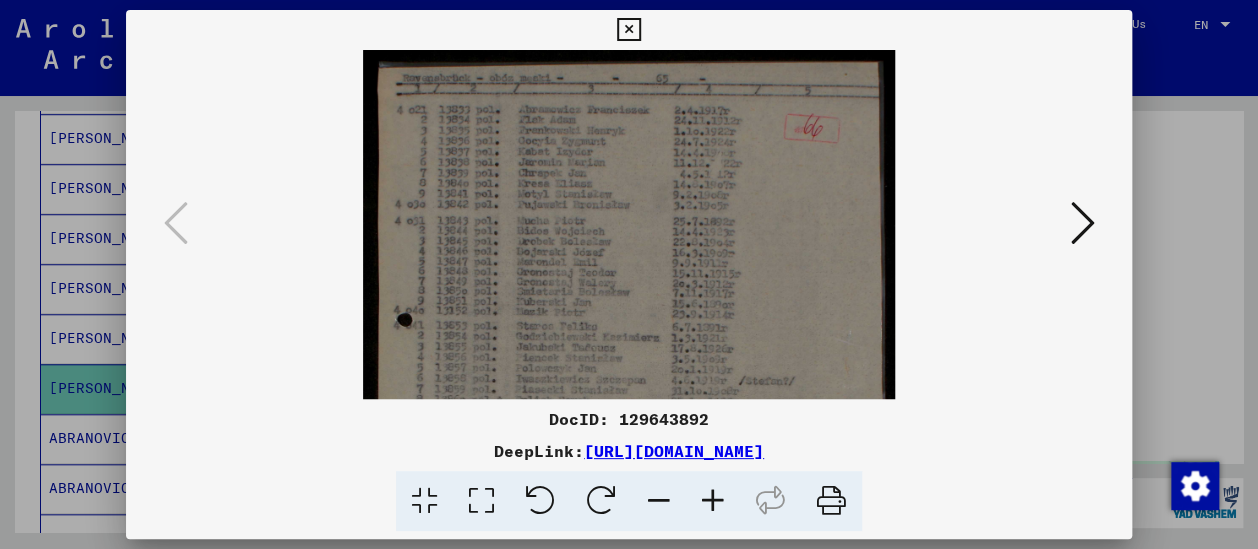 click at bounding box center [713, 501] 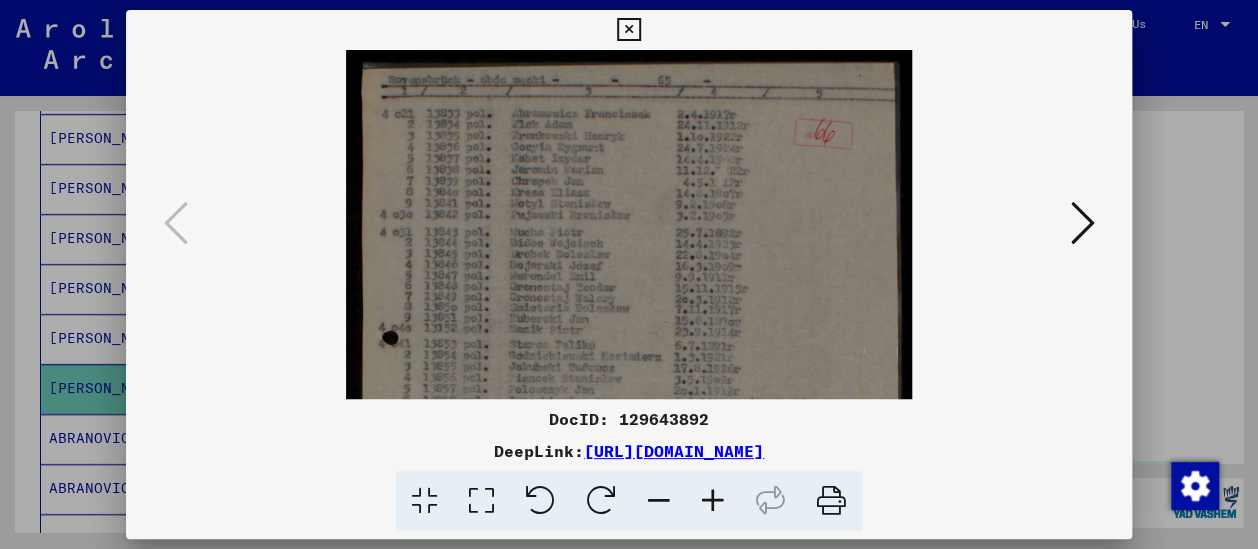 click at bounding box center (713, 501) 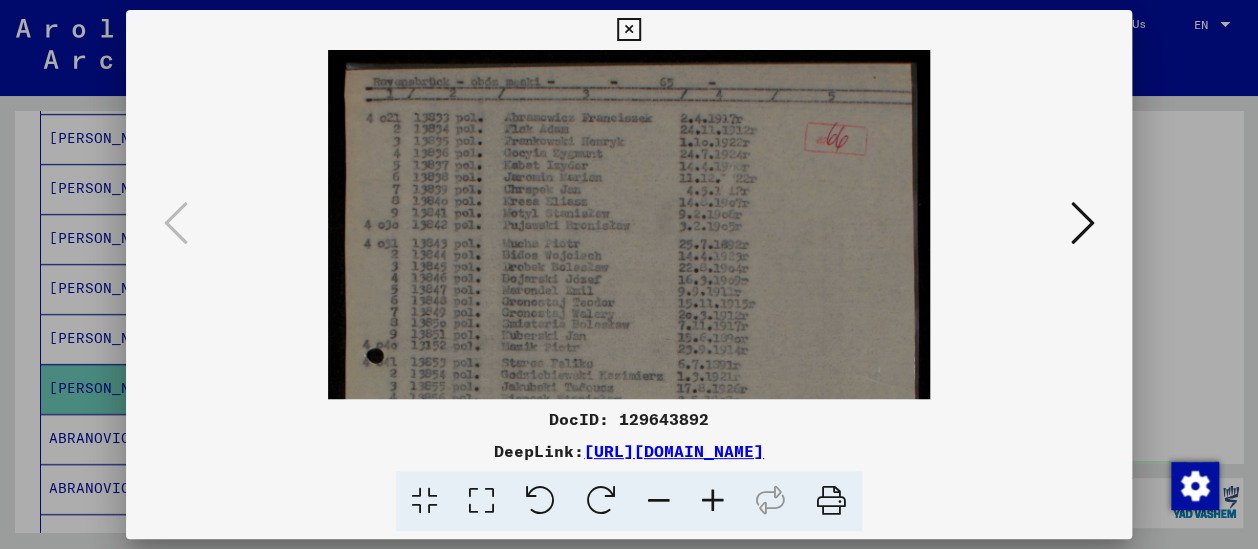 click at bounding box center [713, 501] 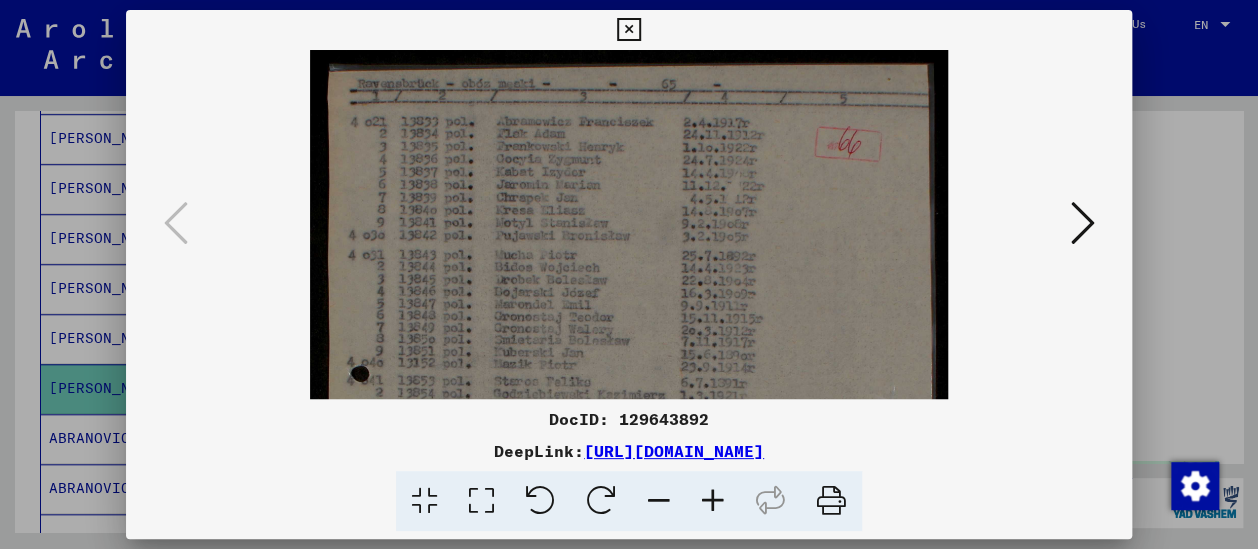 click at bounding box center (713, 501) 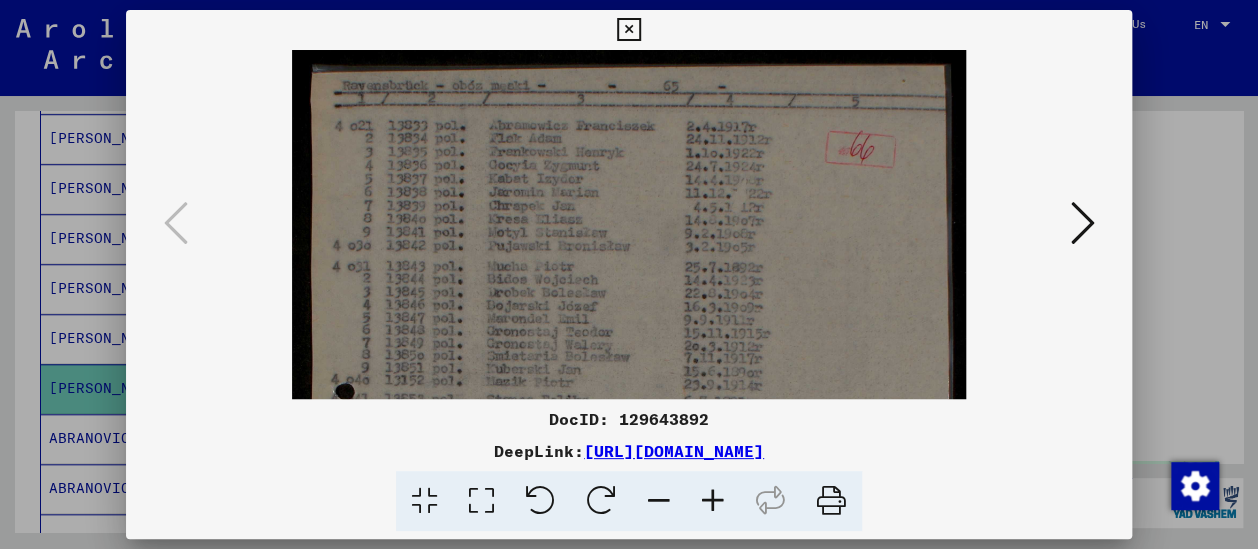 click at bounding box center [713, 501] 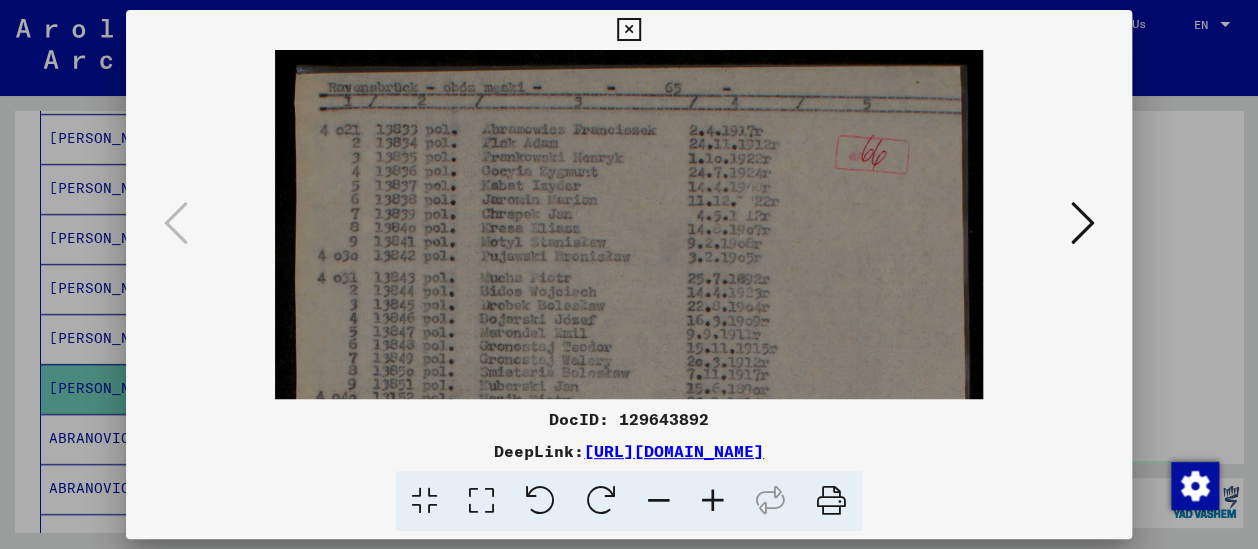 click at bounding box center [713, 501] 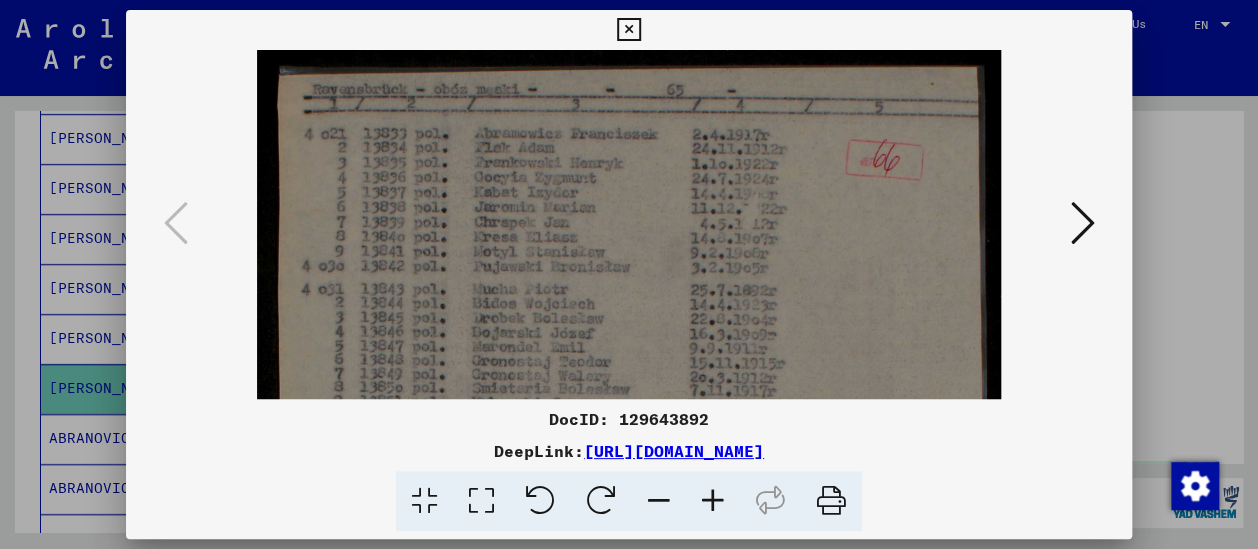 drag, startPoint x: 919, startPoint y: 334, endPoint x: 967, endPoint y: 403, distance: 84.05355 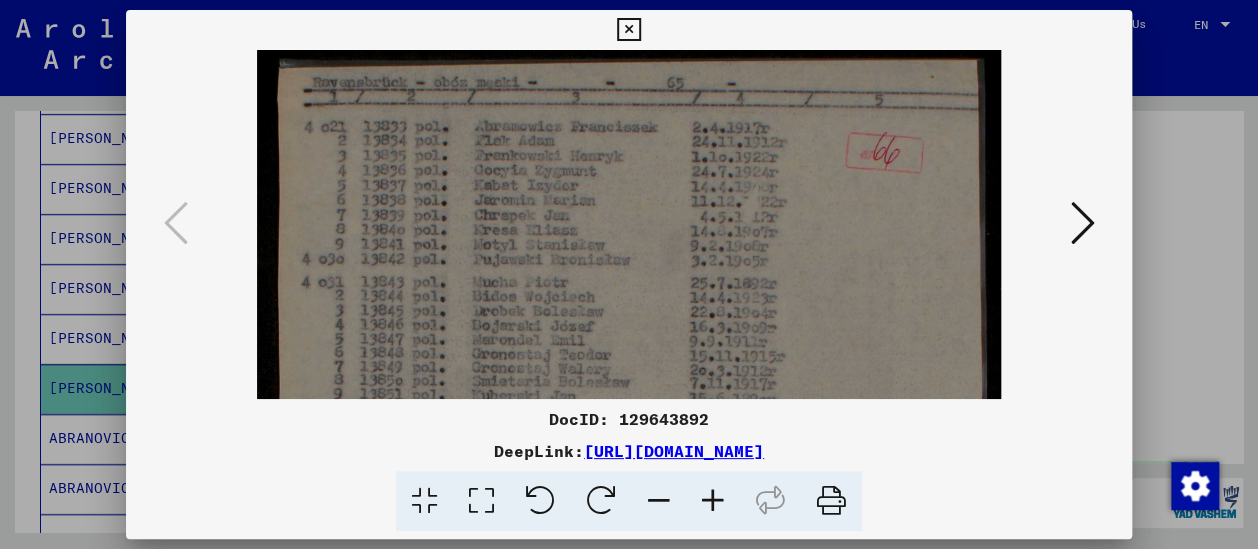 scroll, scrollTop: 0, scrollLeft: 0, axis: both 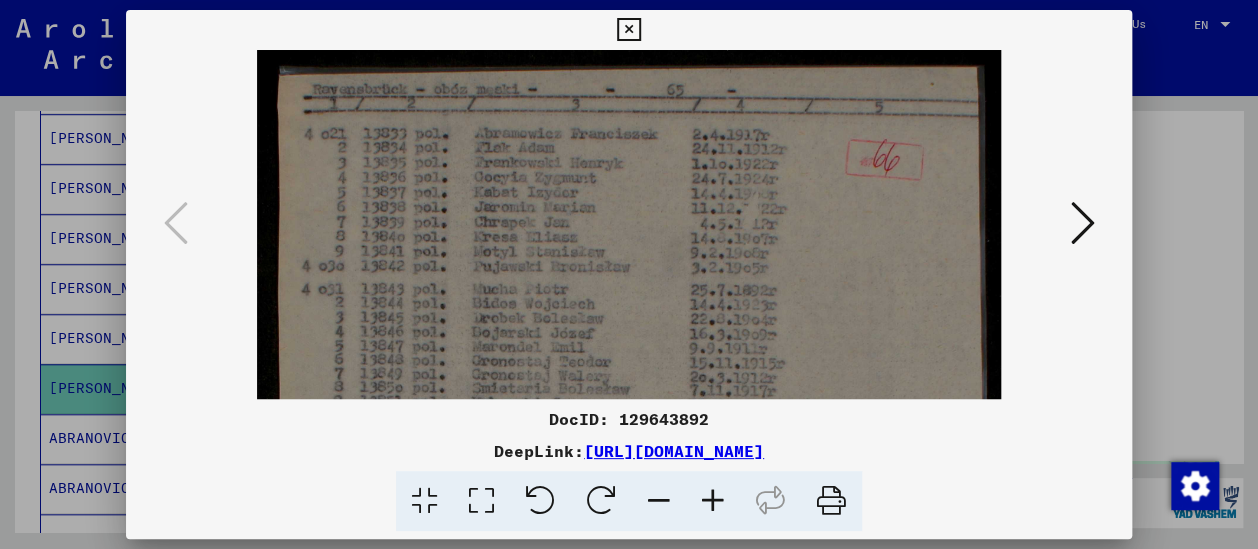 drag, startPoint x: 366, startPoint y: 202, endPoint x: 624, endPoint y: 389, distance: 318.64243 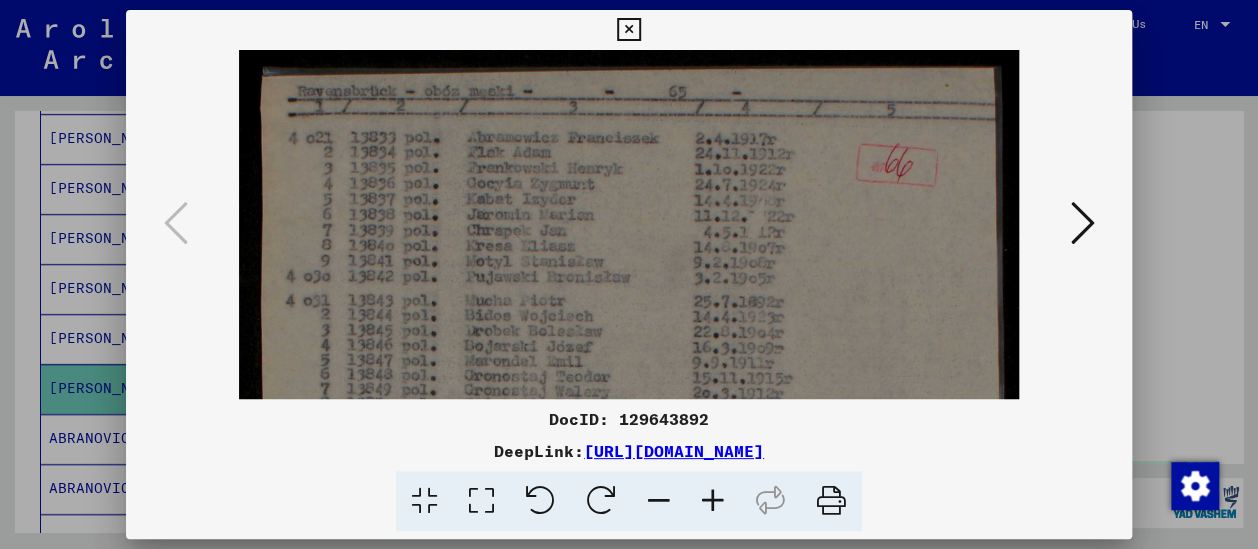 click at bounding box center (713, 501) 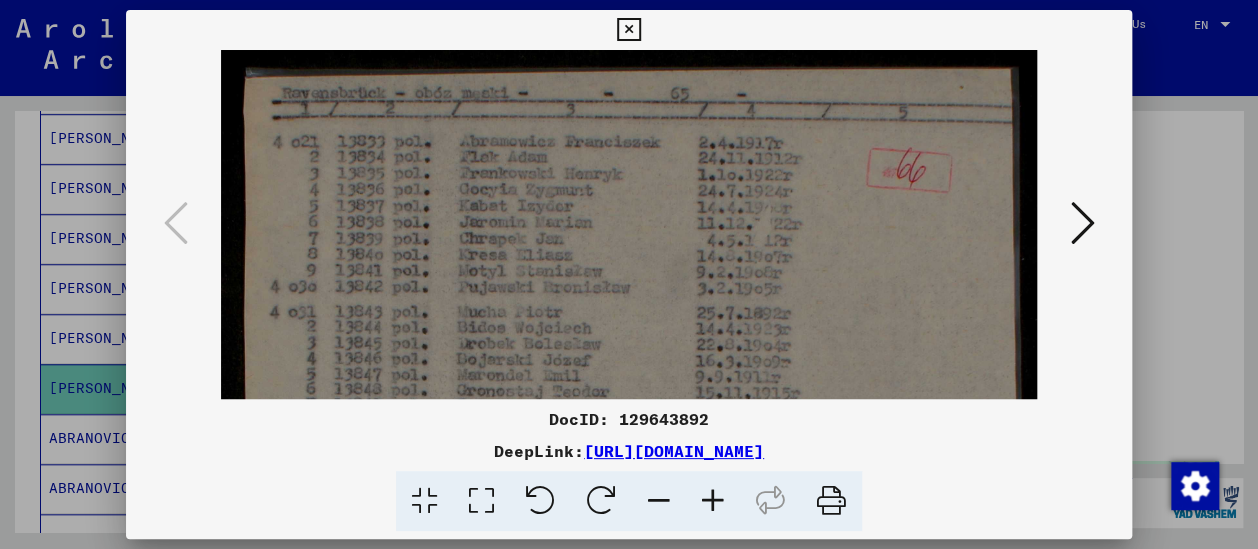 click at bounding box center (713, 501) 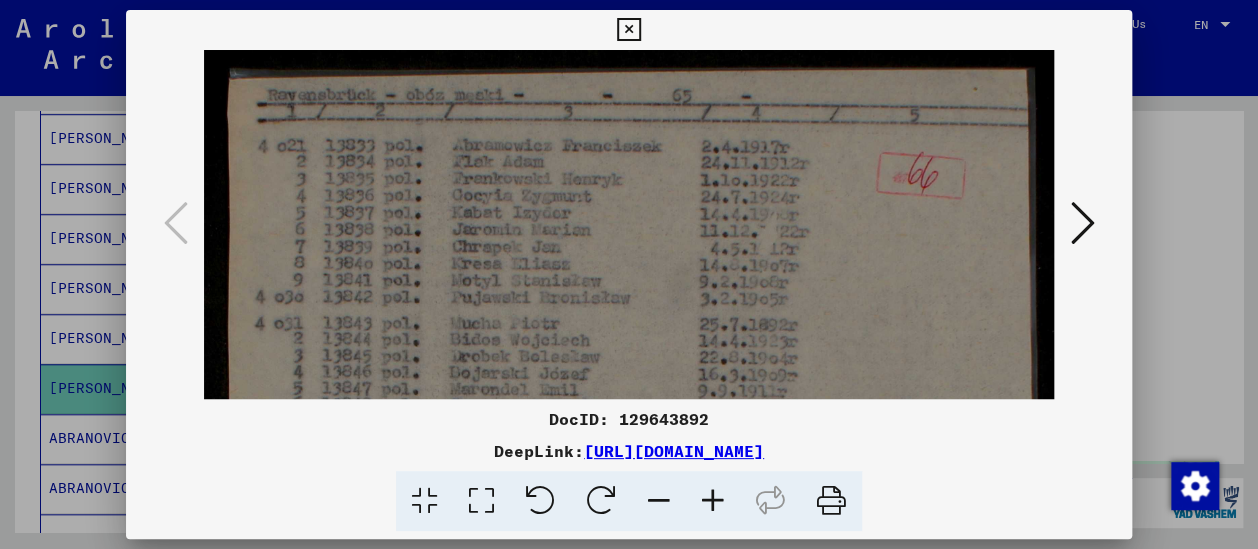 click at bounding box center (713, 501) 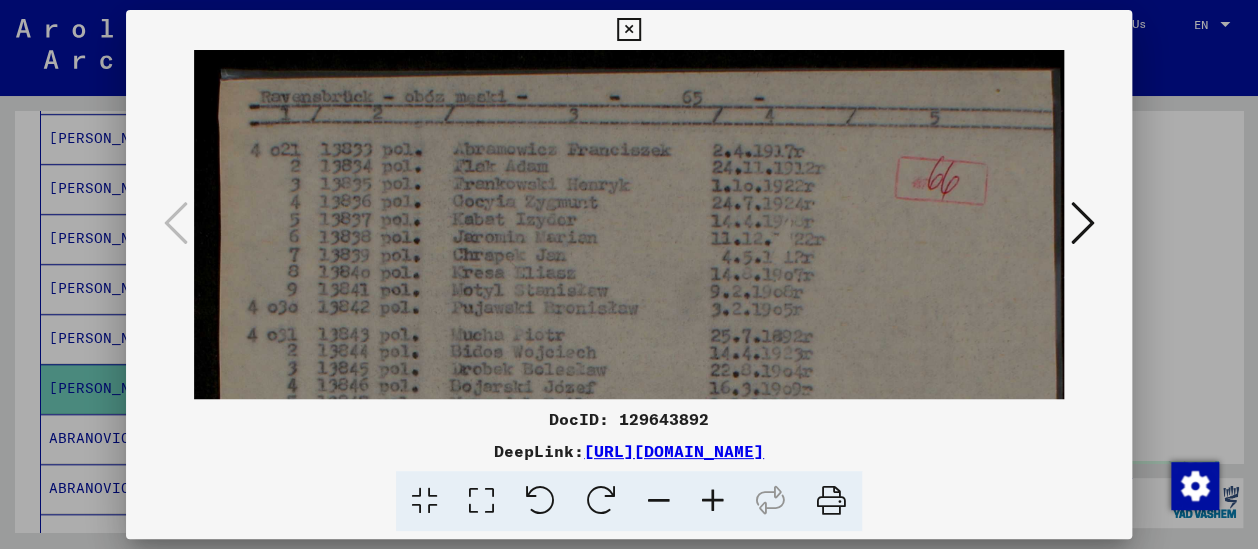 click at bounding box center [713, 501] 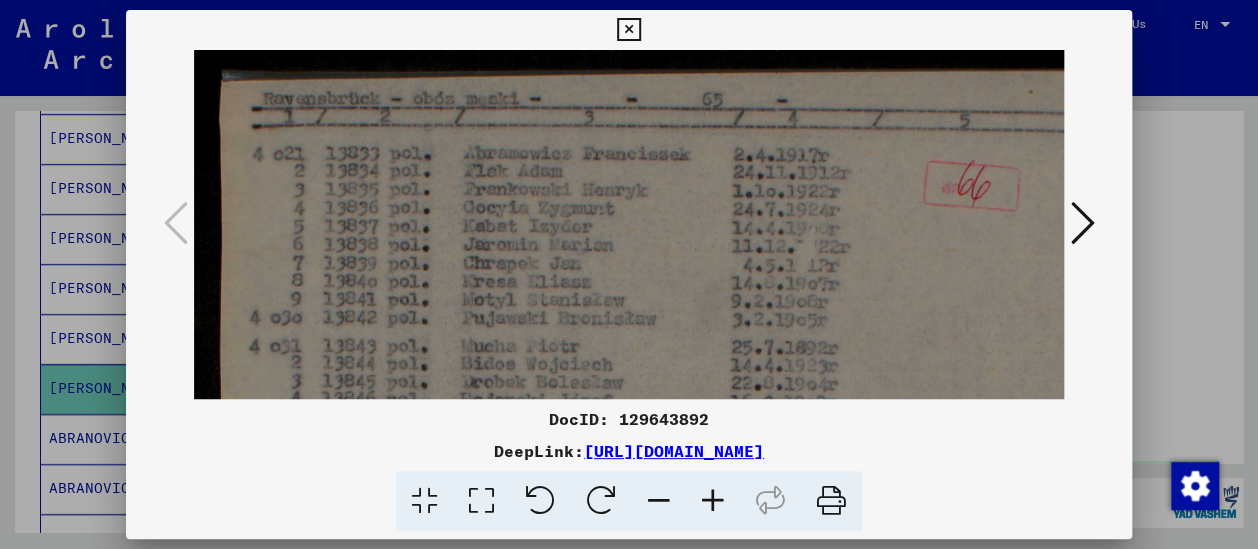 click at bounding box center [713, 501] 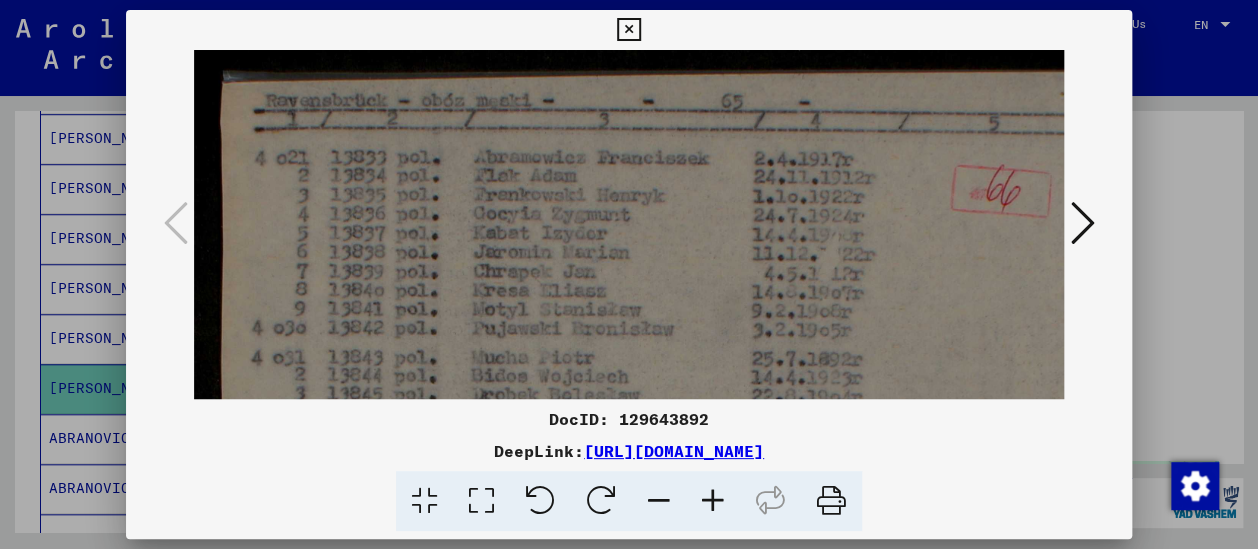 click at bounding box center [713, 501] 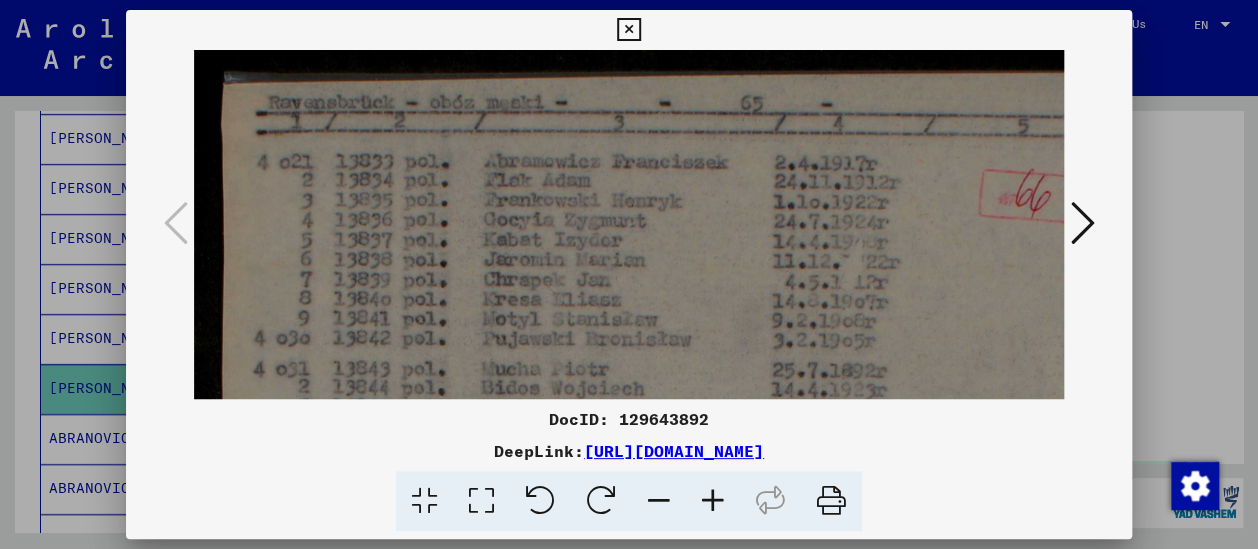 click at bounding box center [713, 501] 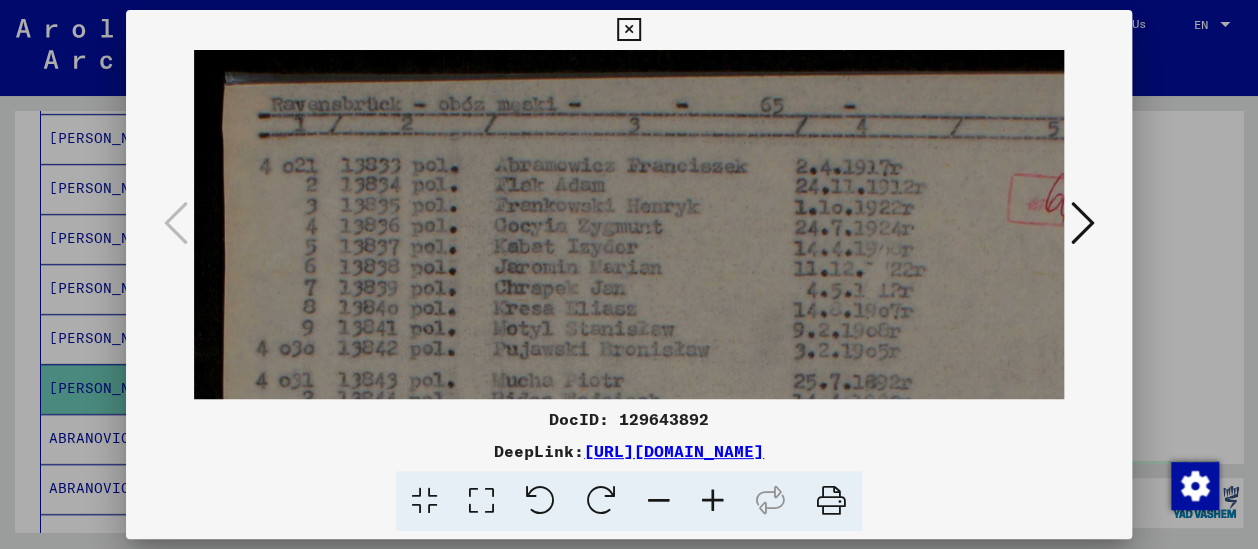 click at bounding box center [713, 501] 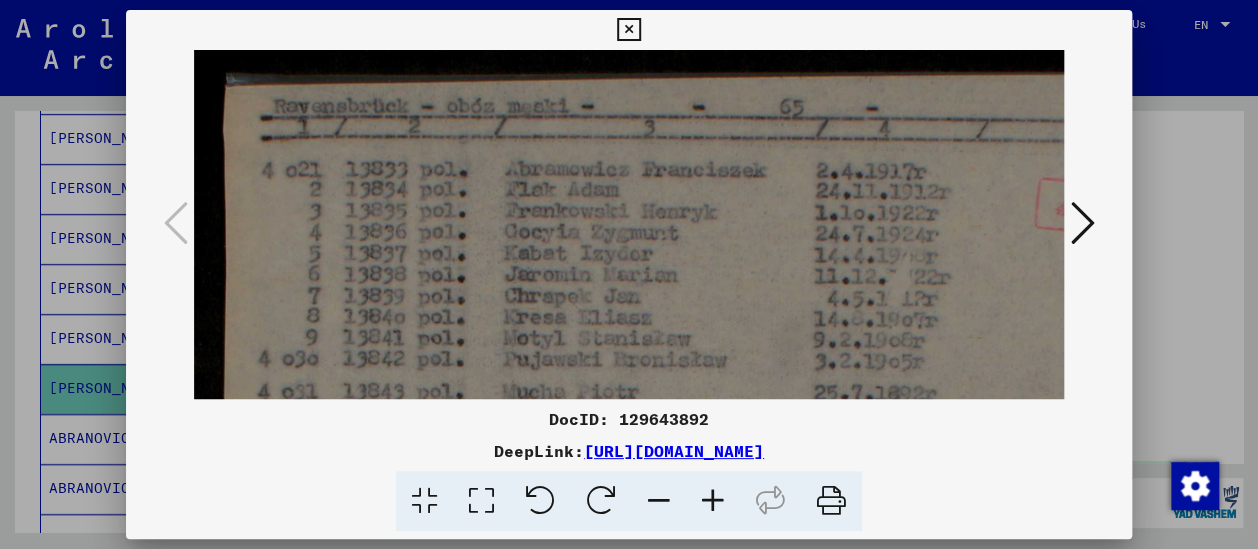 click at bounding box center (713, 501) 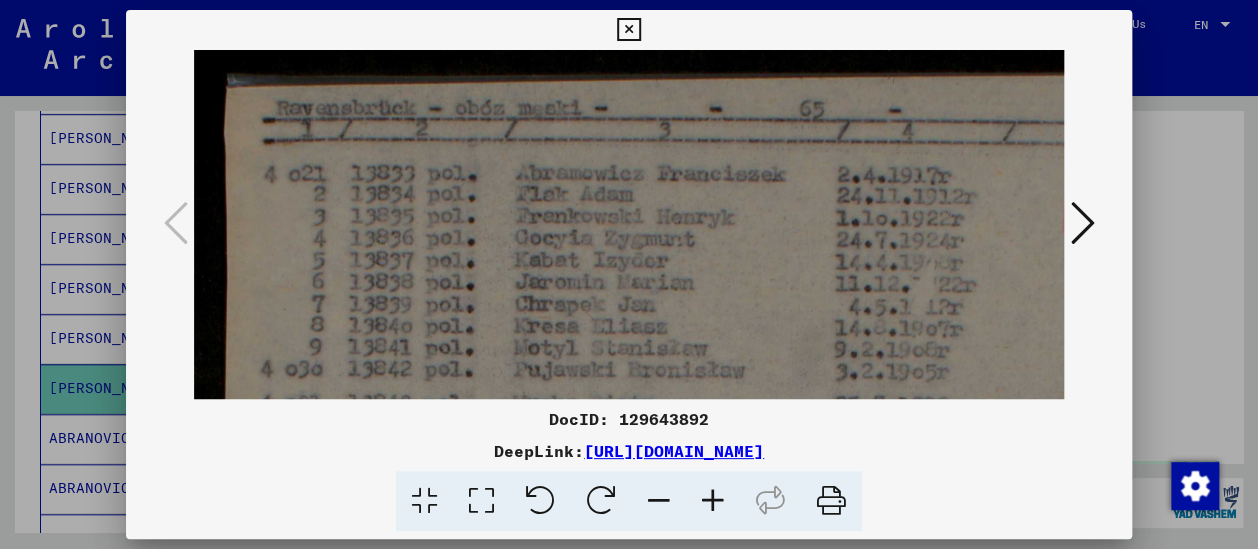click at bounding box center [713, 501] 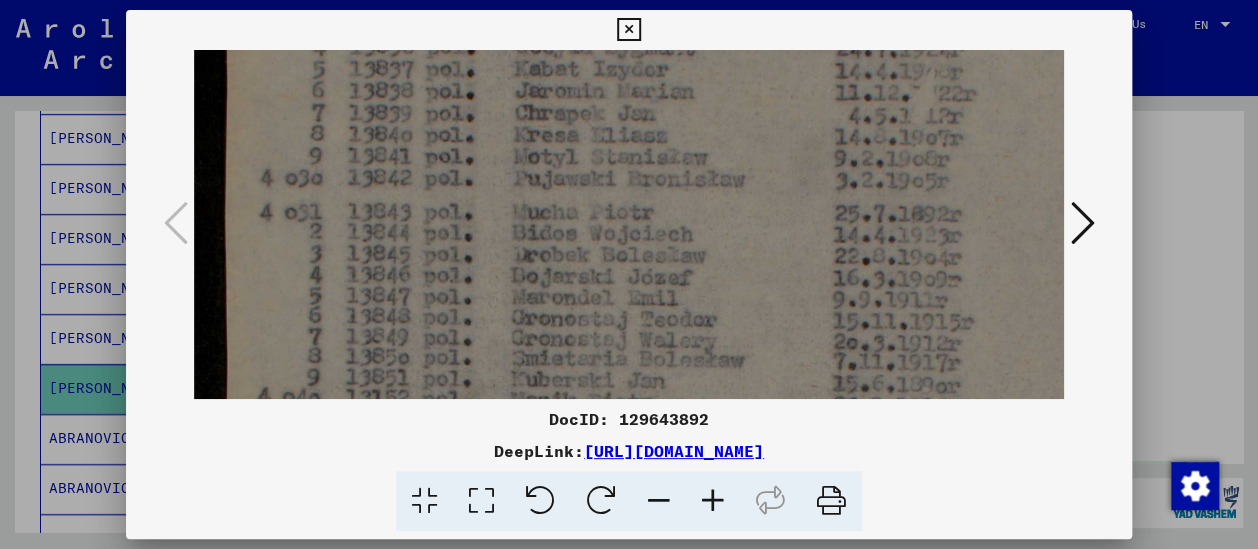 scroll, scrollTop: 207, scrollLeft: 0, axis: vertical 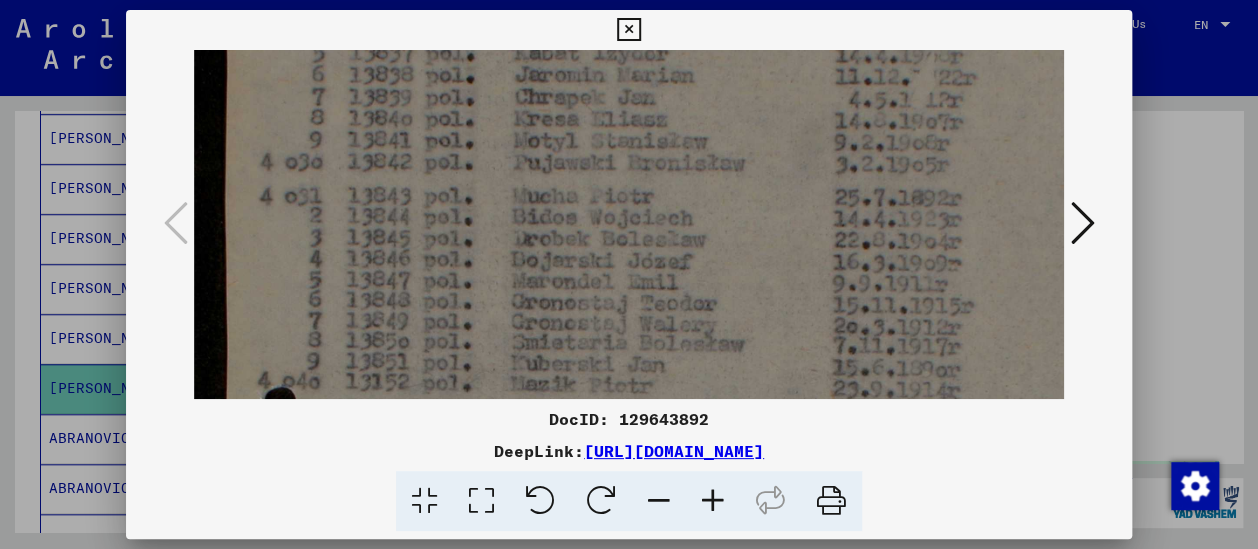 drag, startPoint x: 881, startPoint y: 274, endPoint x: 951, endPoint y: 78, distance: 208.12497 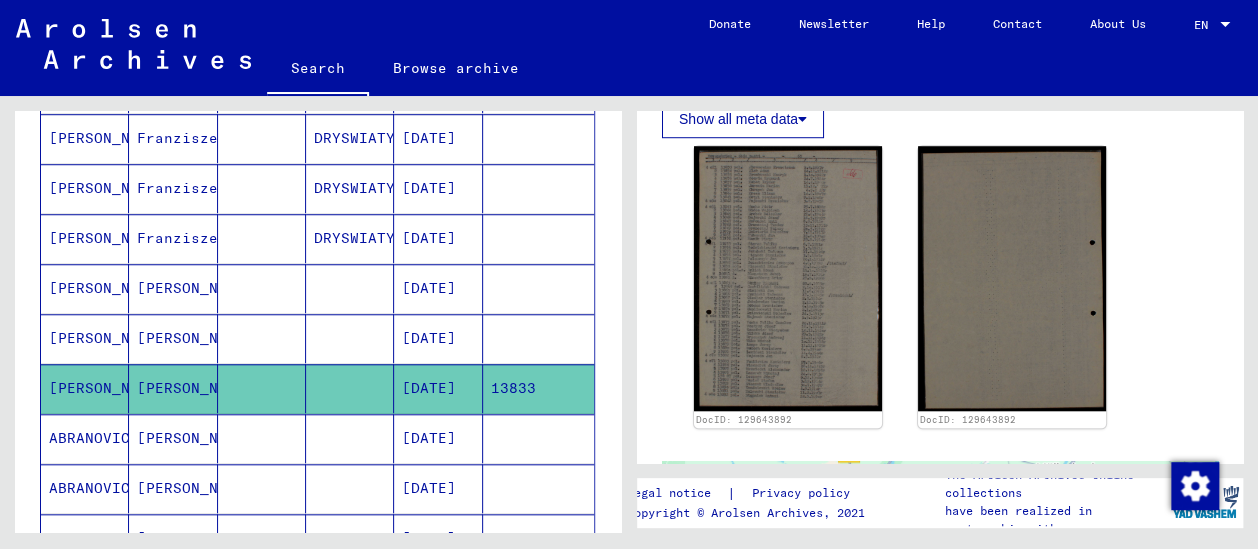 drag, startPoint x: 602, startPoint y: 366, endPoint x: 603, endPoint y: 386, distance: 20.024984 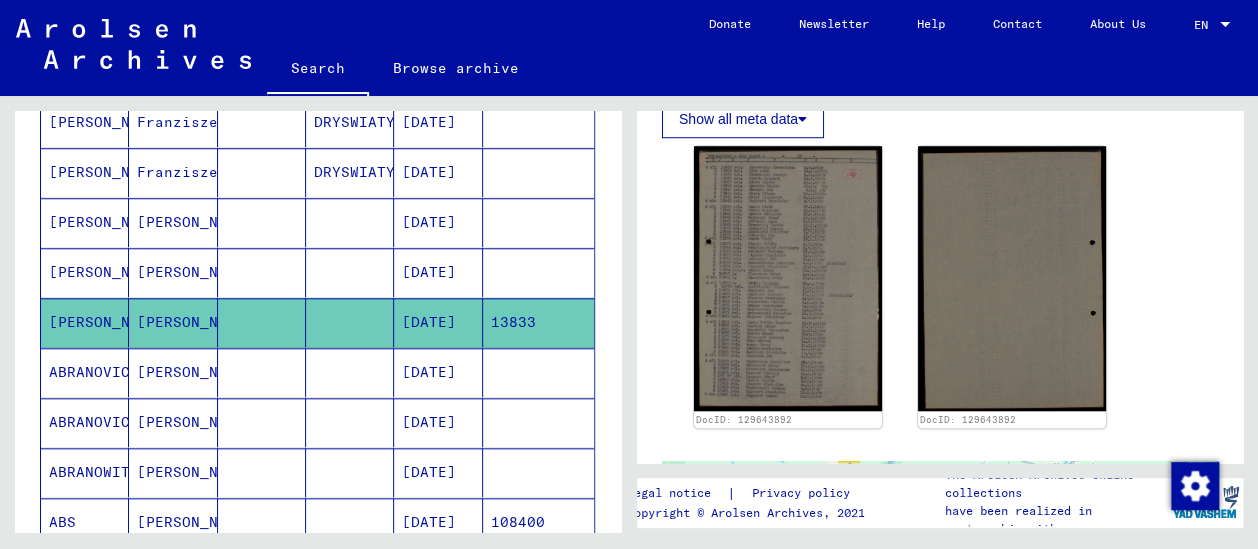 scroll, scrollTop: 749, scrollLeft: 0, axis: vertical 